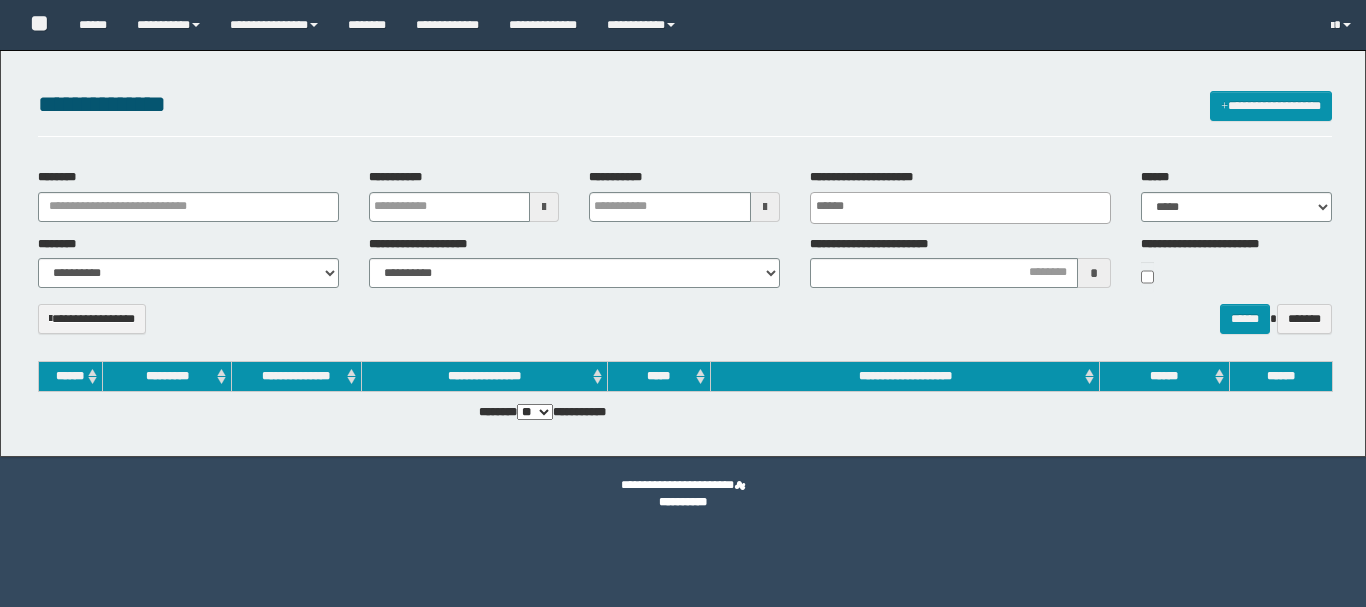 select 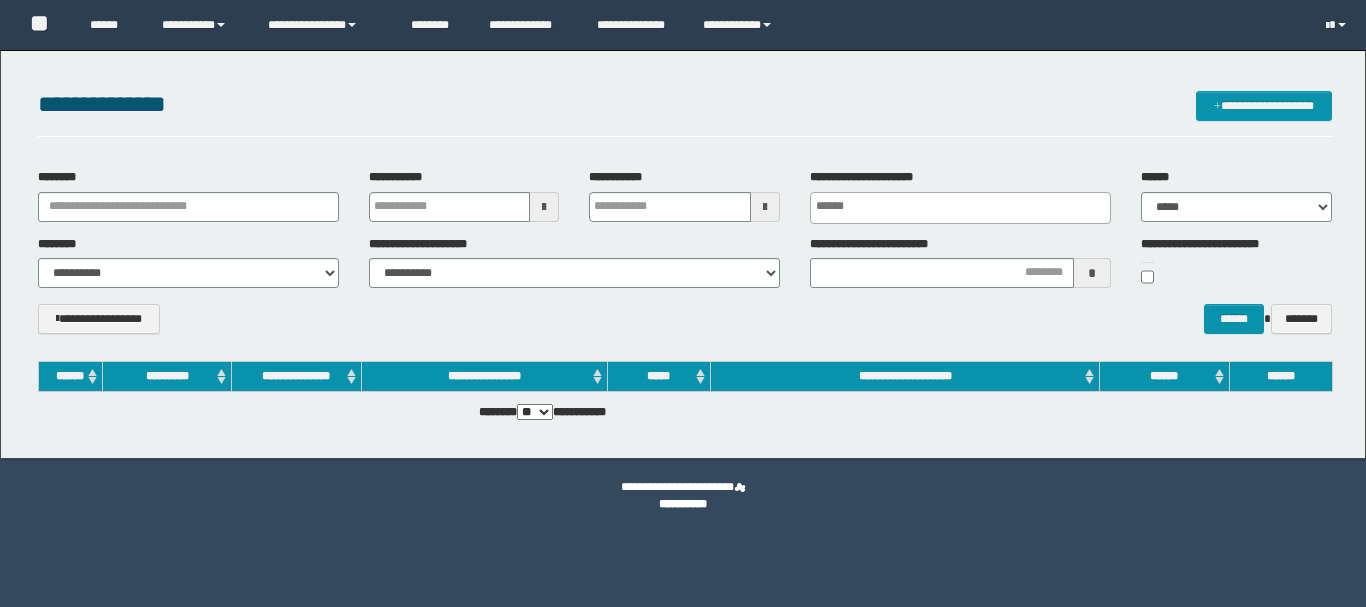 scroll, scrollTop: 0, scrollLeft: 0, axis: both 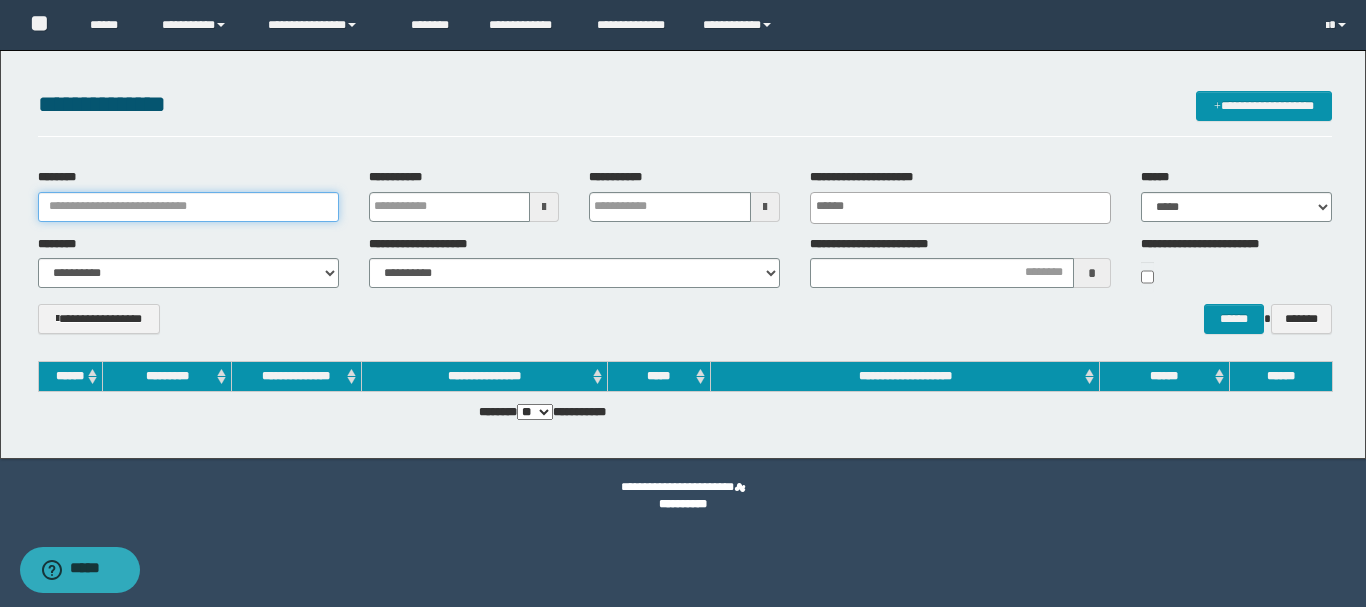 click on "********" at bounding box center (188, 207) 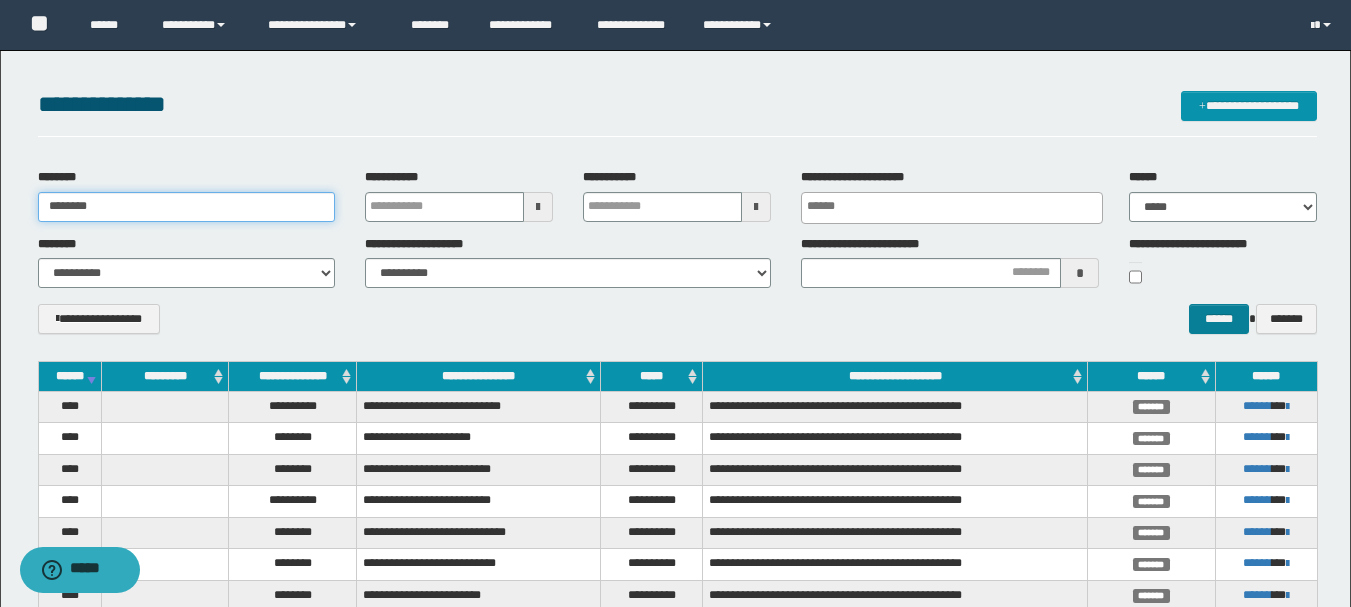 type on "********" 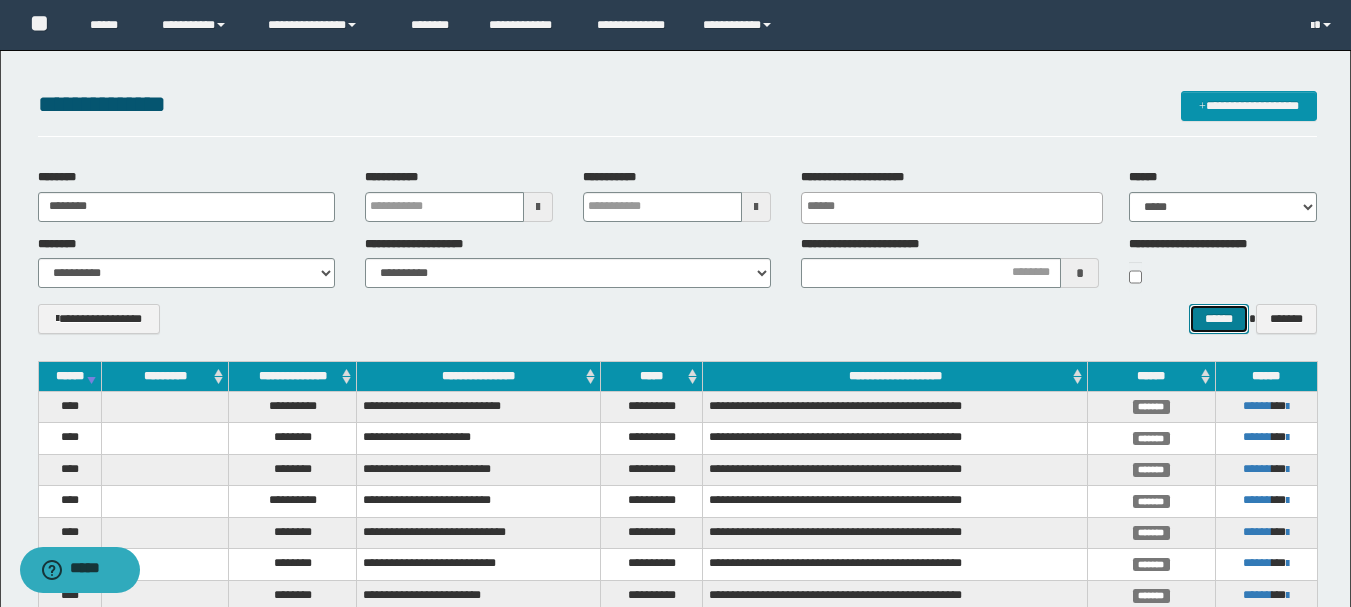 click on "******" at bounding box center [1218, 319] 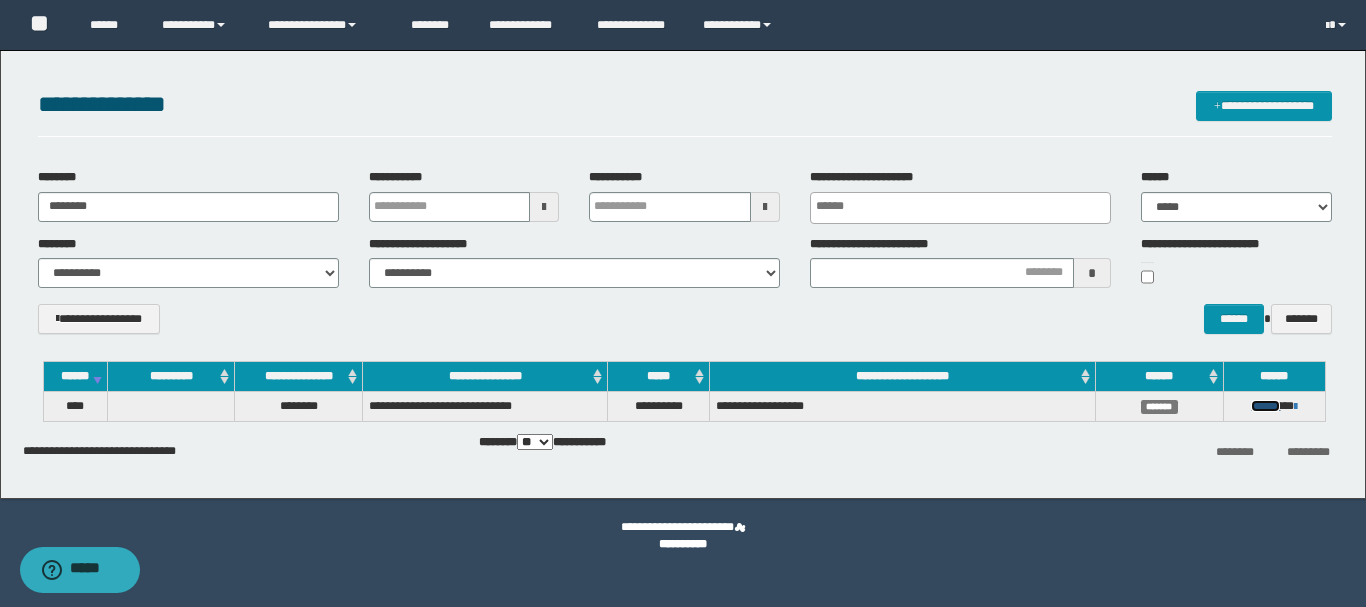 click on "******" at bounding box center (1265, 406) 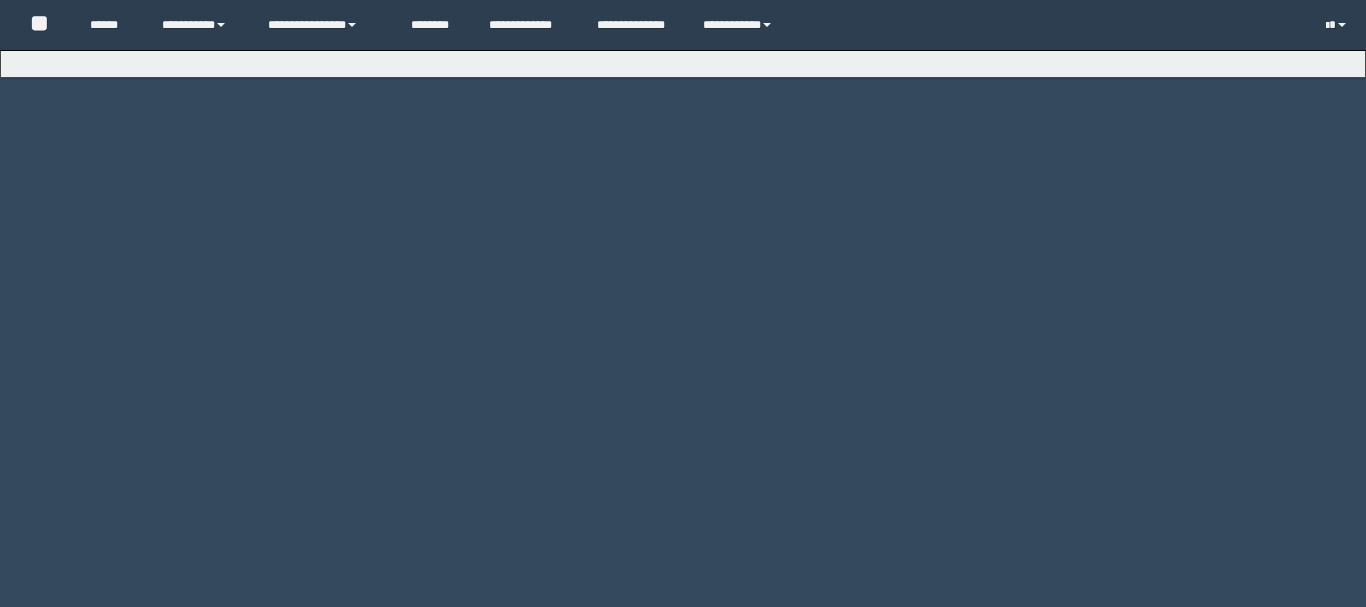 scroll, scrollTop: 0, scrollLeft: 0, axis: both 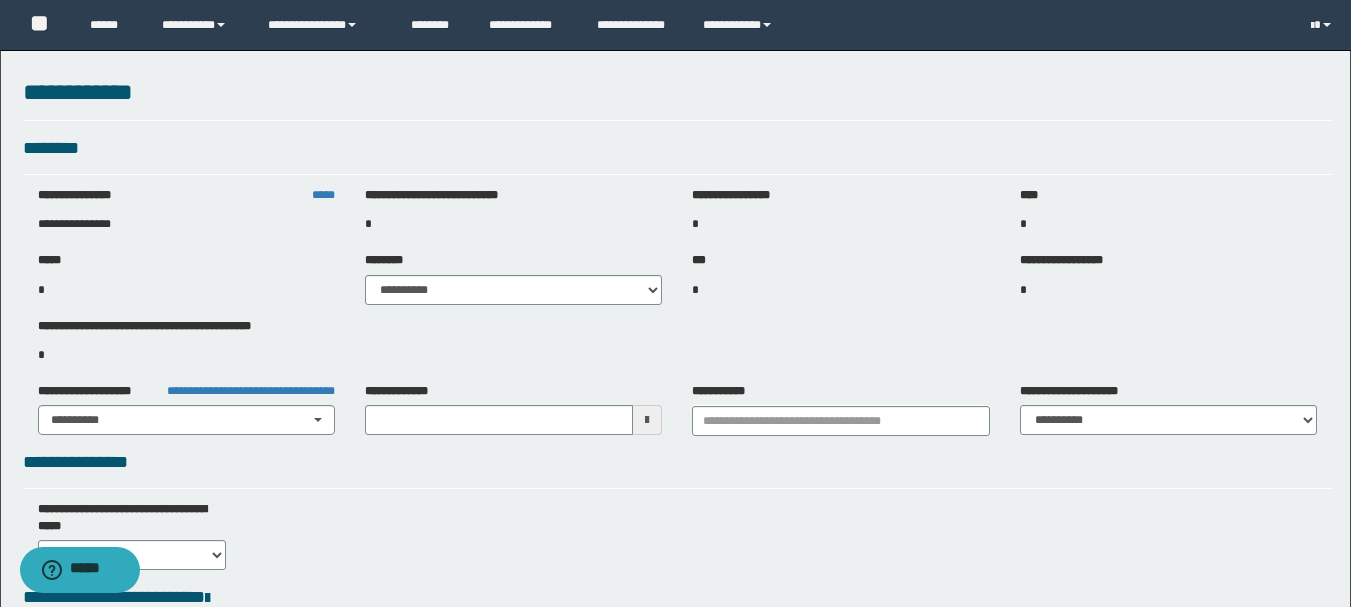 type on "**********" 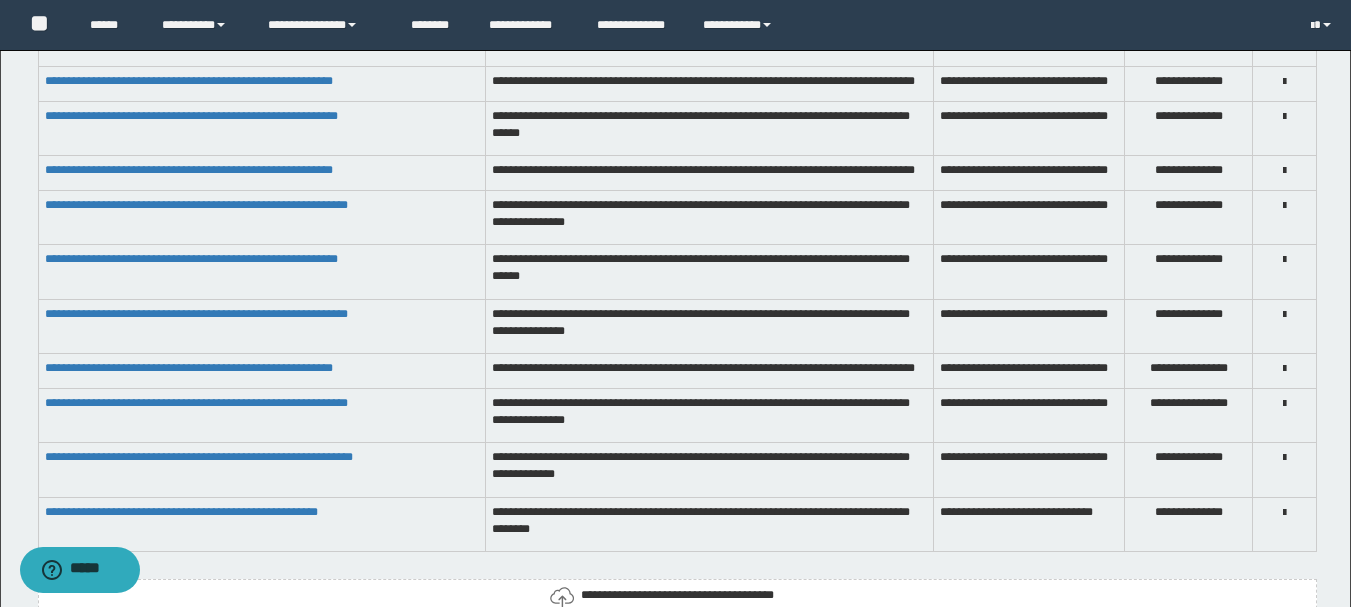 scroll, scrollTop: 1800, scrollLeft: 0, axis: vertical 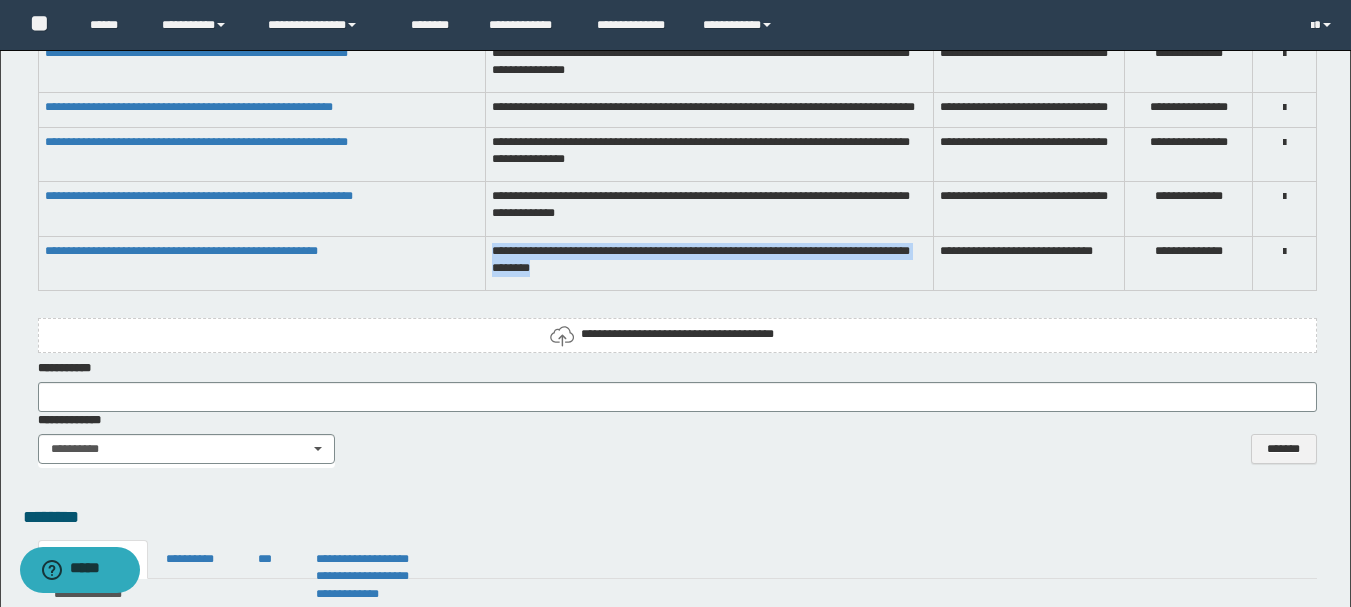 drag, startPoint x: 492, startPoint y: 257, endPoint x: 760, endPoint y: 282, distance: 269.1635 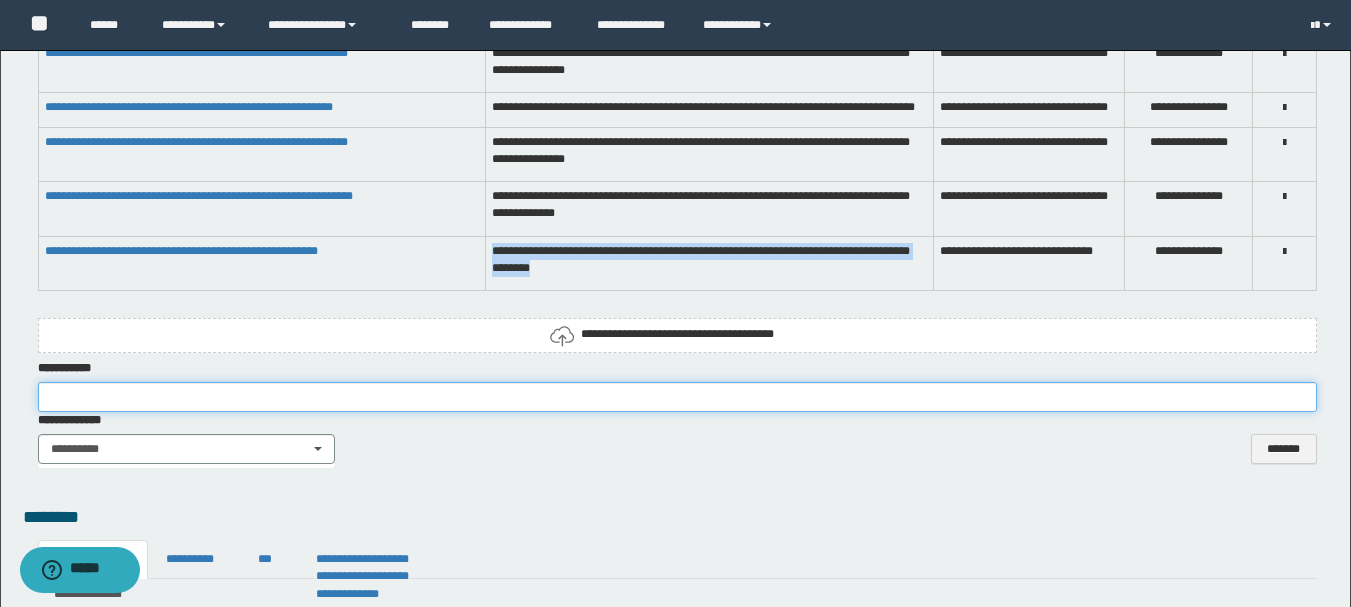 click at bounding box center [677, 397] 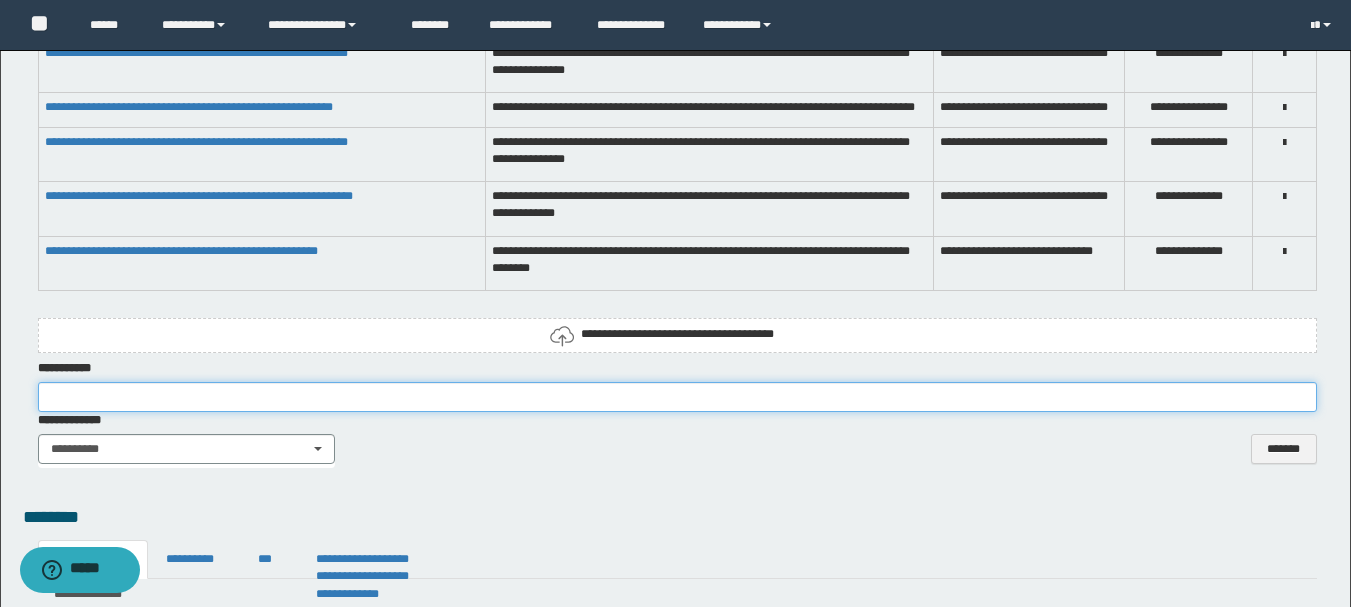paste on "**********" 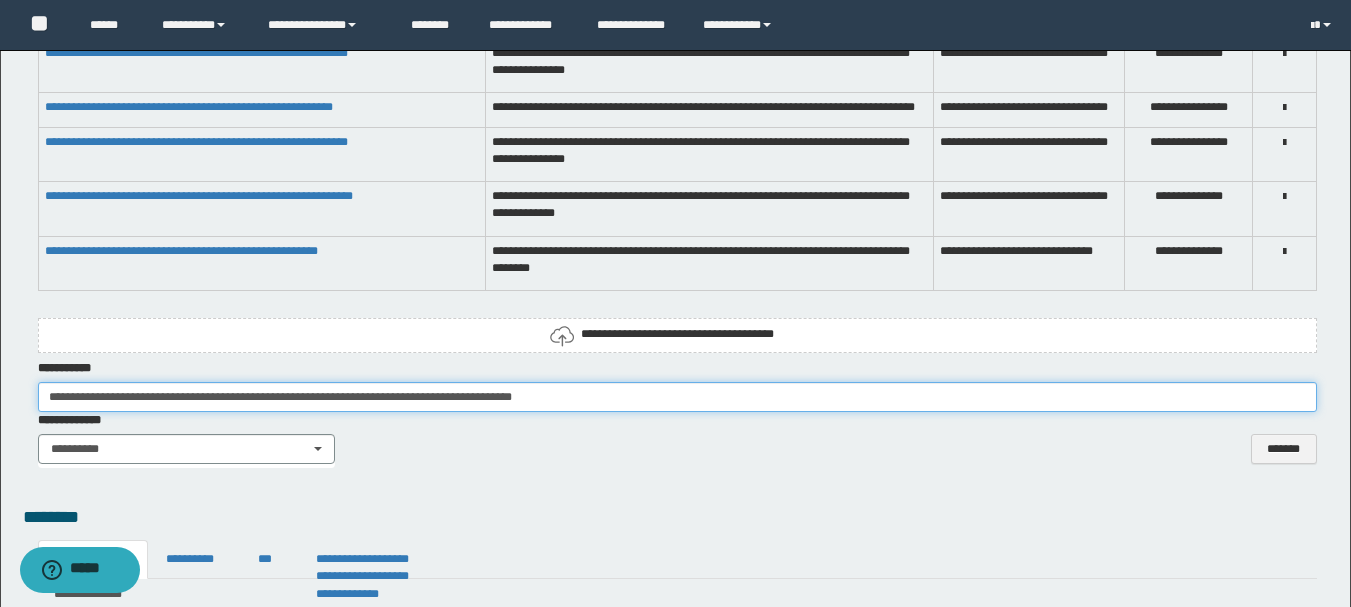 drag, startPoint x: 658, startPoint y: 393, endPoint x: 953, endPoint y: 420, distance: 296.233 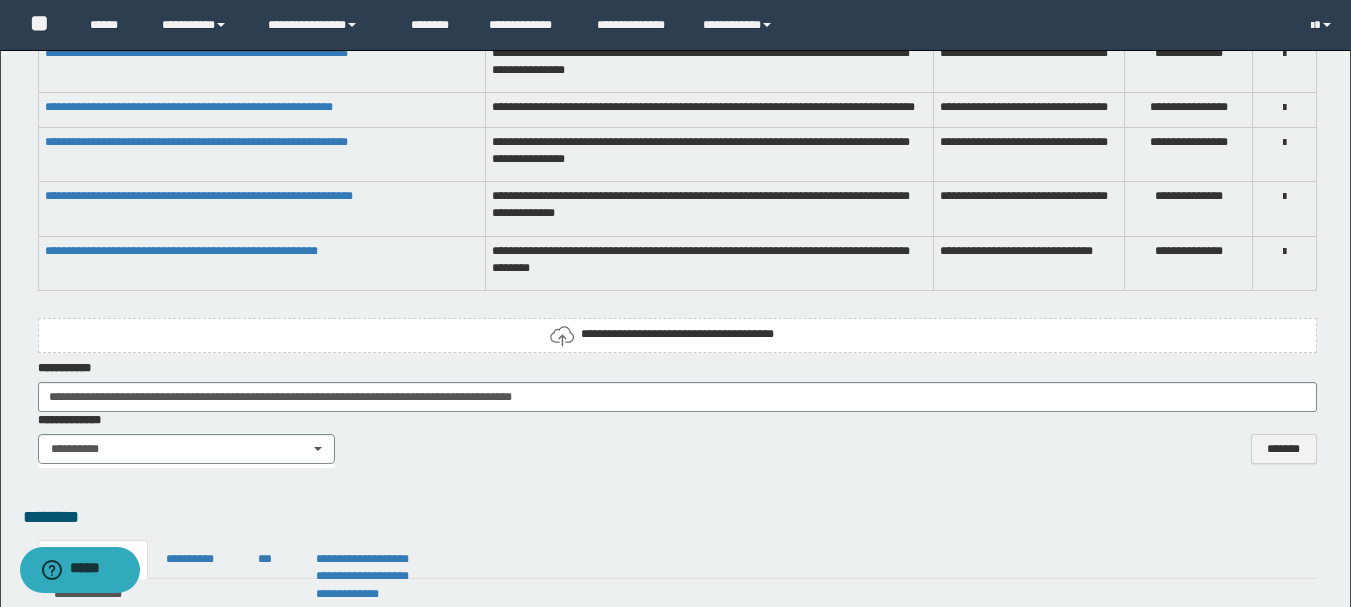 click on "**********" at bounding box center (677, 334) 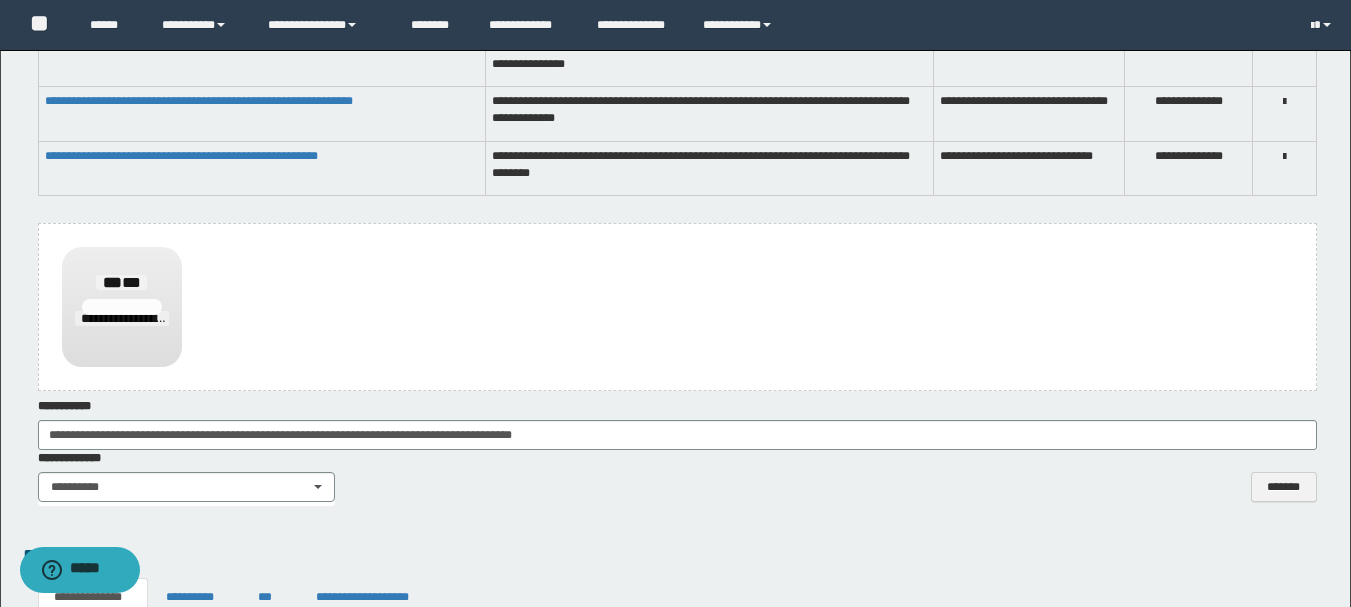 scroll, scrollTop: 1900, scrollLeft: 0, axis: vertical 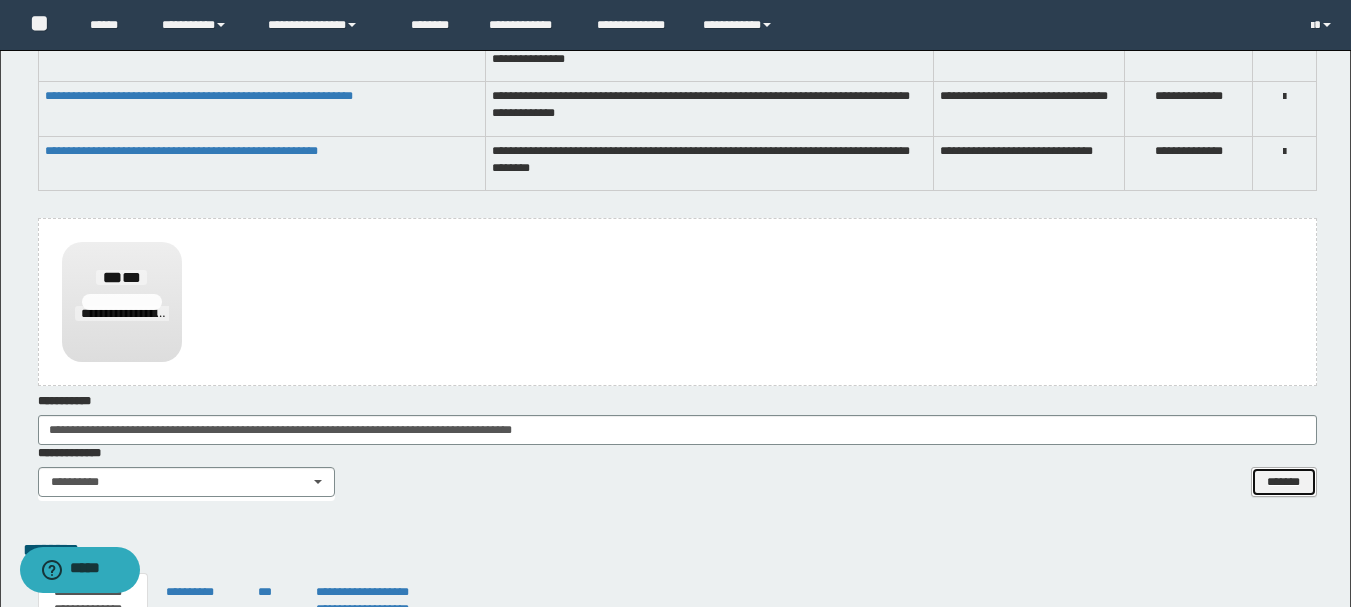 click on "*******" at bounding box center [1284, 482] 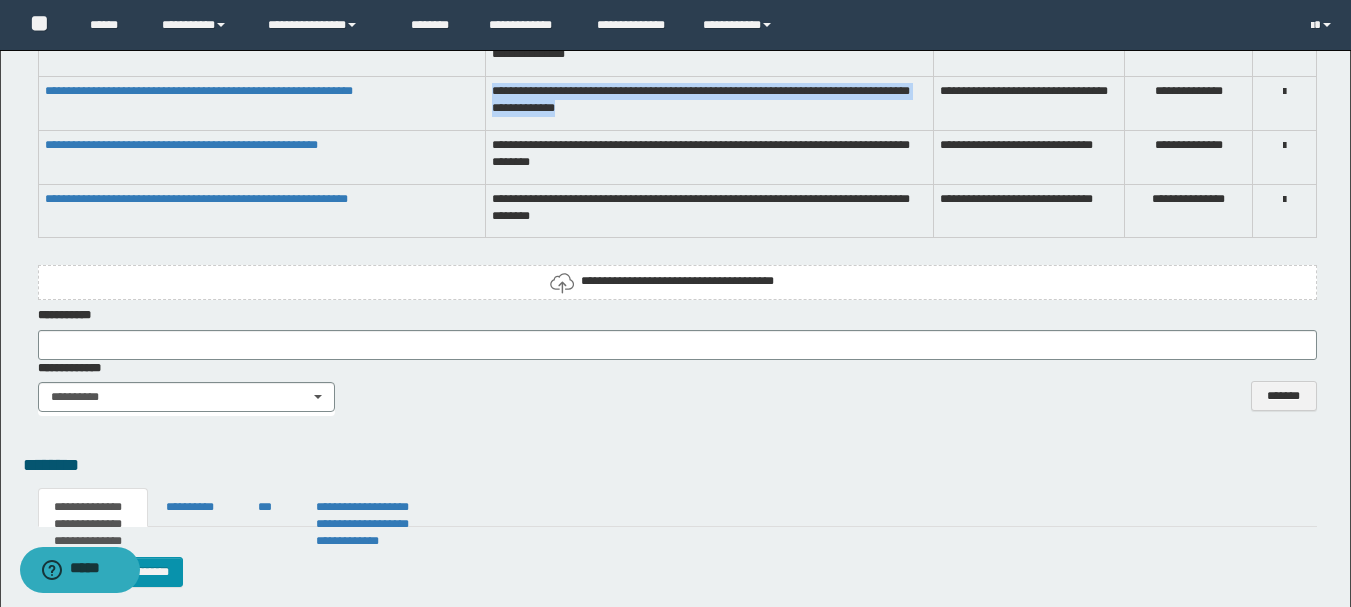 drag, startPoint x: 522, startPoint y: 116, endPoint x: 784, endPoint y: 132, distance: 262.4881 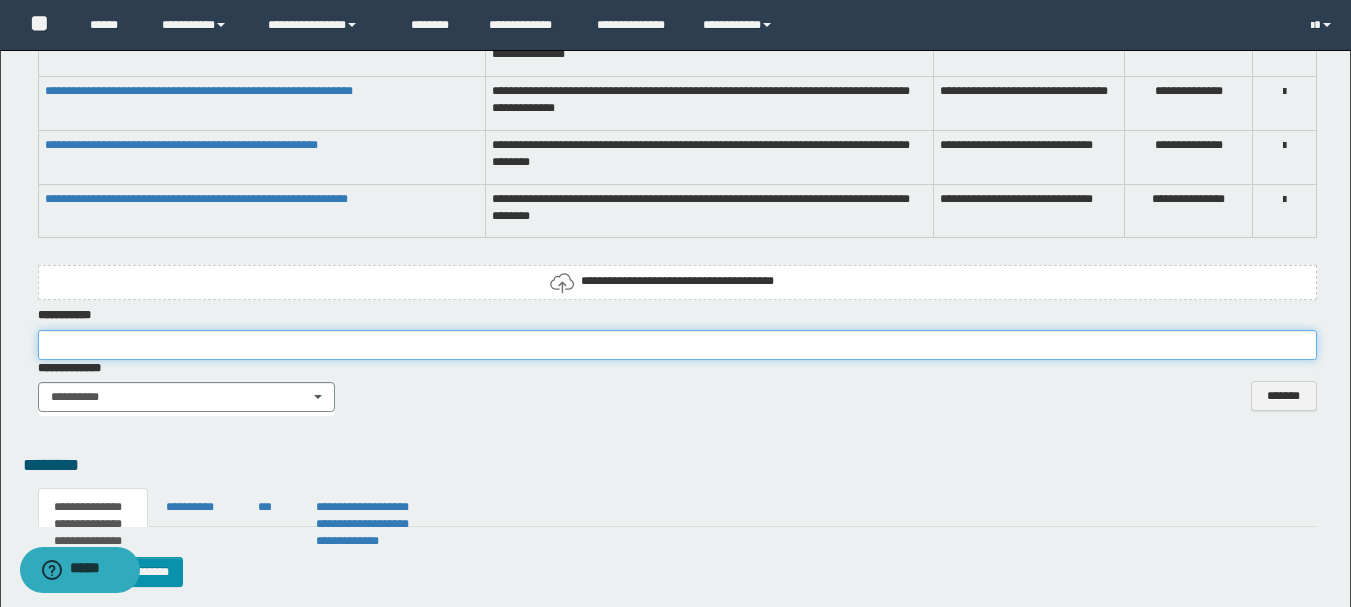 click at bounding box center [677, 345] 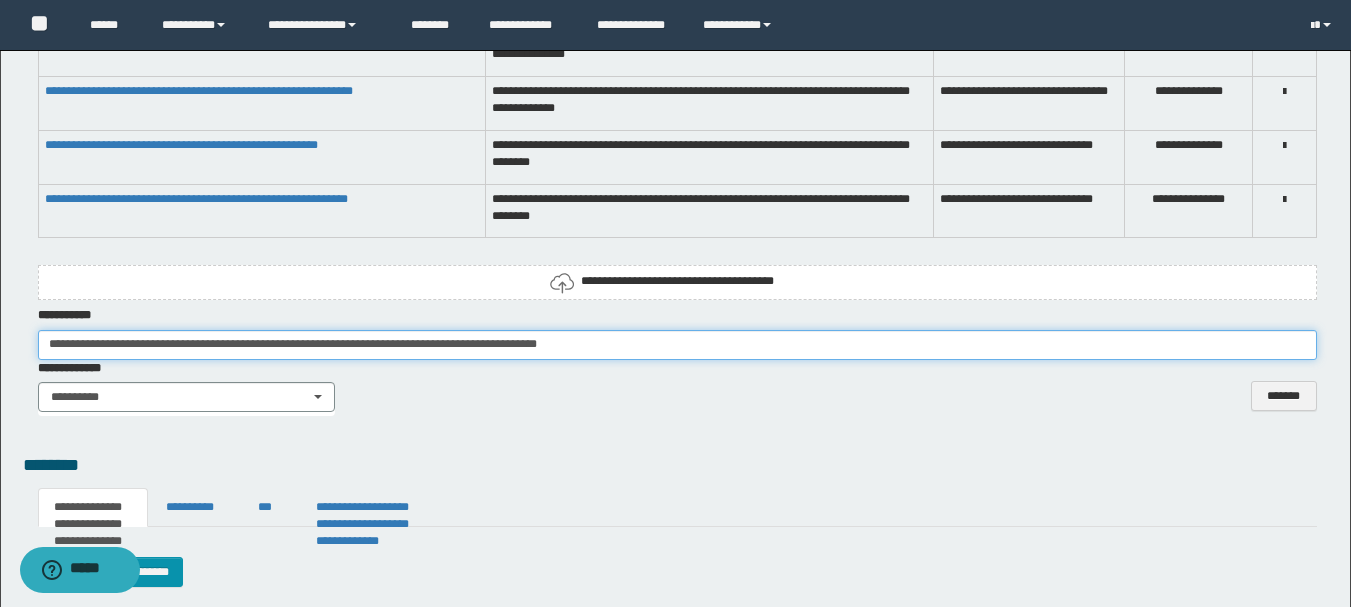 drag, startPoint x: 702, startPoint y: 349, endPoint x: 928, endPoint y: 376, distance: 227.60712 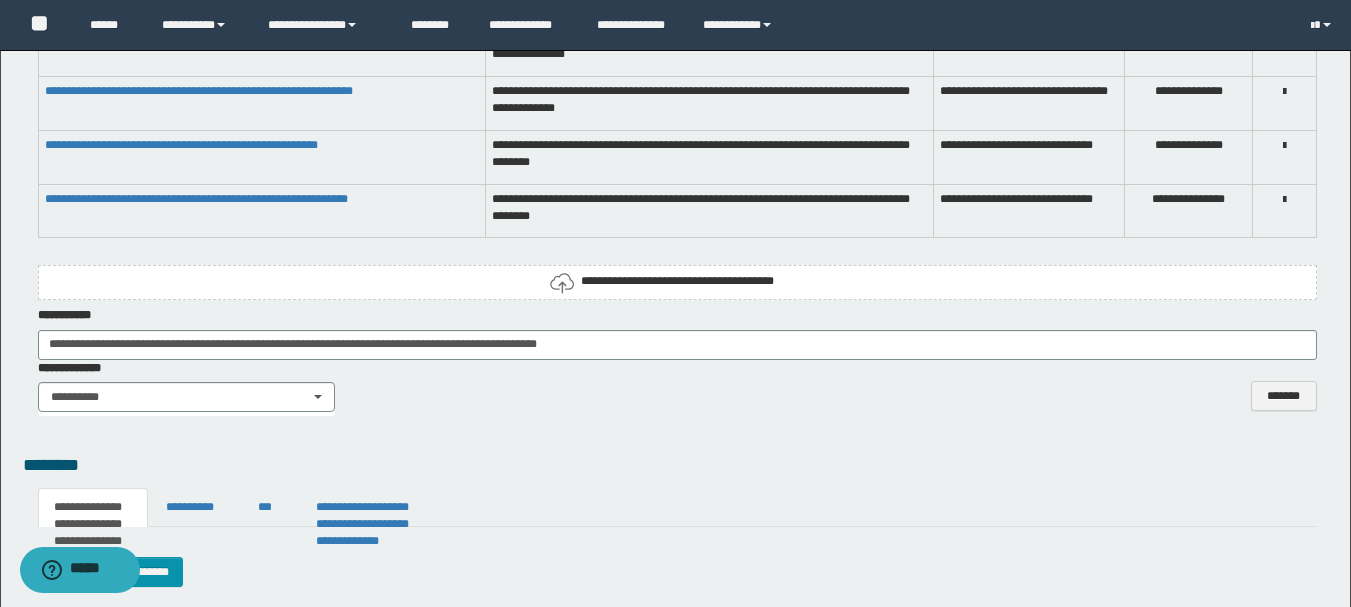 click on "**********" at bounding box center (677, 281) 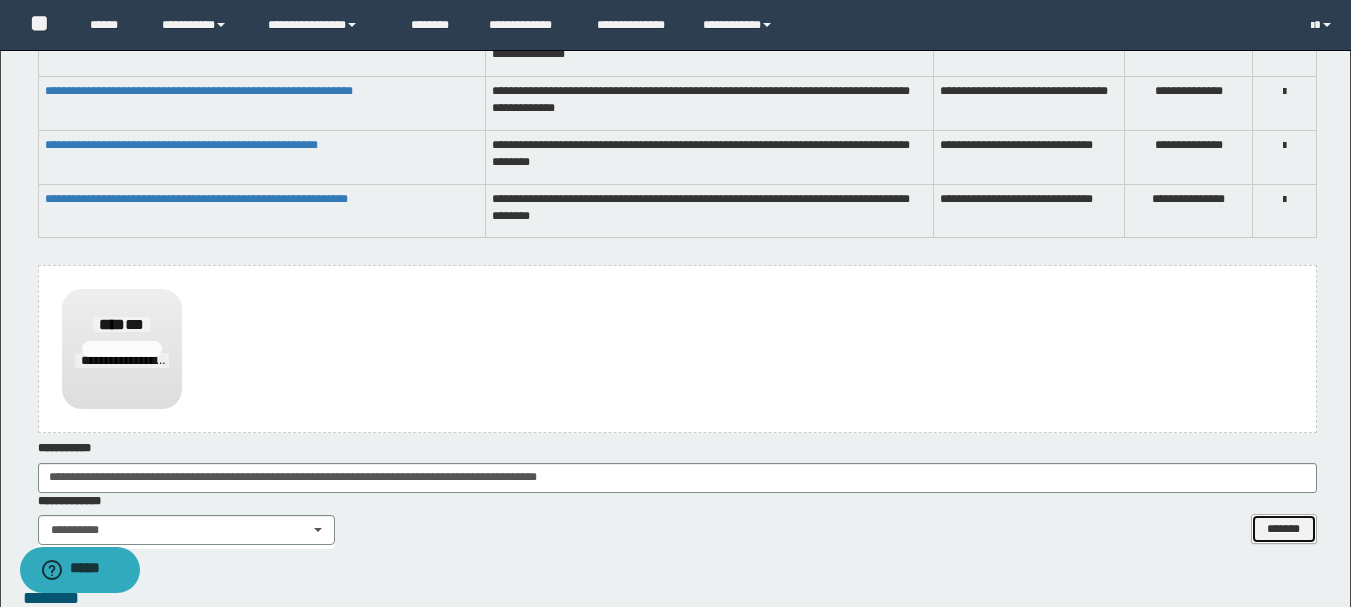 click on "*******" at bounding box center (1284, 529) 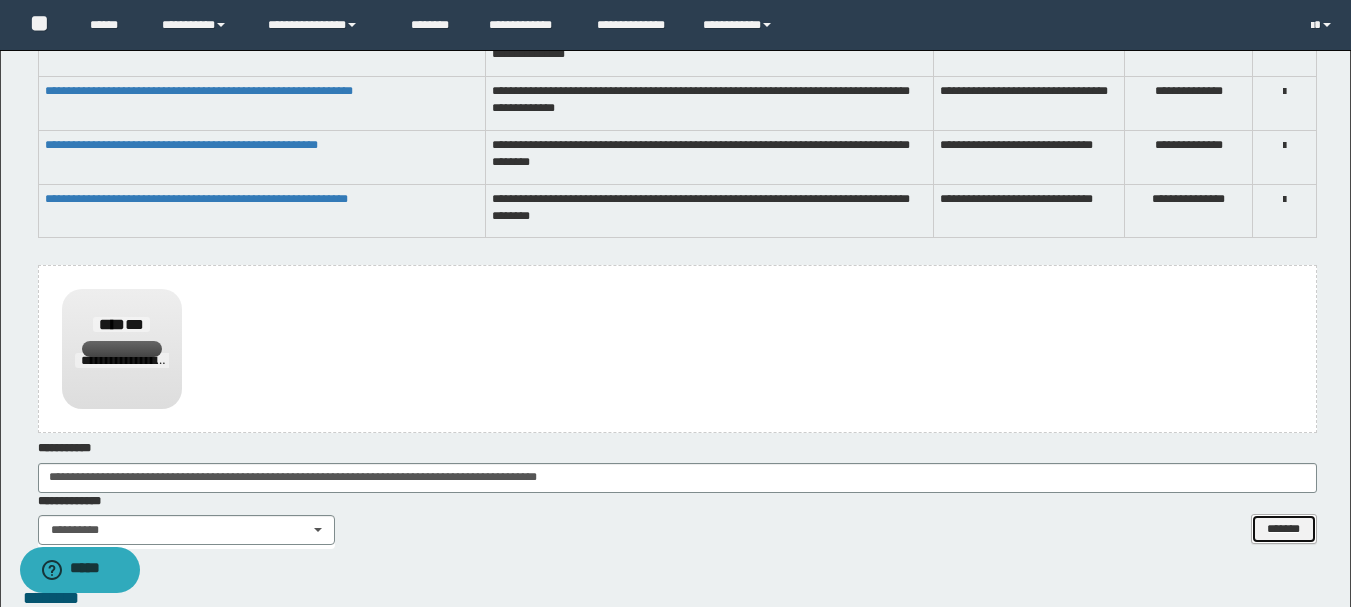 type 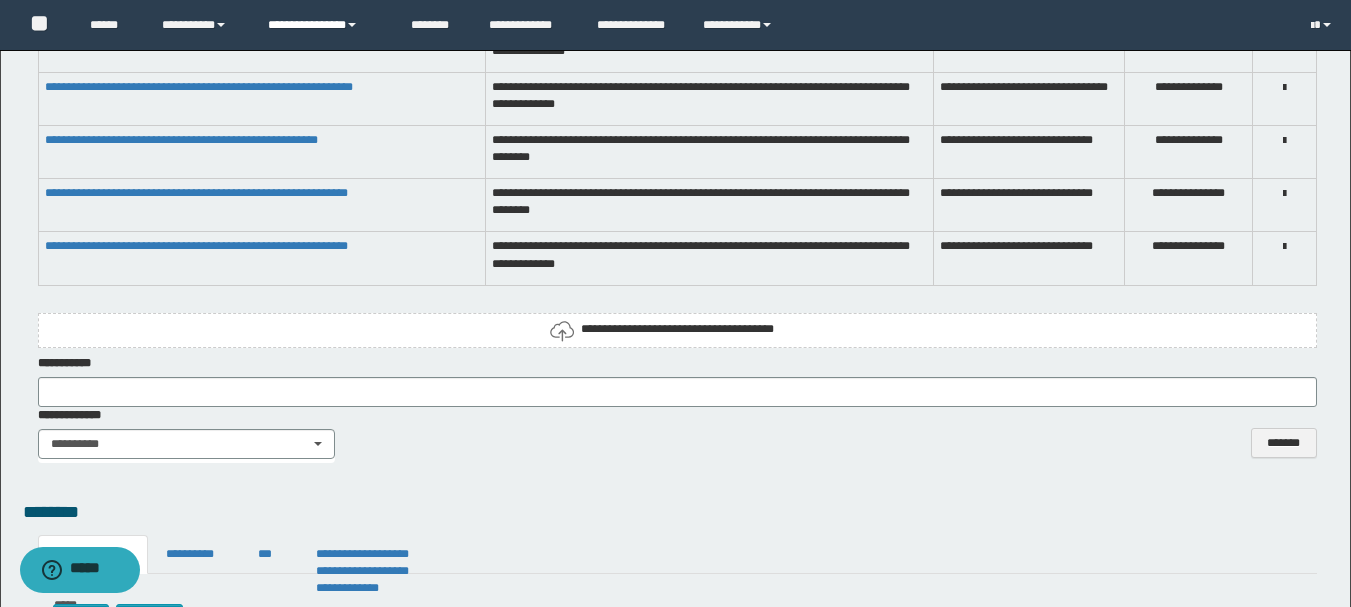 click on "**********" at bounding box center [324, 25] 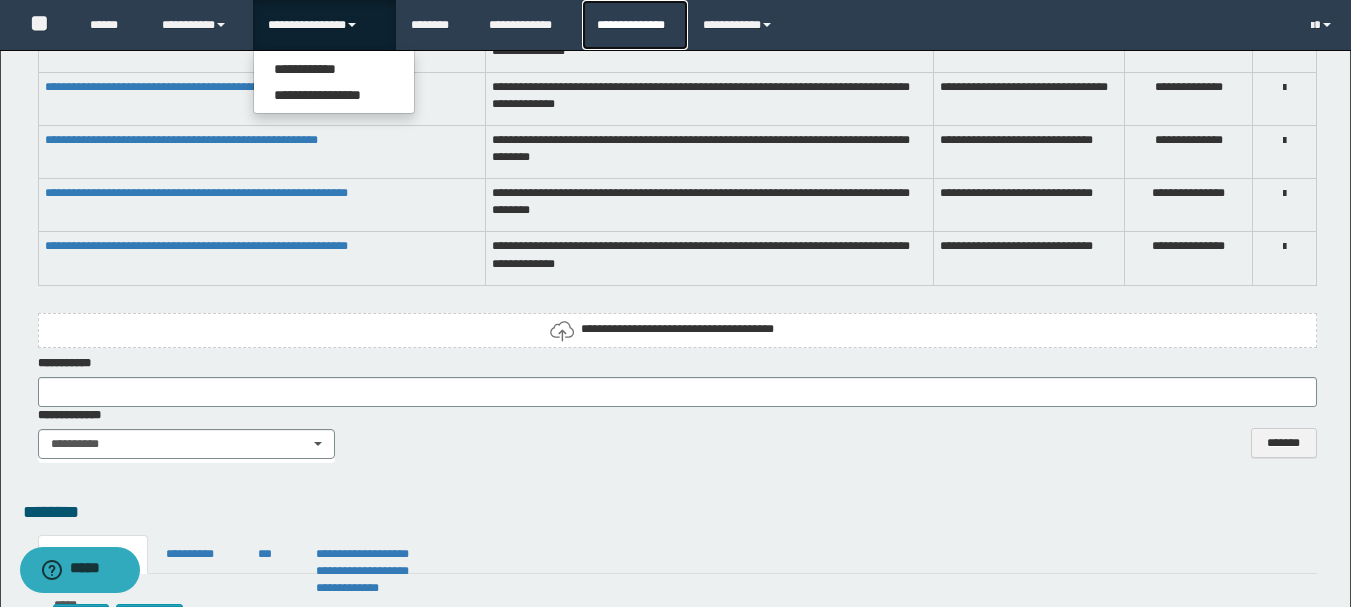 click on "**********" at bounding box center [634, 25] 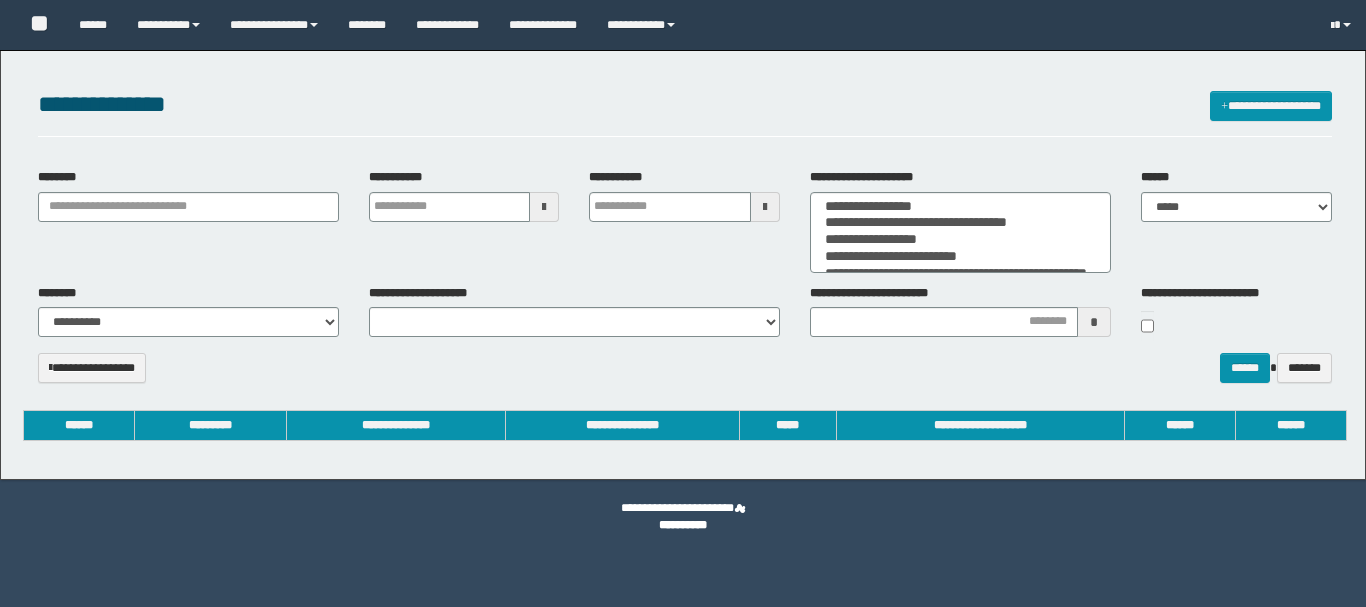 select 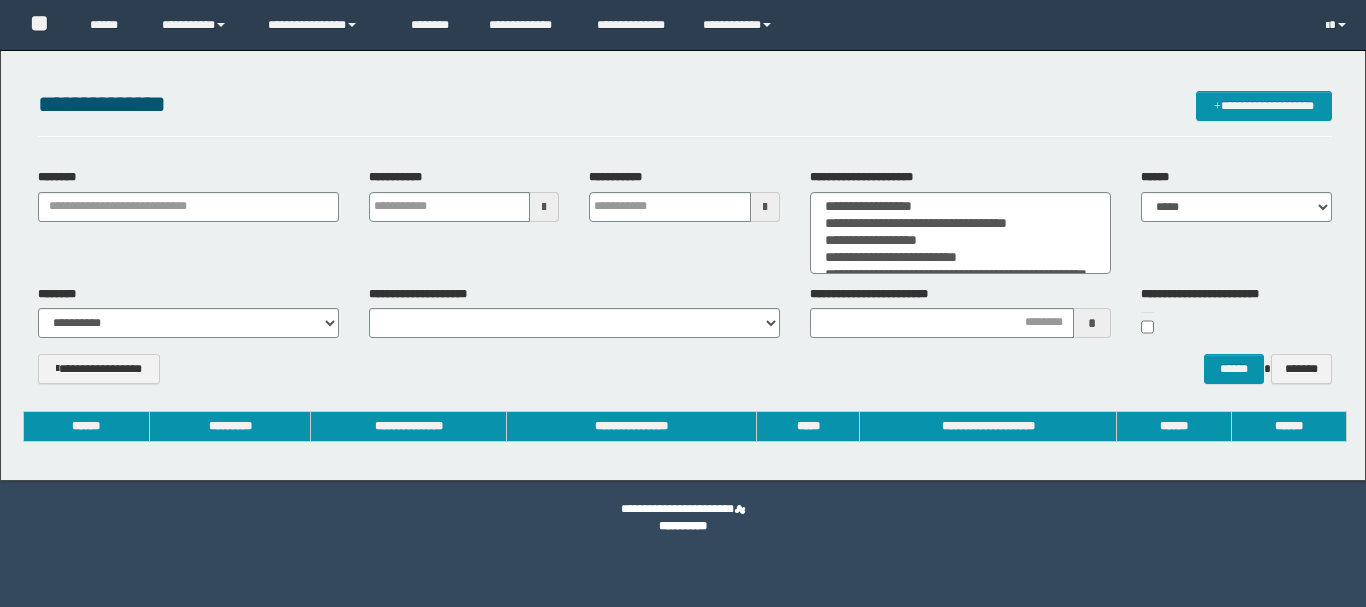 scroll, scrollTop: 0, scrollLeft: 0, axis: both 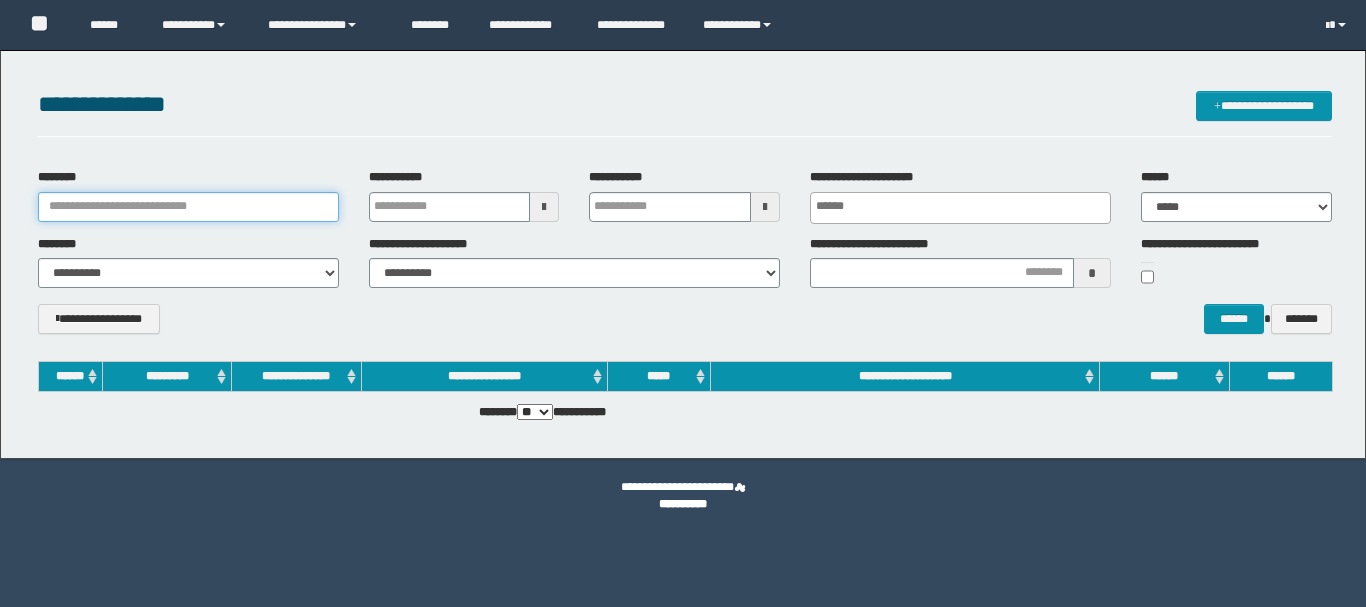 click on "********" at bounding box center [188, 207] 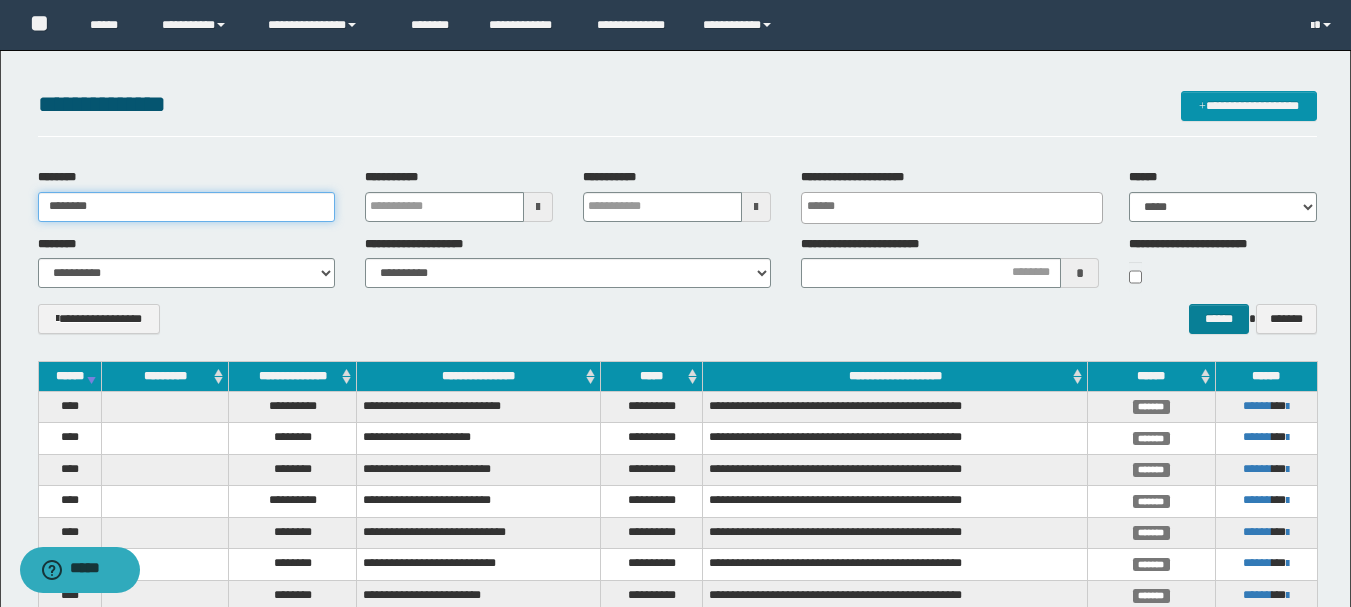 type on "********" 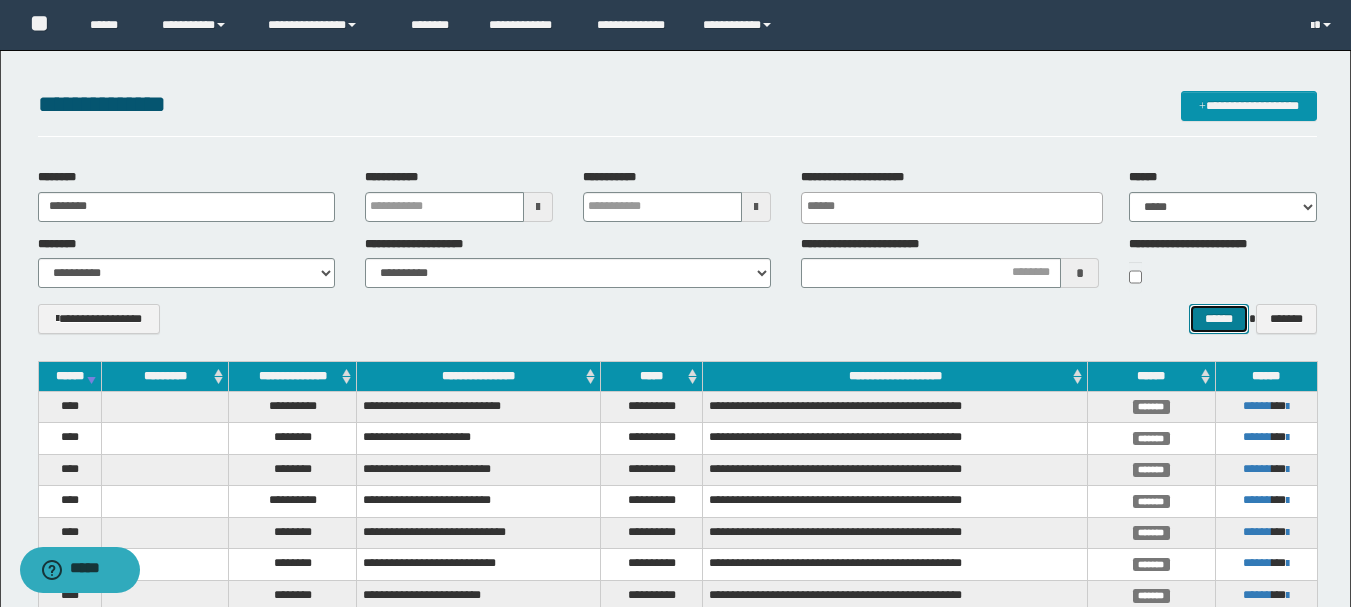 click on "******" at bounding box center [1218, 319] 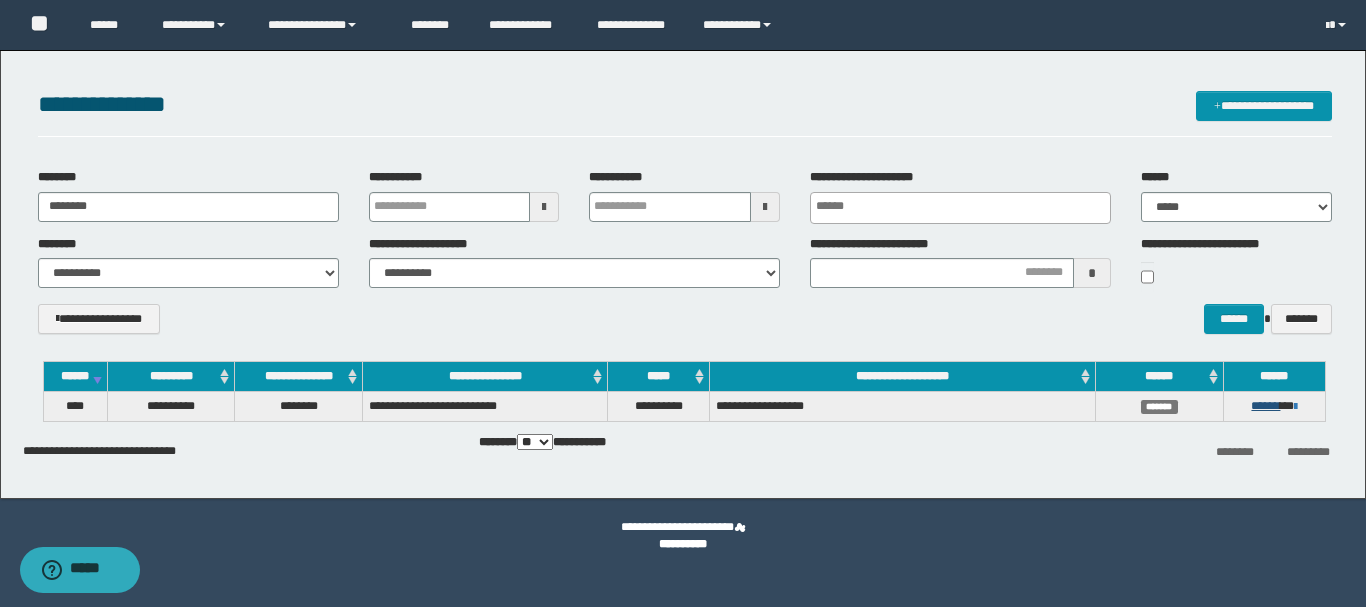 drag, startPoint x: 1256, startPoint y: 395, endPoint x: 1266, endPoint y: 401, distance: 11.661903 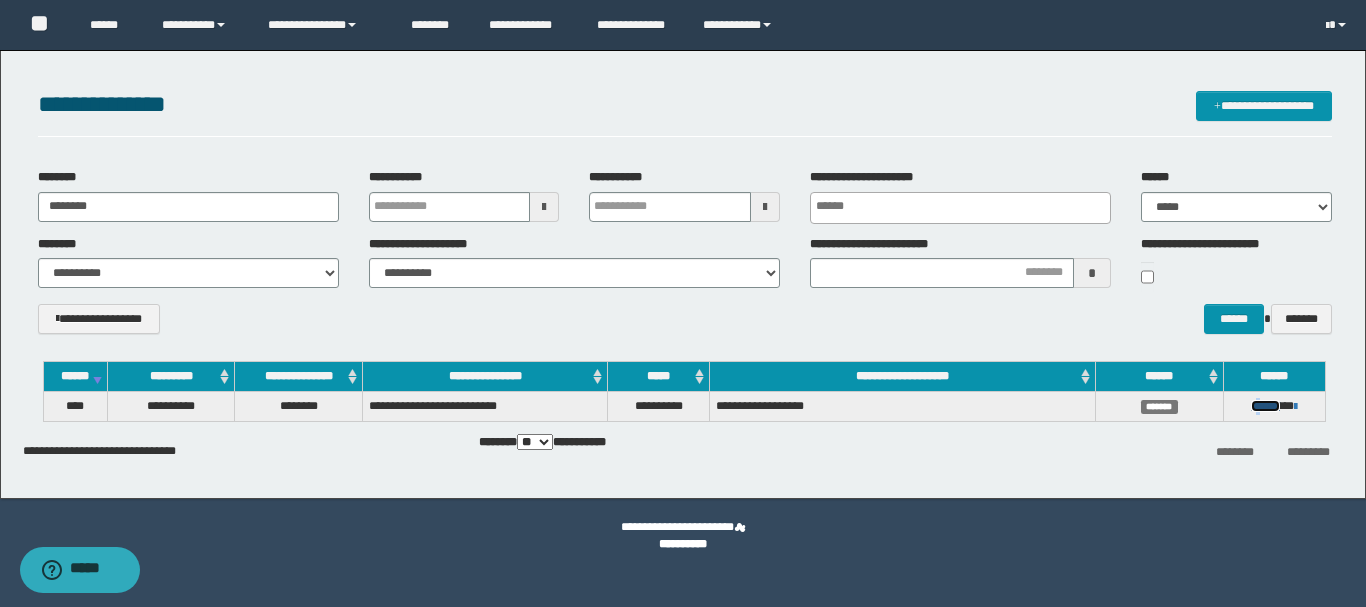 click on "******" at bounding box center (1265, 406) 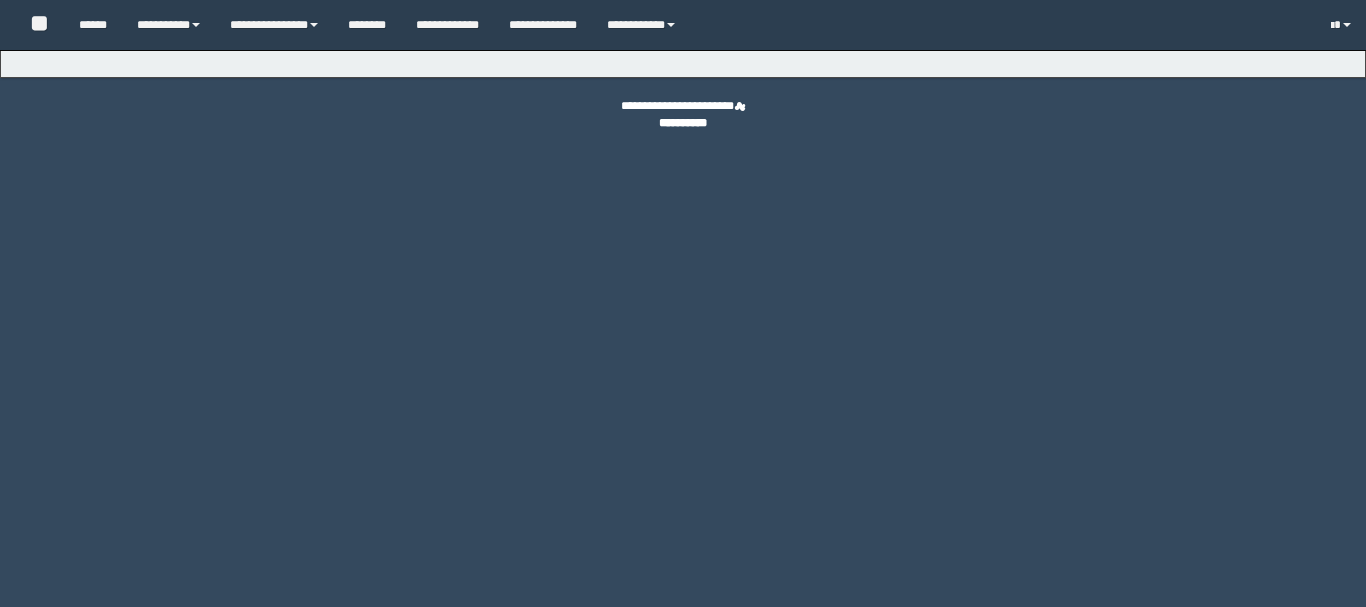 scroll, scrollTop: 0, scrollLeft: 0, axis: both 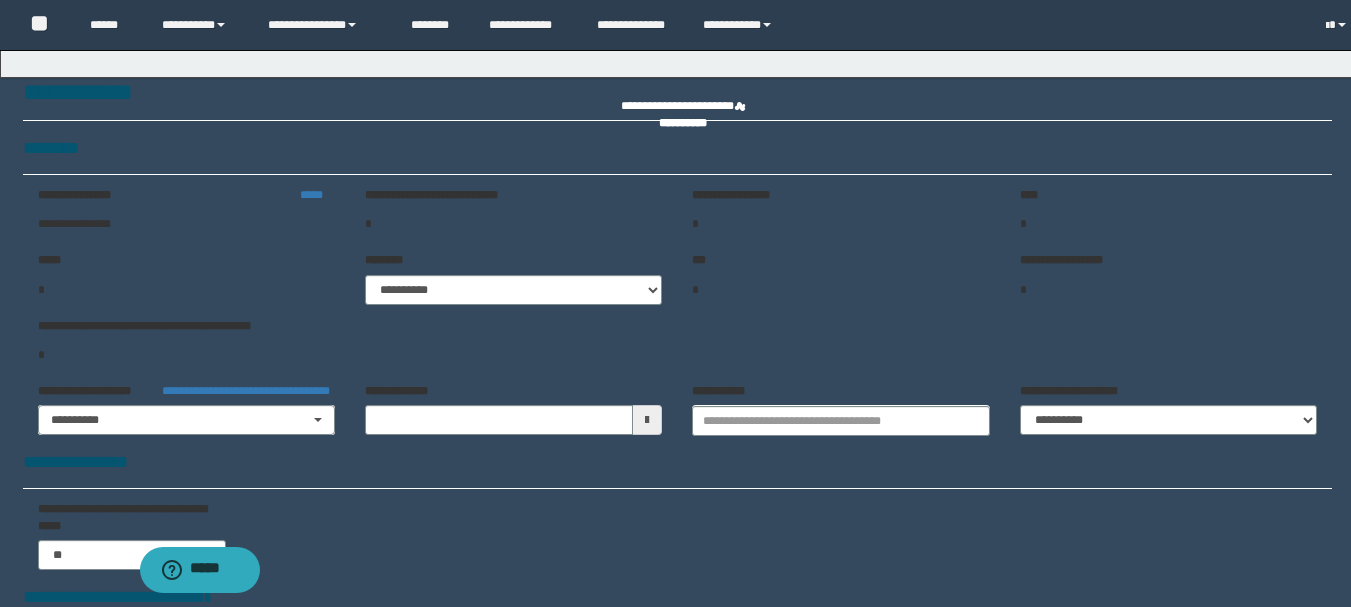 type on "**********" 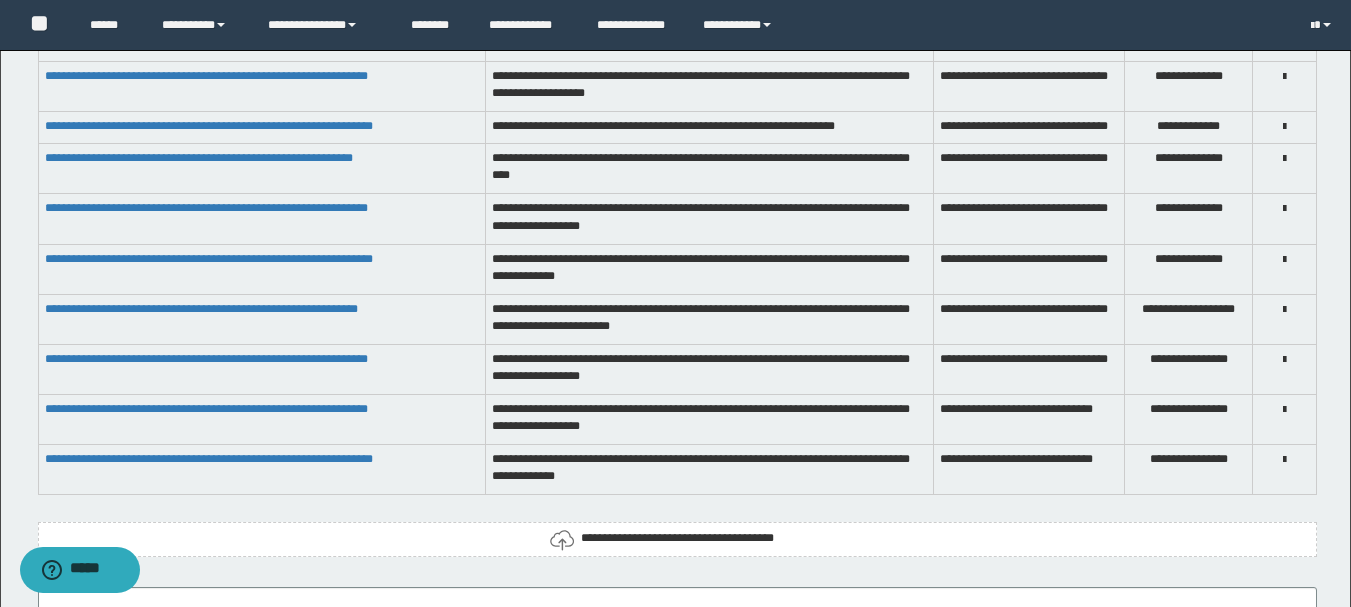 scroll, scrollTop: 2200, scrollLeft: 0, axis: vertical 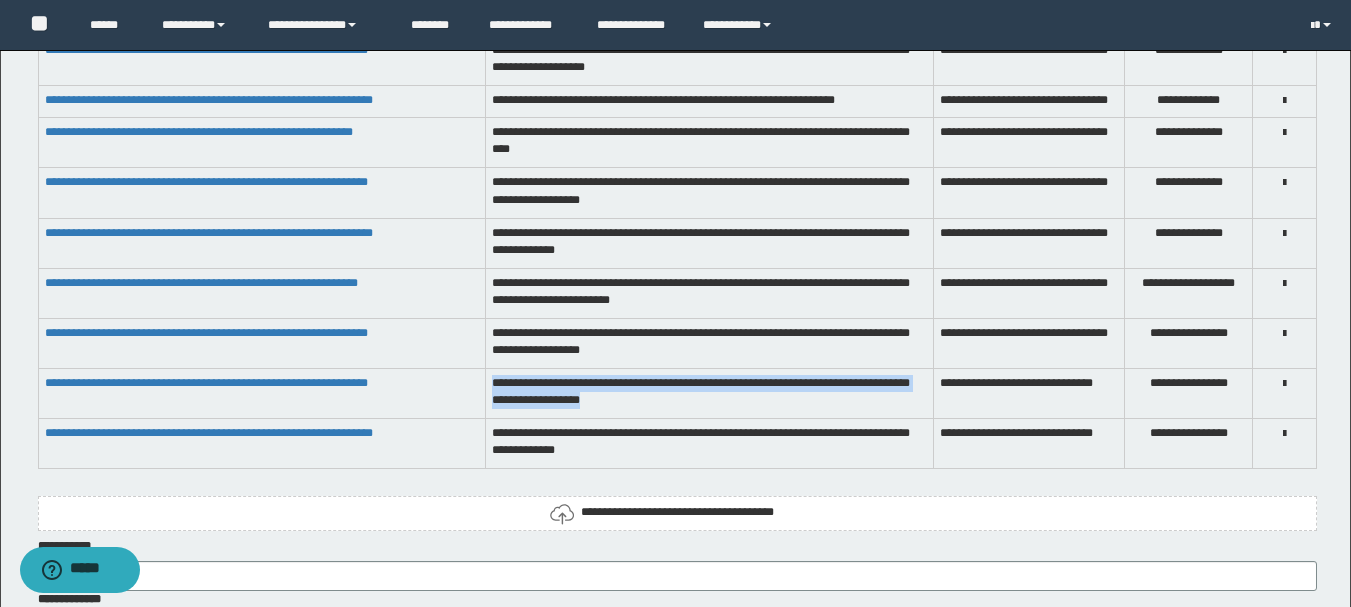 drag, startPoint x: 496, startPoint y: 387, endPoint x: 822, endPoint y: 407, distance: 326.6129 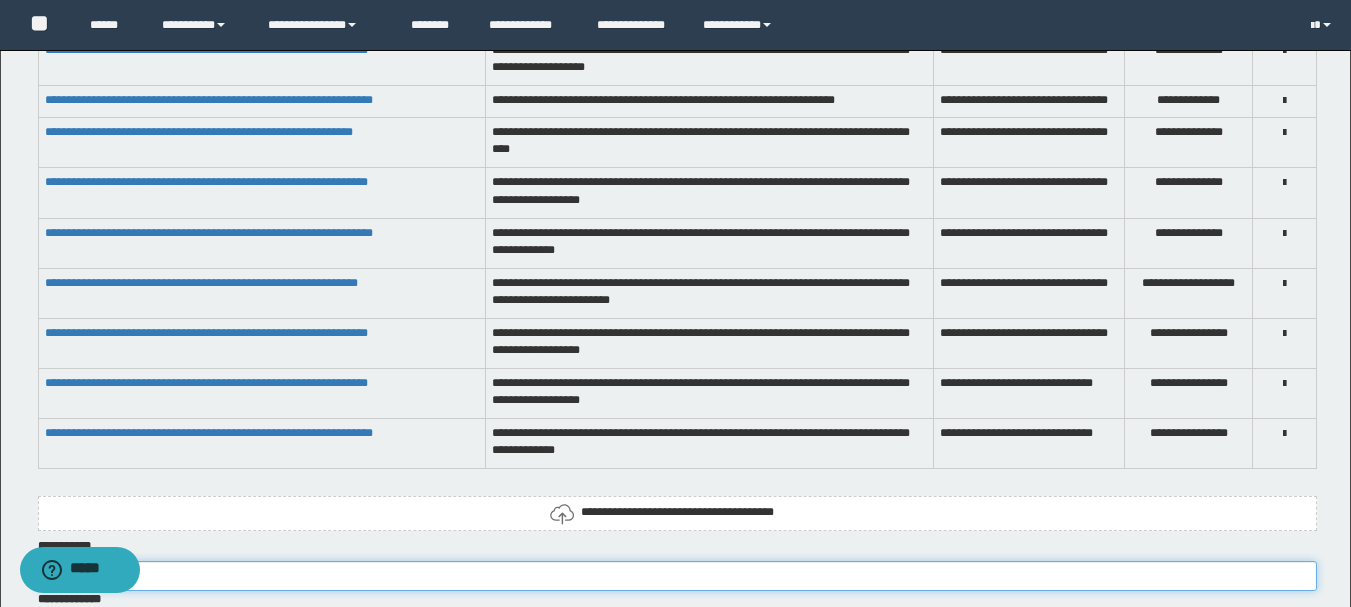 click at bounding box center [677, 576] 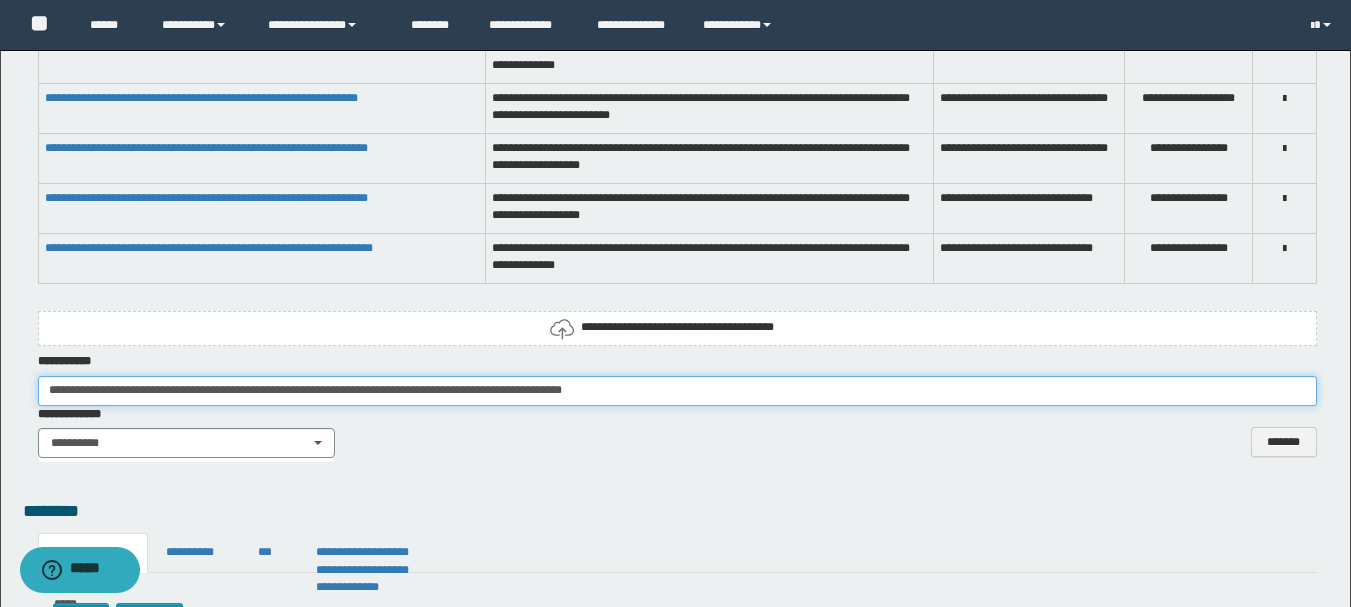 scroll, scrollTop: 2400, scrollLeft: 0, axis: vertical 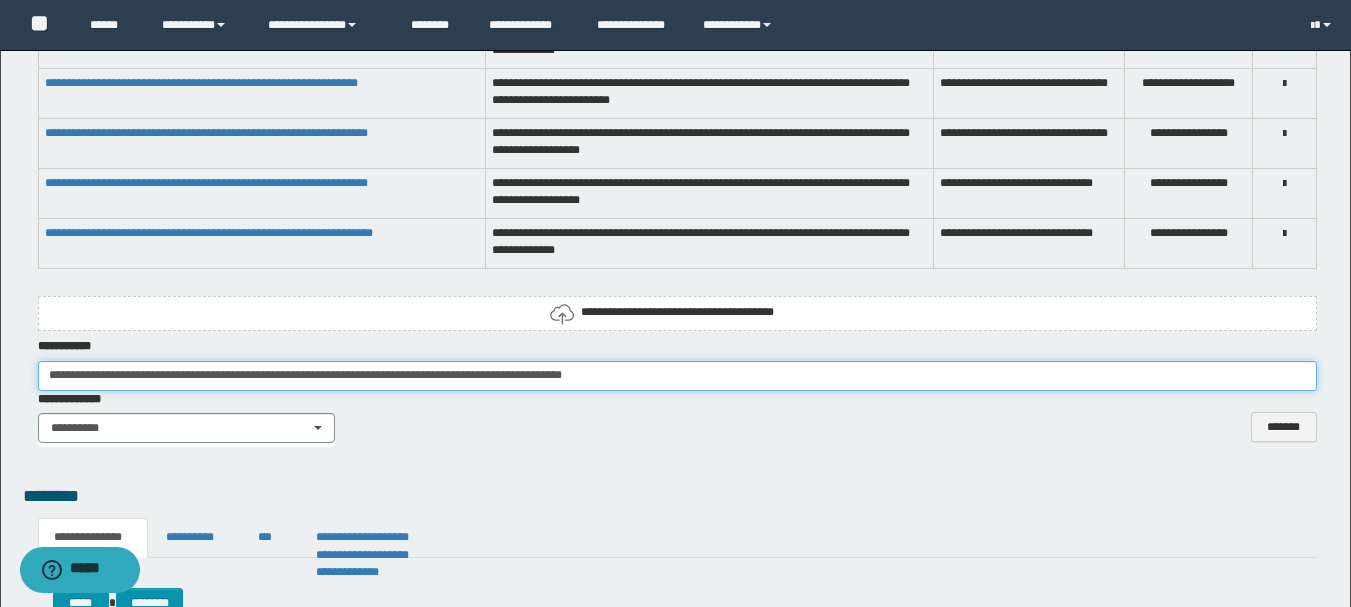 drag, startPoint x: 755, startPoint y: 383, endPoint x: 846, endPoint y: 398, distance: 92.22798 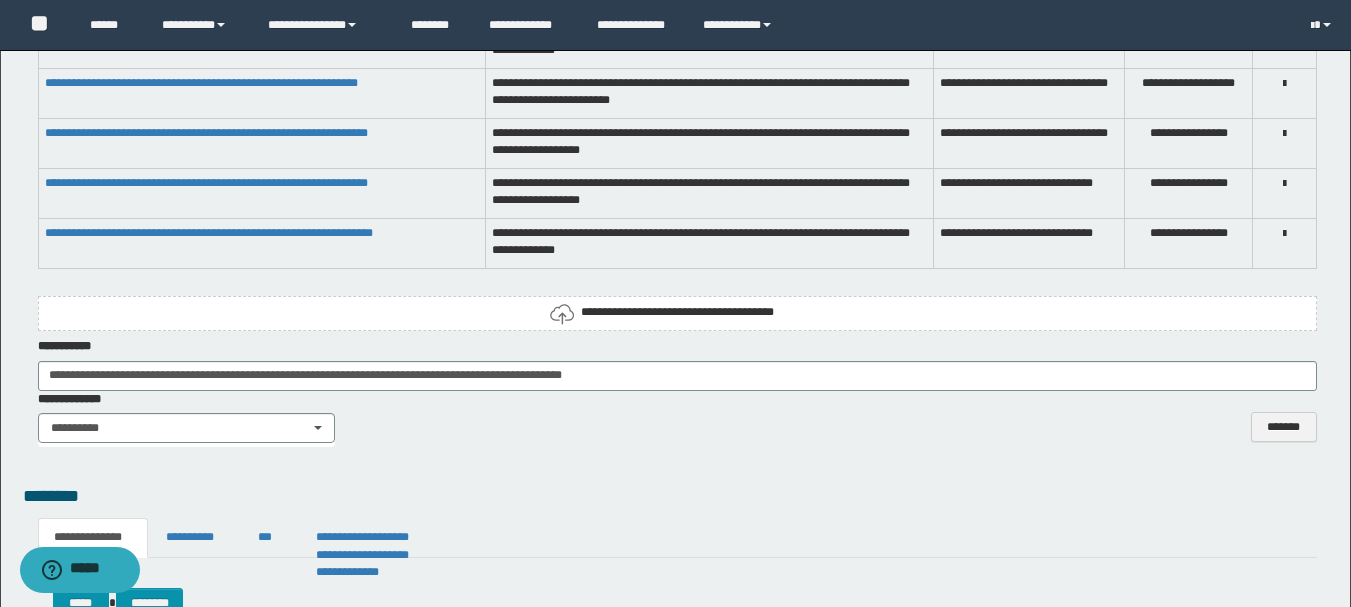 click on "**********" at bounding box center (677, 312) 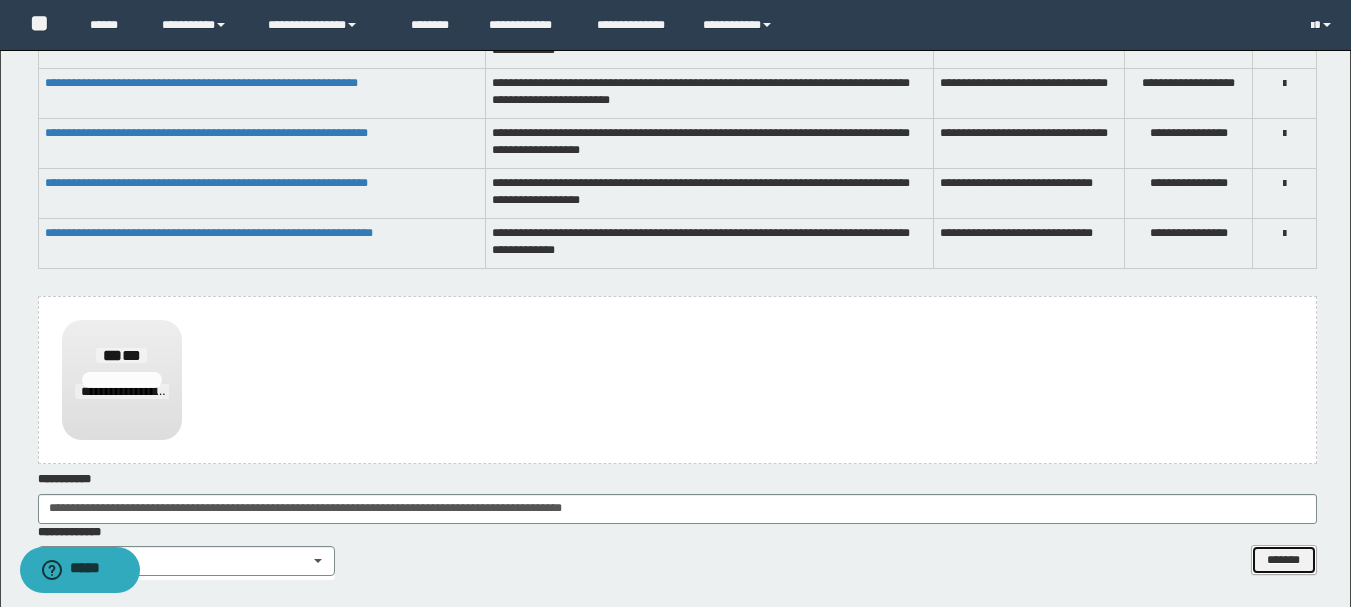 click on "*******" at bounding box center [1284, 560] 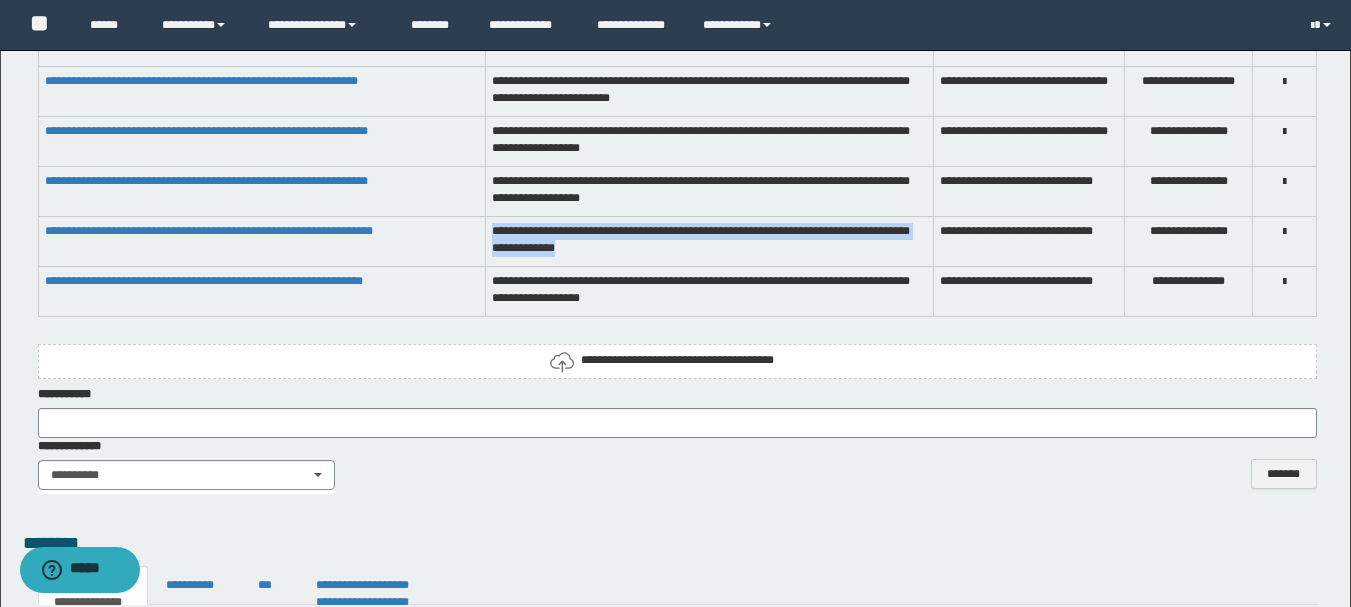 drag, startPoint x: 494, startPoint y: 234, endPoint x: 816, endPoint y: 261, distance: 323.13 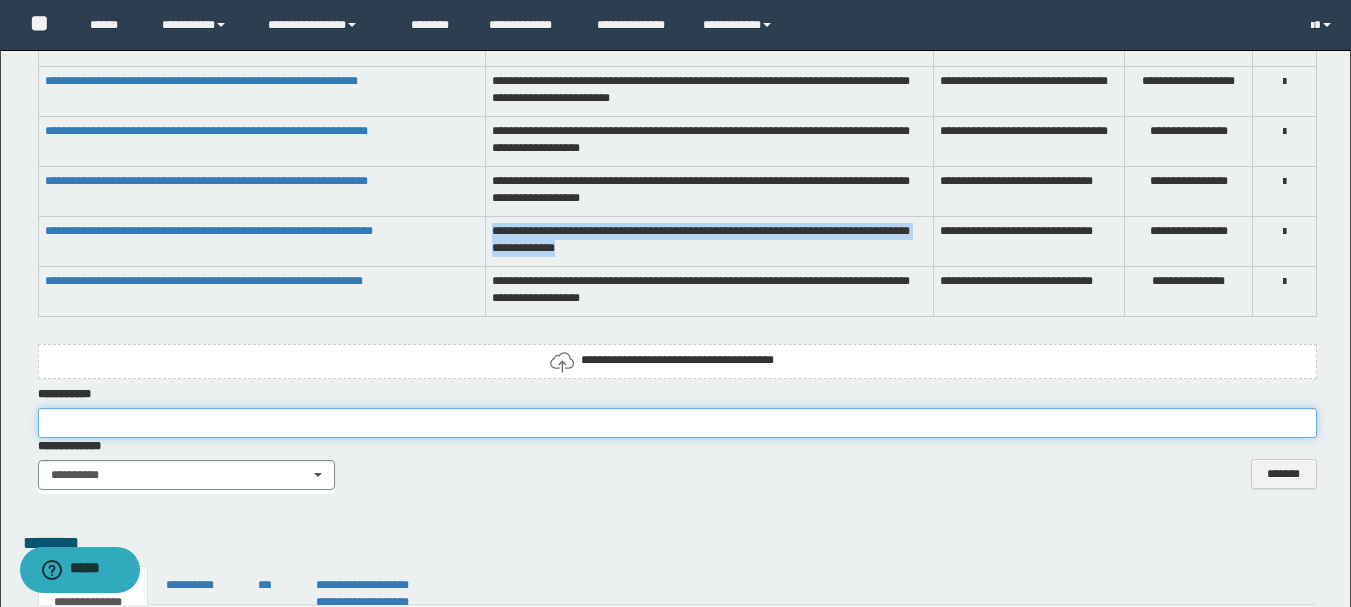 click at bounding box center [677, 423] 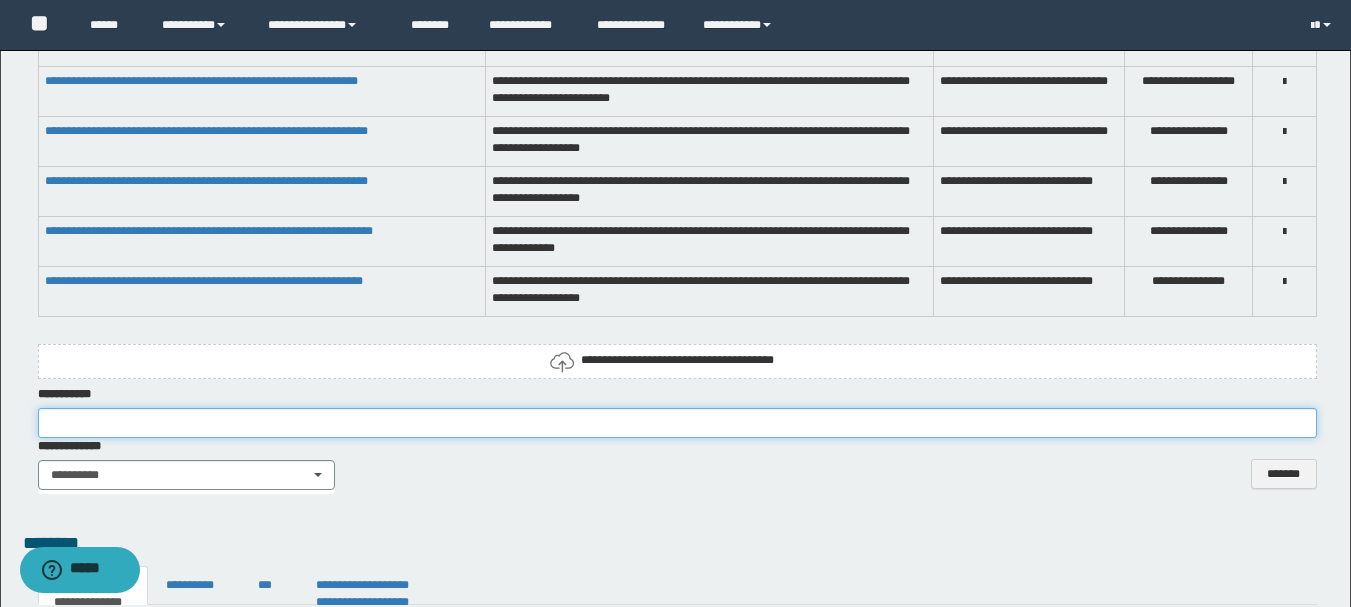 paste on "**********" 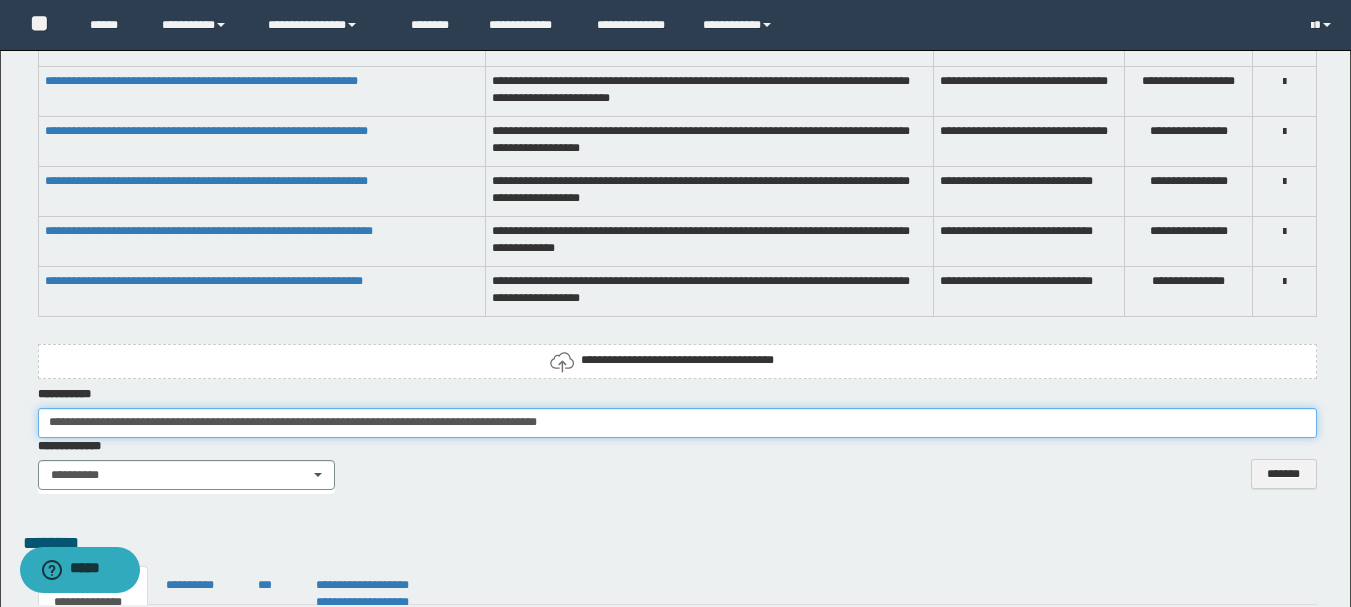 drag, startPoint x: 689, startPoint y: 420, endPoint x: 980, endPoint y: 411, distance: 291.13913 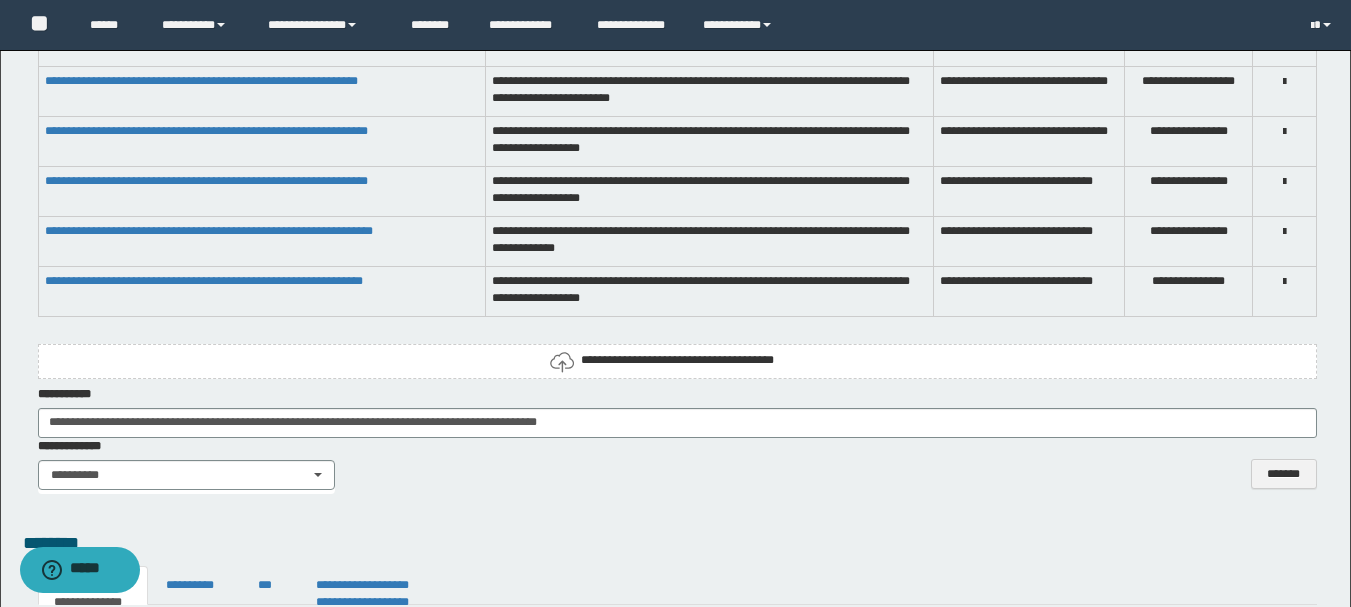 click on "**********" at bounding box center [677, 360] 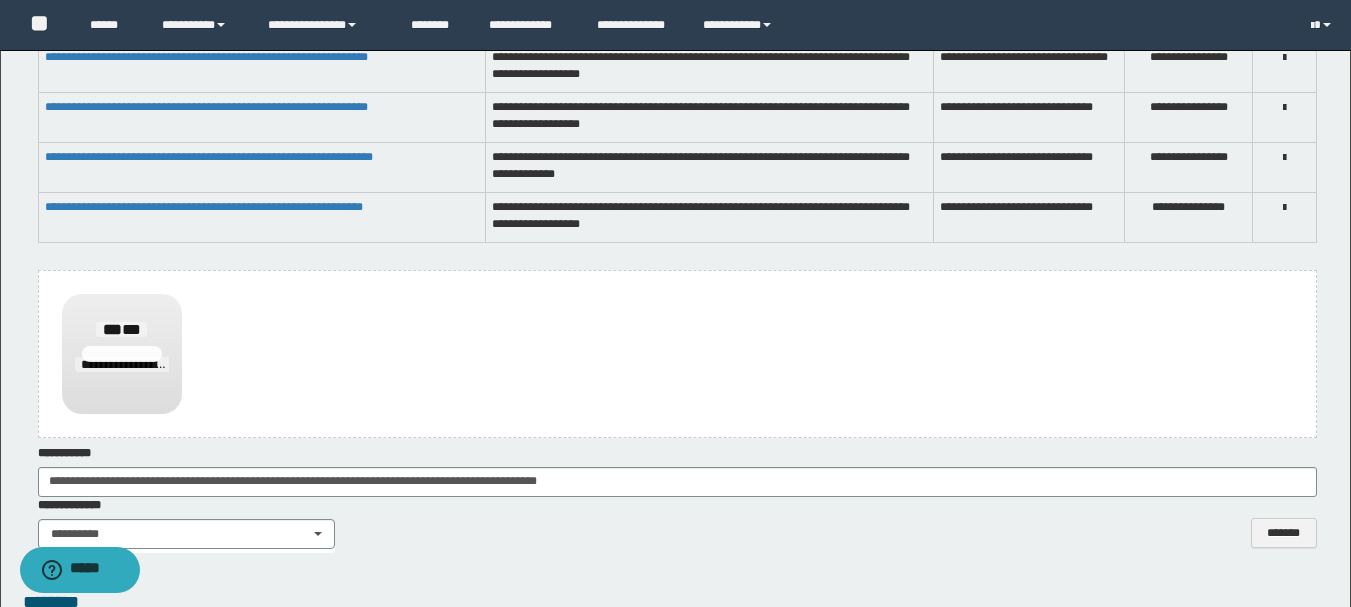 scroll, scrollTop: 2600, scrollLeft: 0, axis: vertical 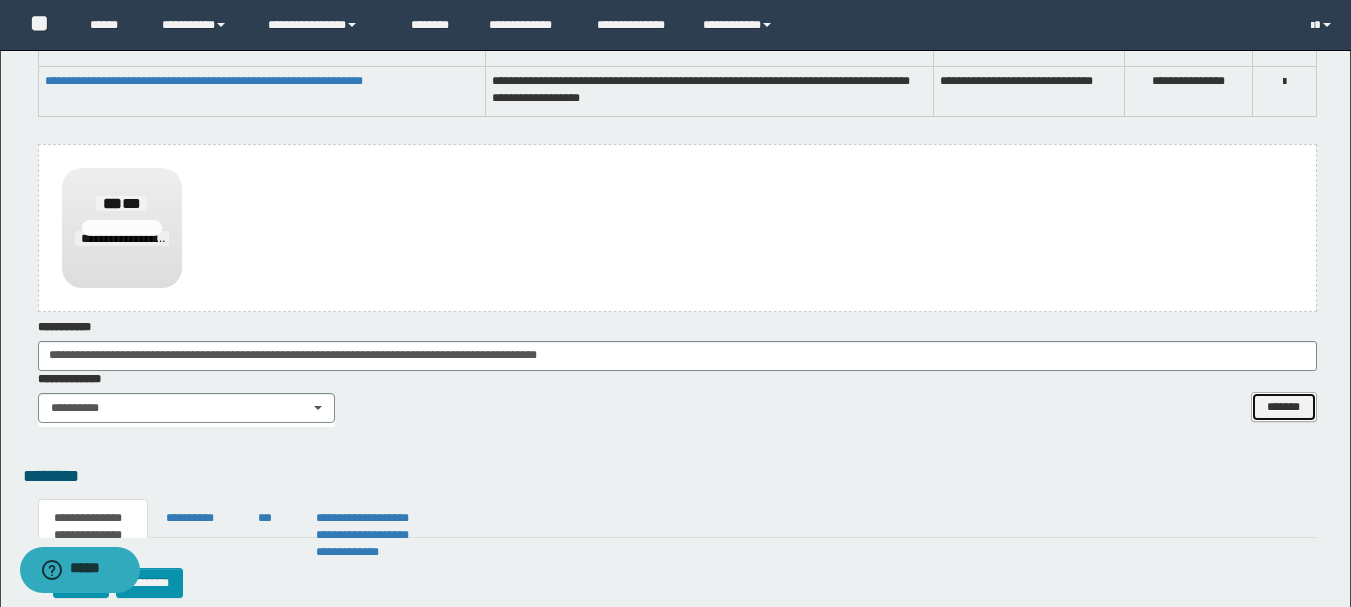 click on "*******" at bounding box center (1284, 407) 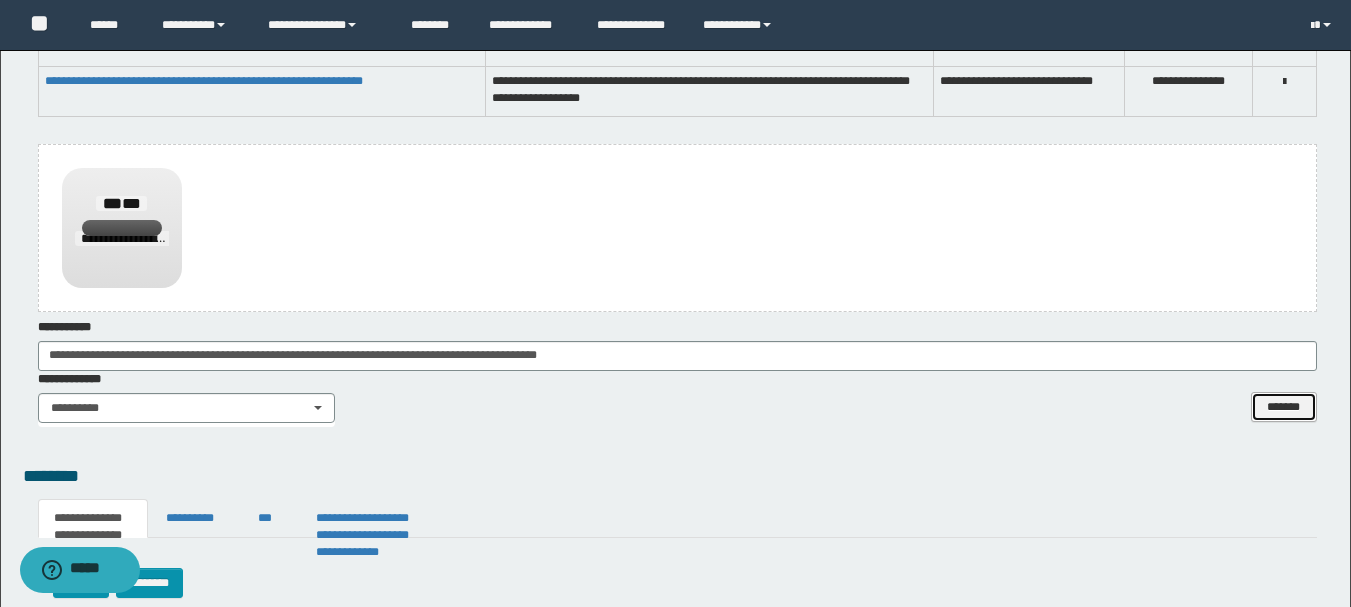 type 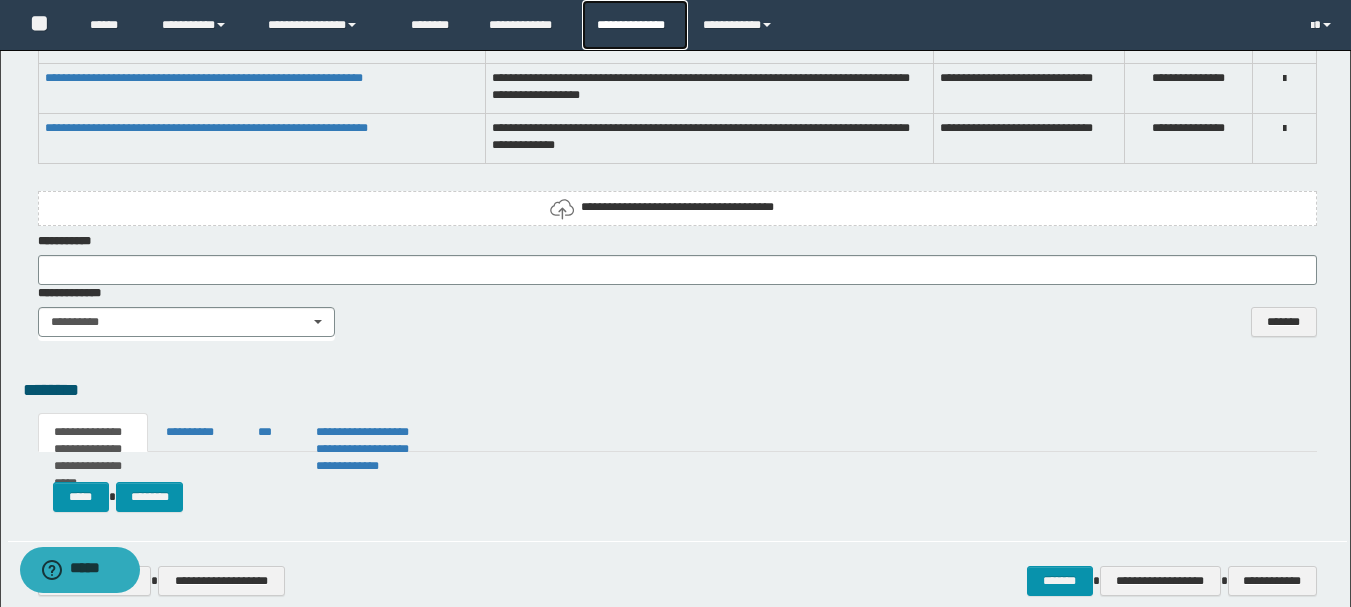 click on "**********" at bounding box center [634, 25] 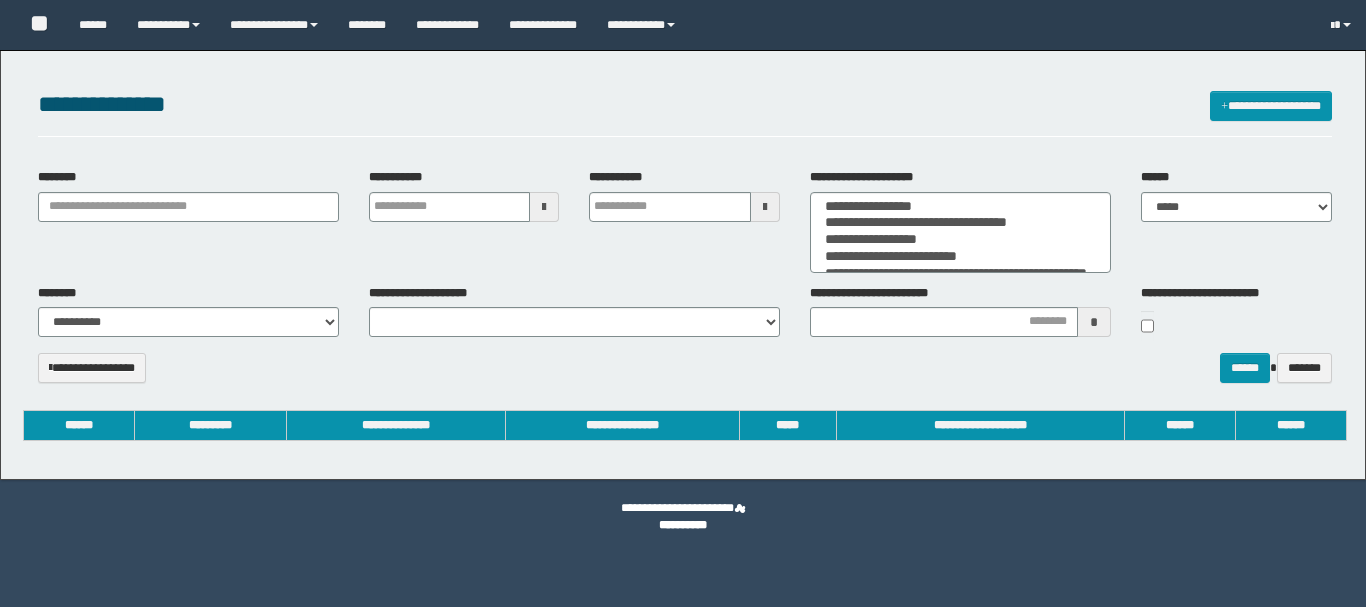 select 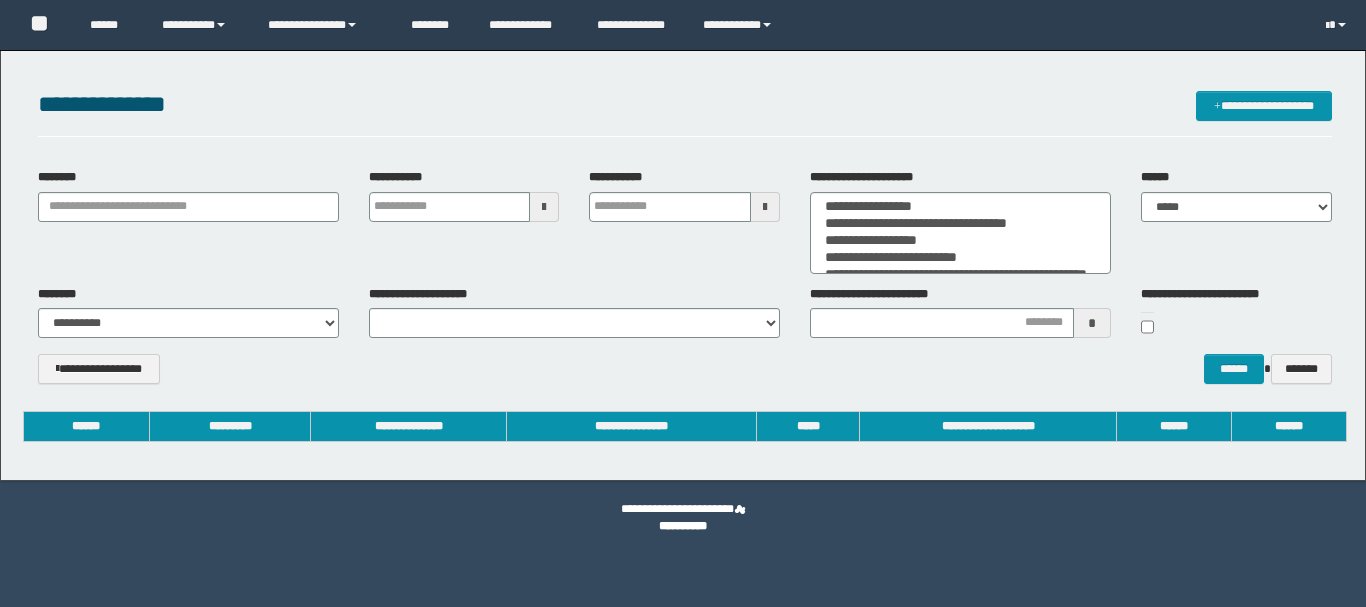 scroll, scrollTop: 0, scrollLeft: 0, axis: both 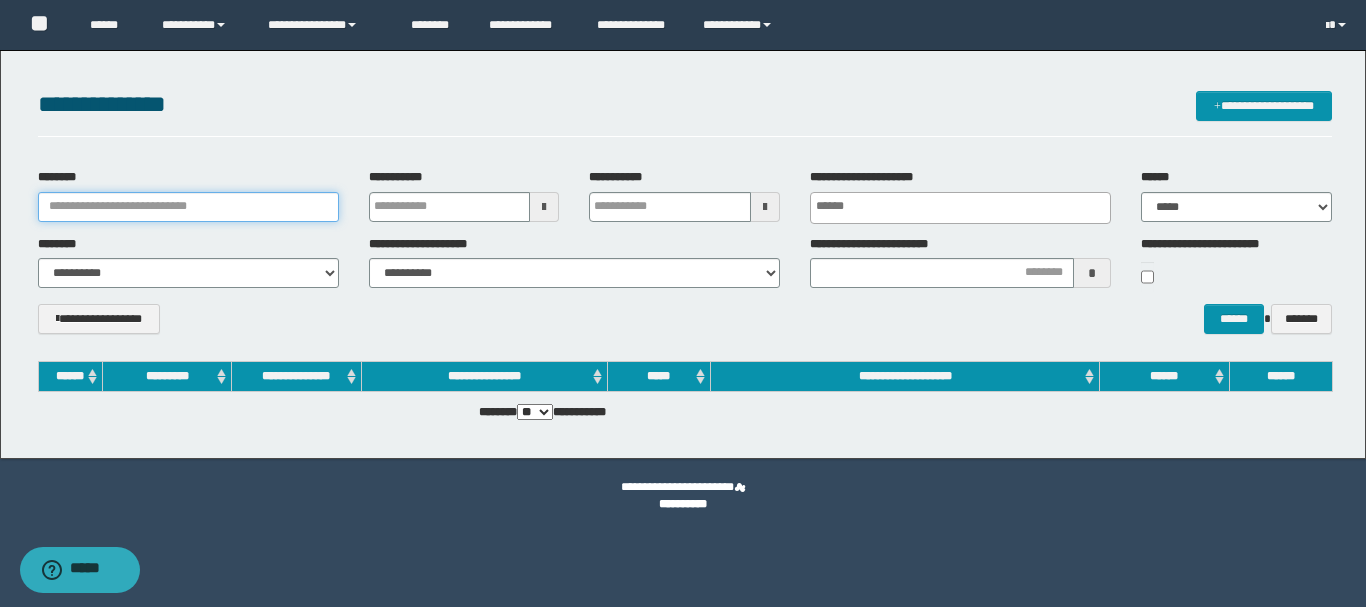 click on "********" at bounding box center (188, 207) 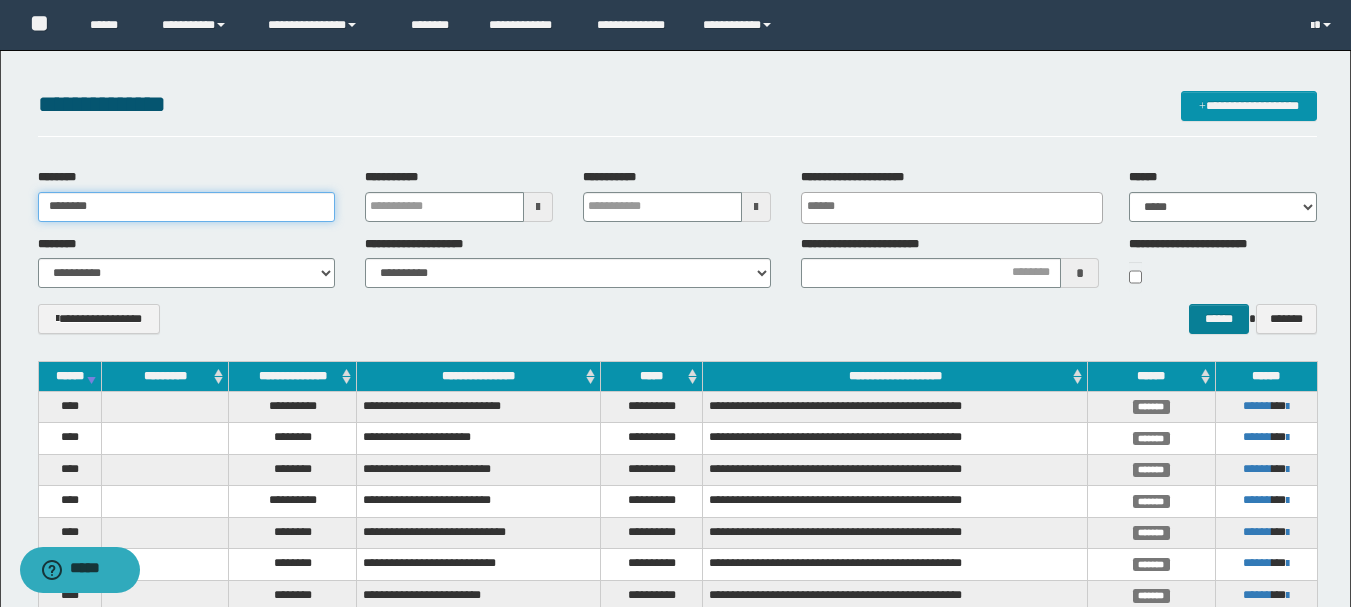 type on "********" 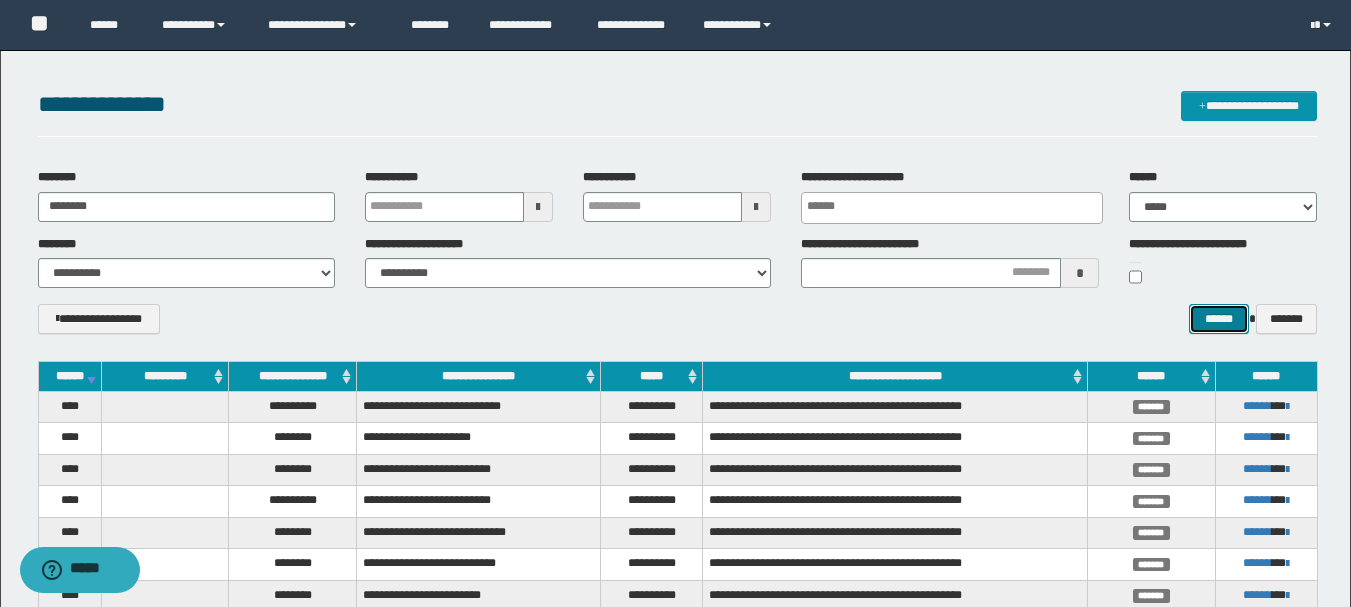 click on "******" at bounding box center (1218, 319) 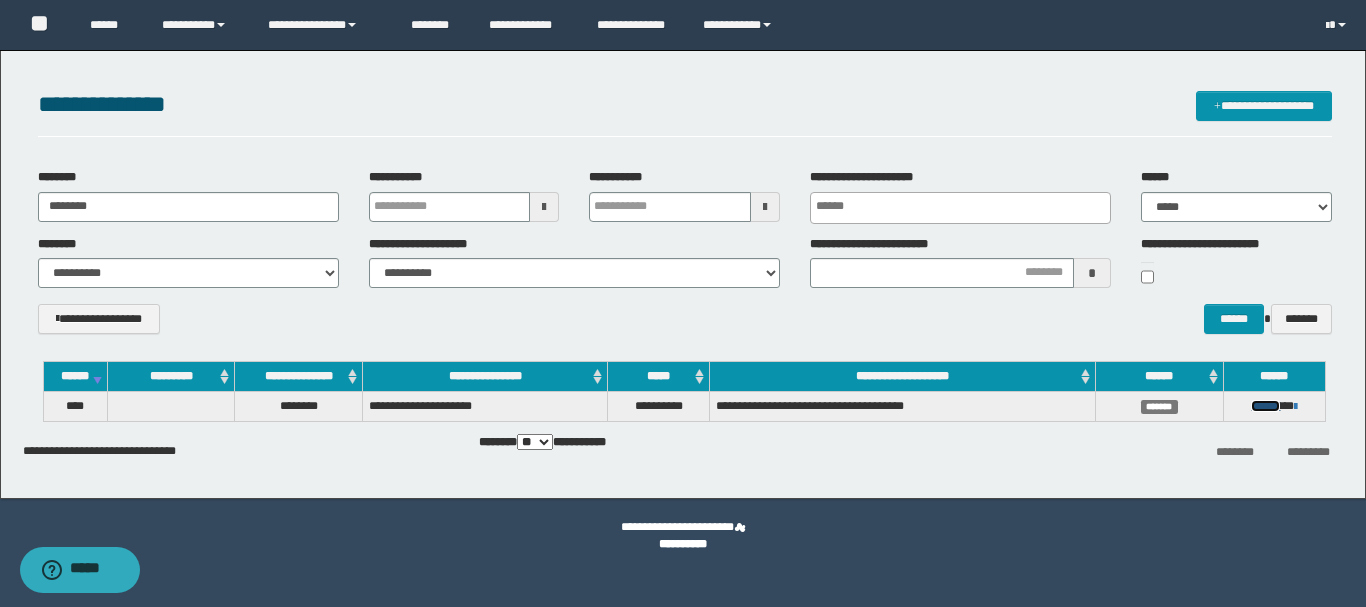 click on "******" at bounding box center [1265, 406] 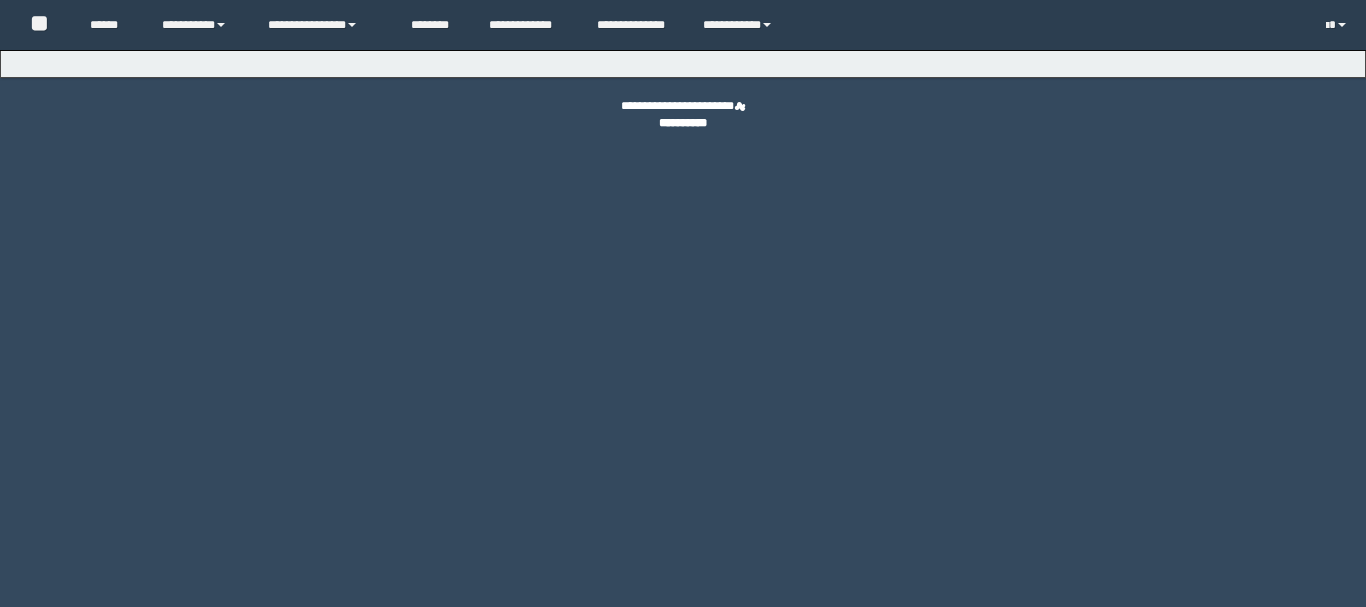 scroll, scrollTop: 0, scrollLeft: 0, axis: both 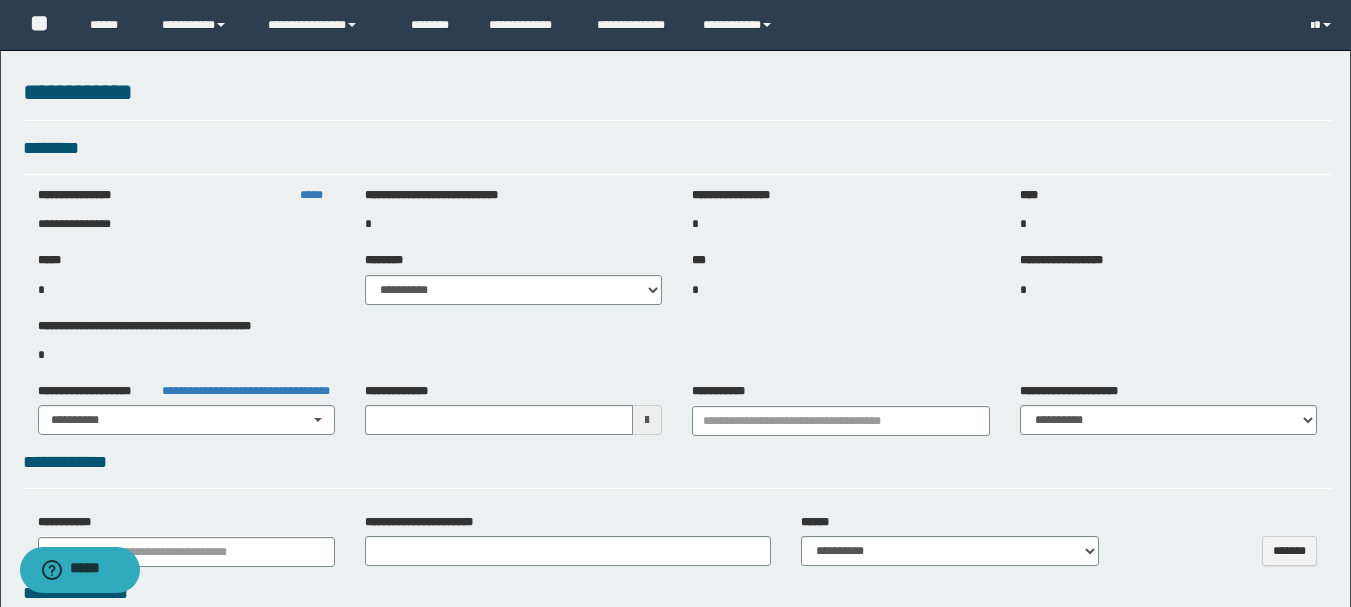 type on "**********" 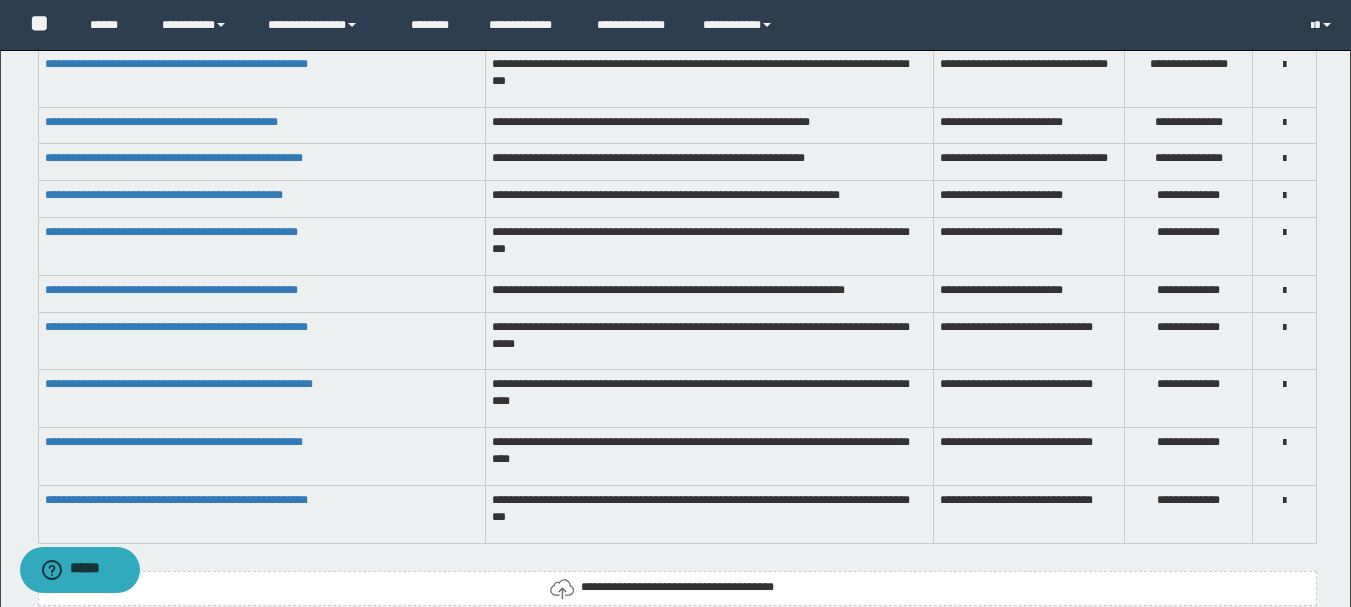 scroll, scrollTop: 1900, scrollLeft: 0, axis: vertical 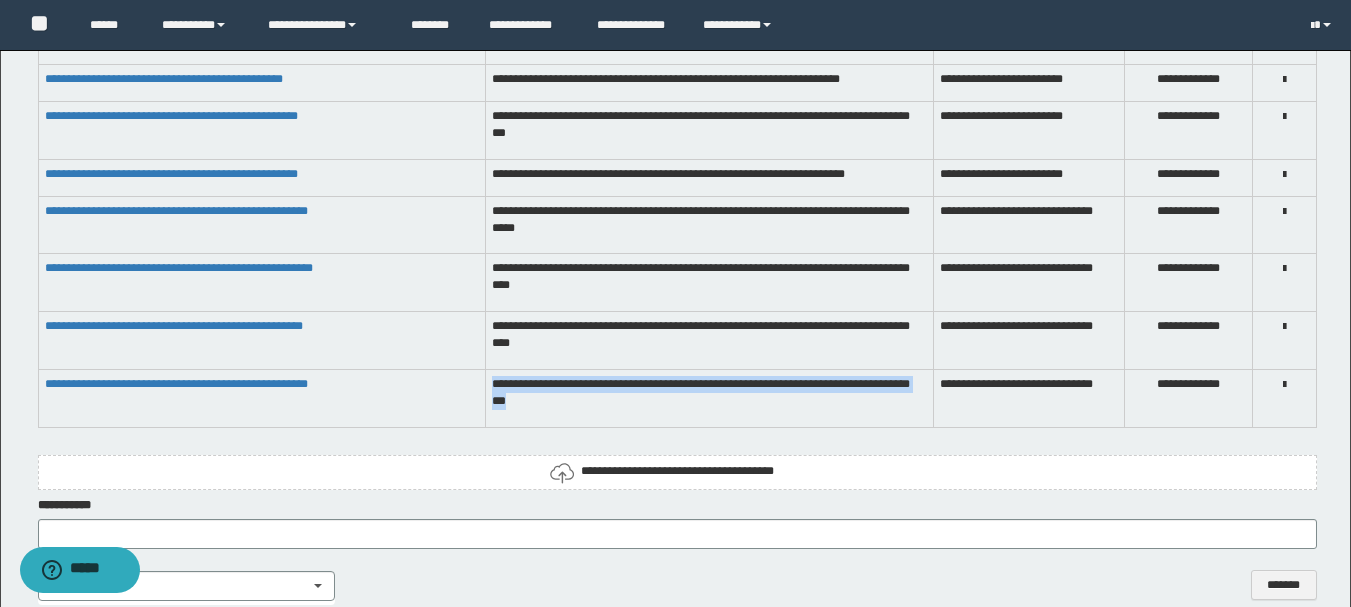 drag, startPoint x: 491, startPoint y: 390, endPoint x: 736, endPoint y: 420, distance: 246.8299 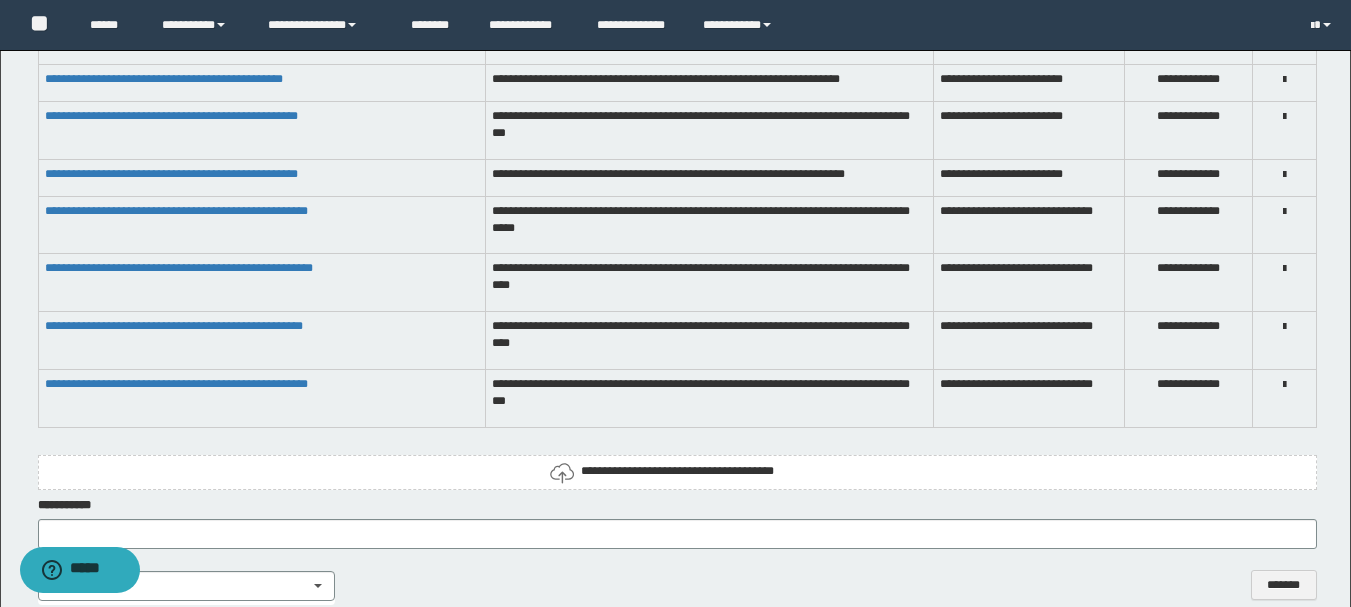 drag, startPoint x: 655, startPoint y: 395, endPoint x: 496, endPoint y: 335, distance: 169.9441 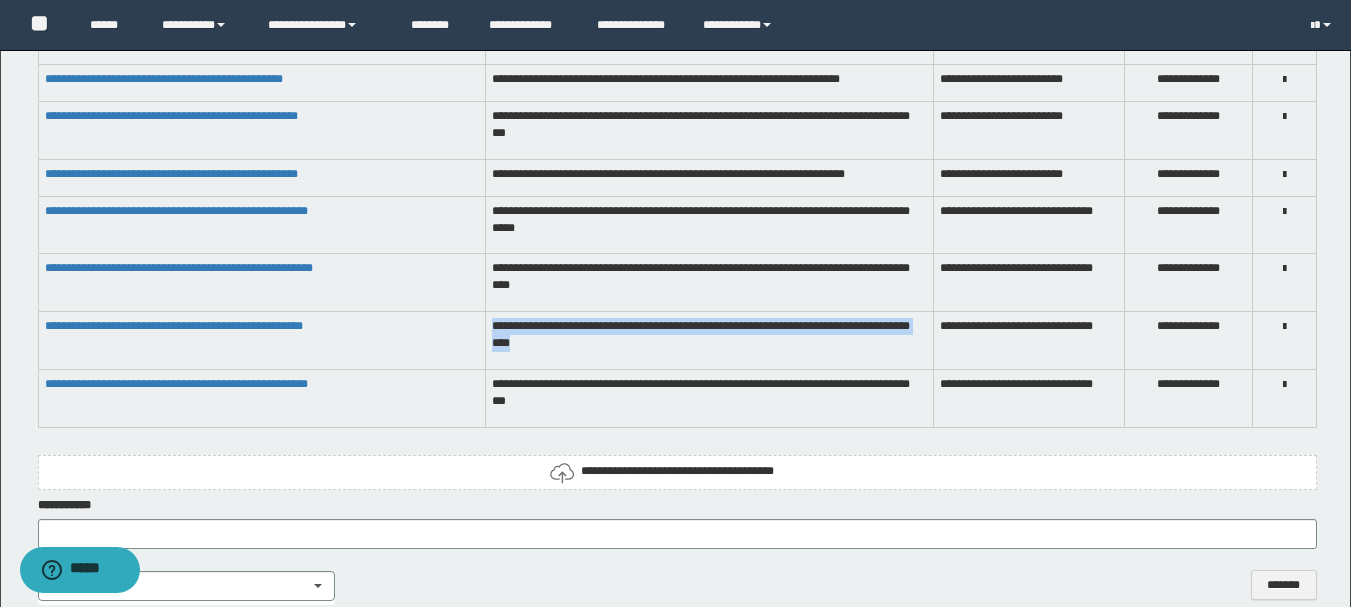 drag, startPoint x: 491, startPoint y: 341, endPoint x: 714, endPoint y: 360, distance: 223.80795 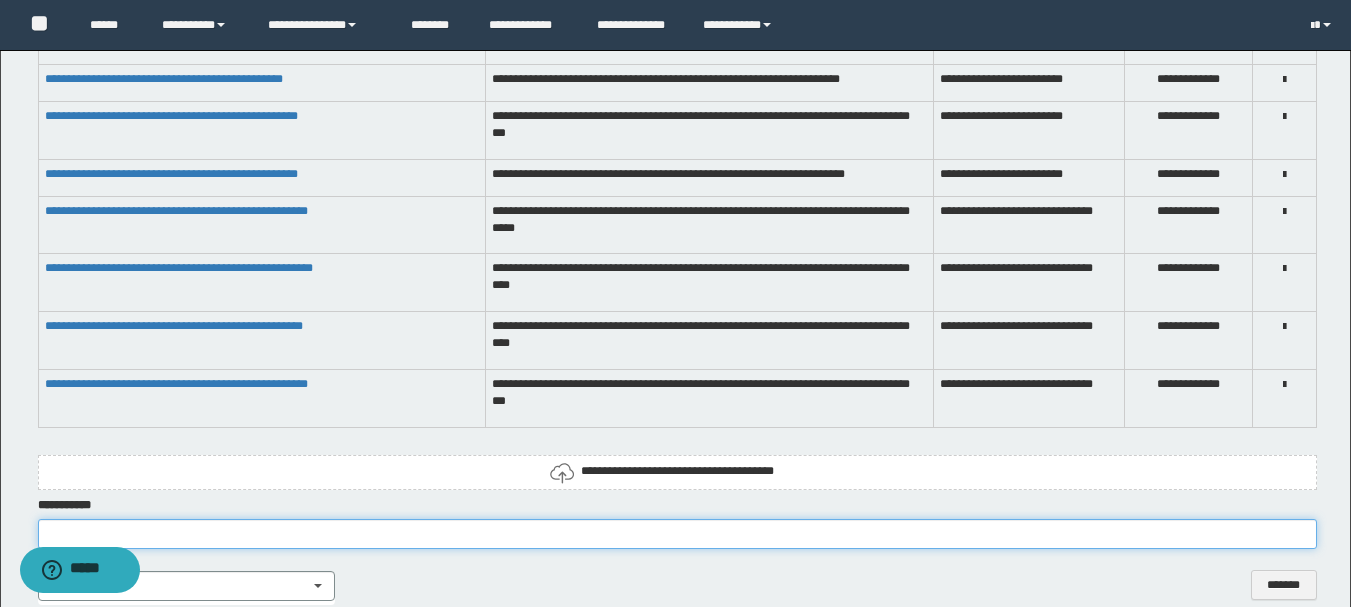 click at bounding box center [677, 534] 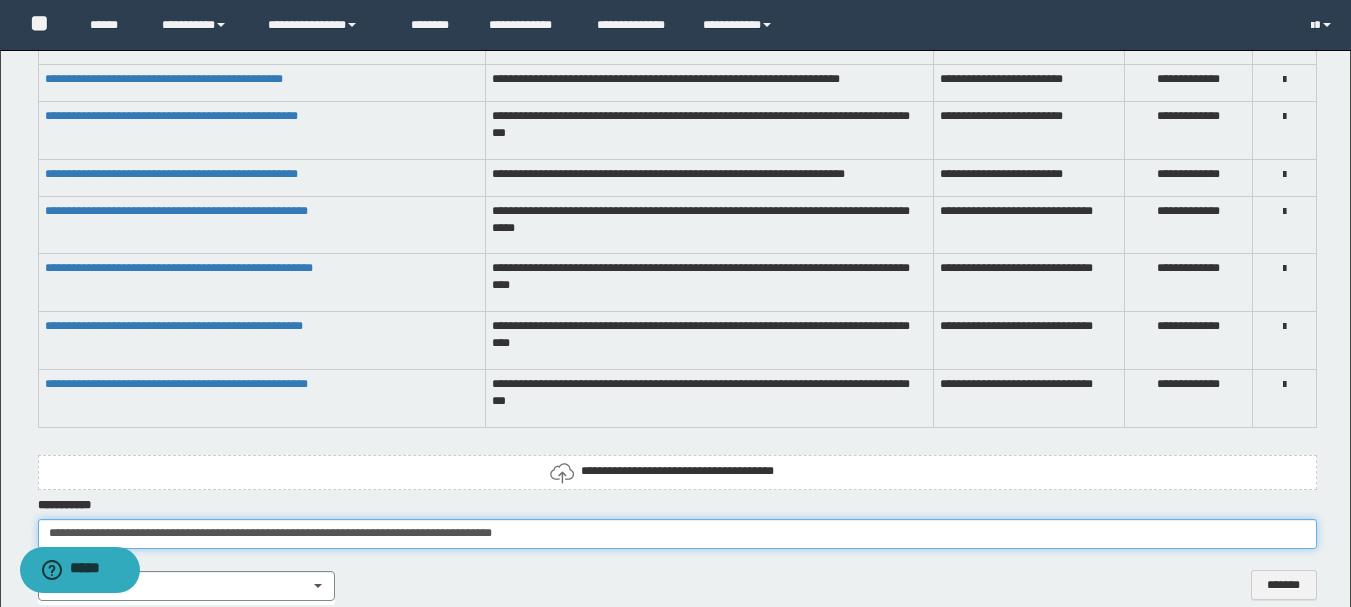 drag, startPoint x: 618, startPoint y: 532, endPoint x: 758, endPoint y: 534, distance: 140.01428 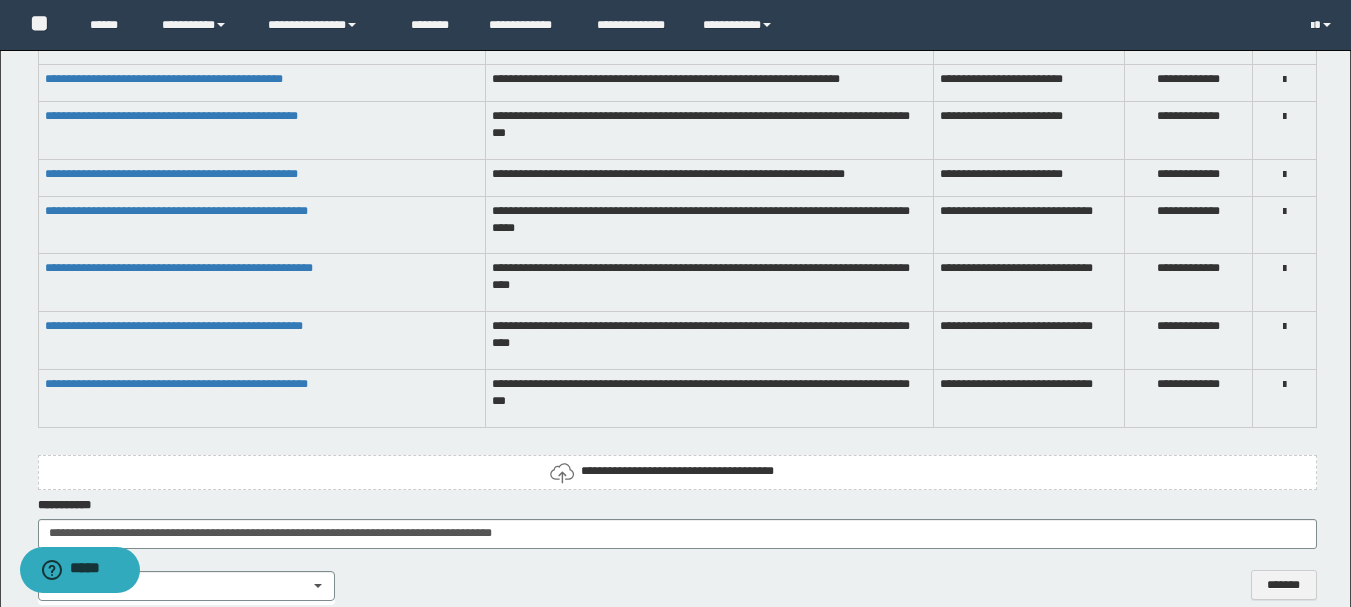 click on "**********" at bounding box center (677, 471) 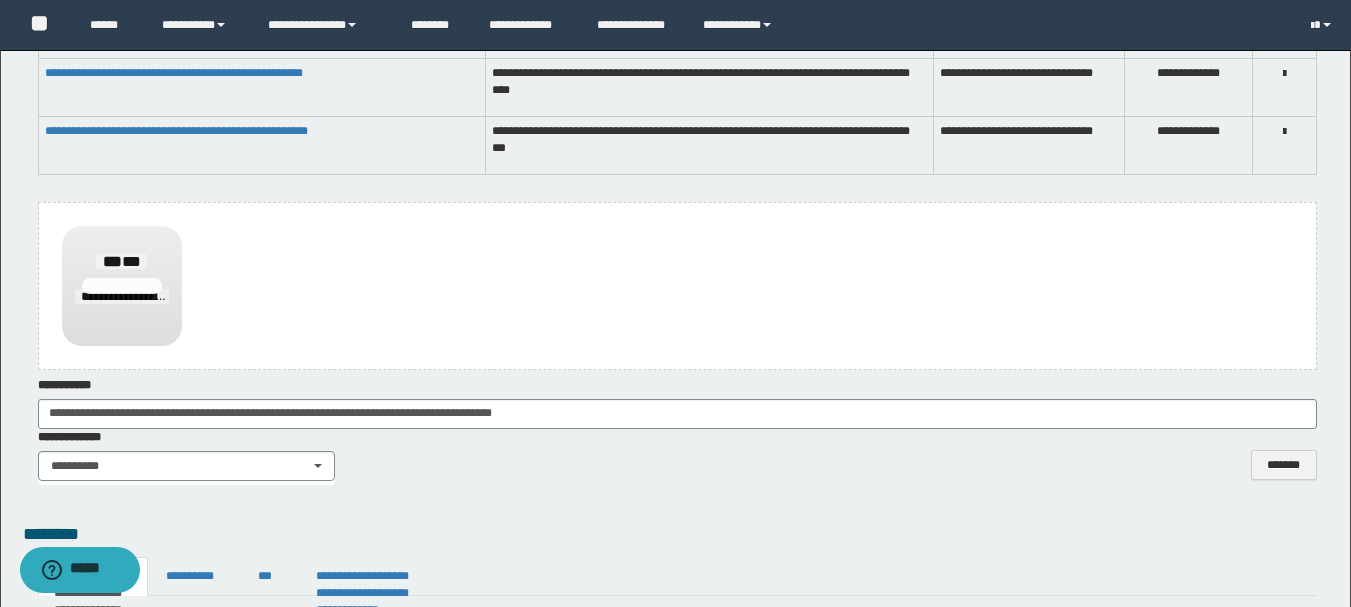 scroll, scrollTop: 2200, scrollLeft: 0, axis: vertical 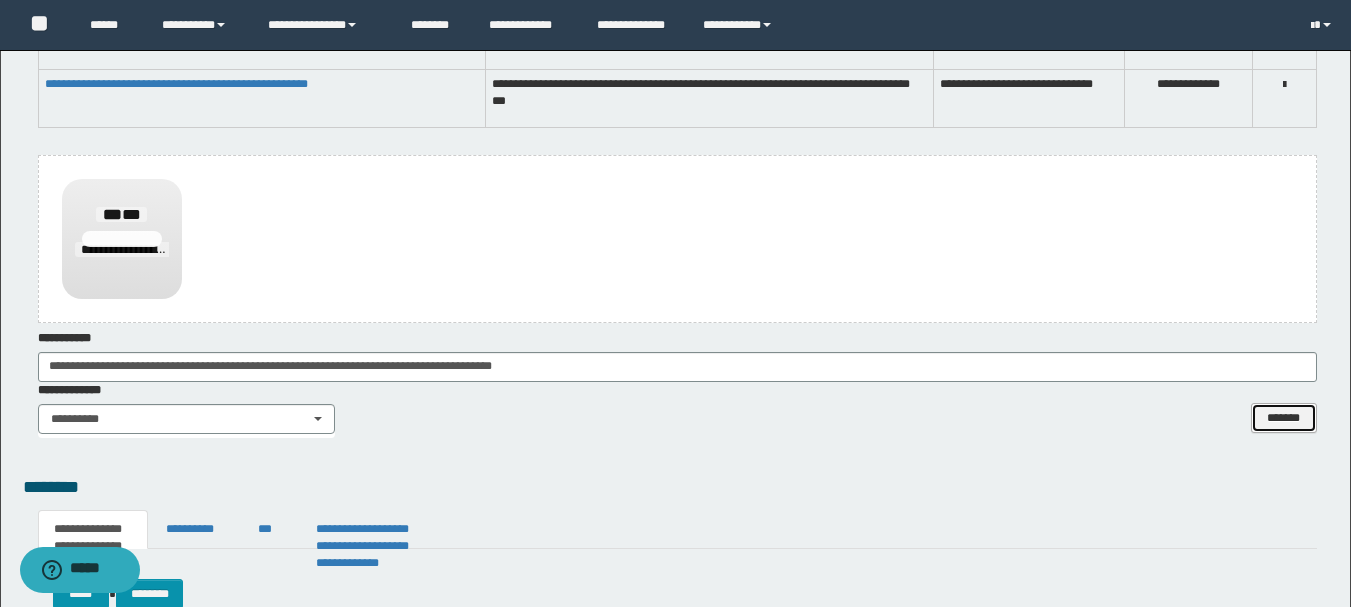 click on "*******" at bounding box center [1284, 418] 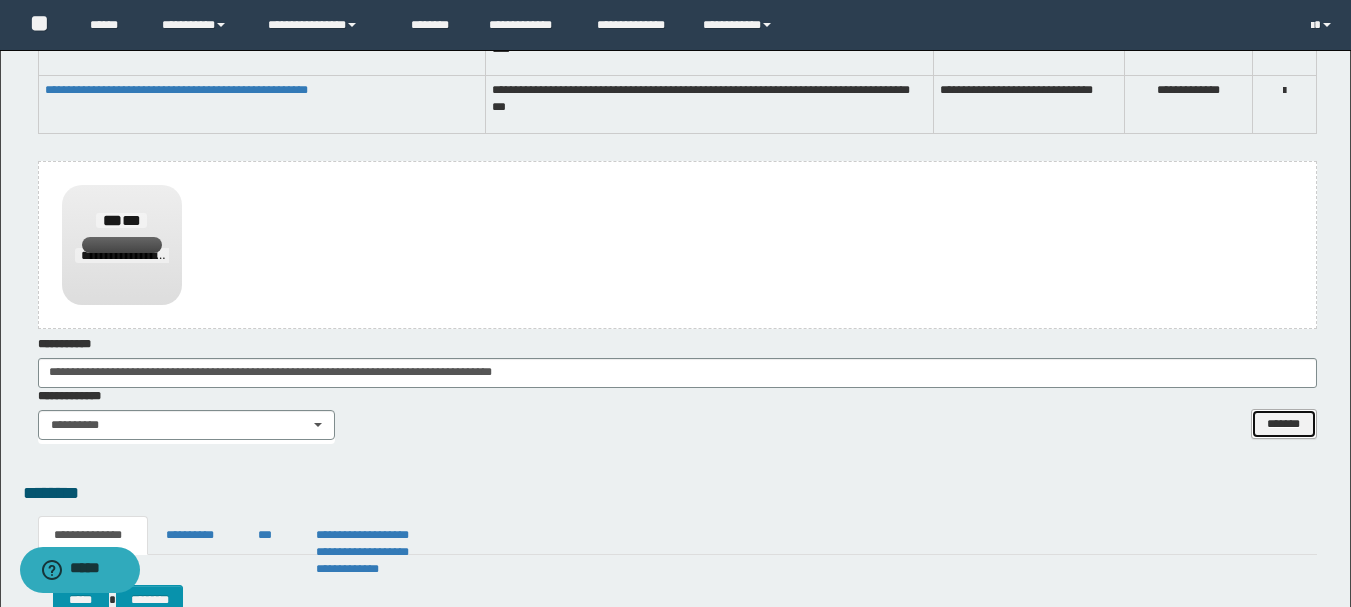 scroll, scrollTop: 2100, scrollLeft: 0, axis: vertical 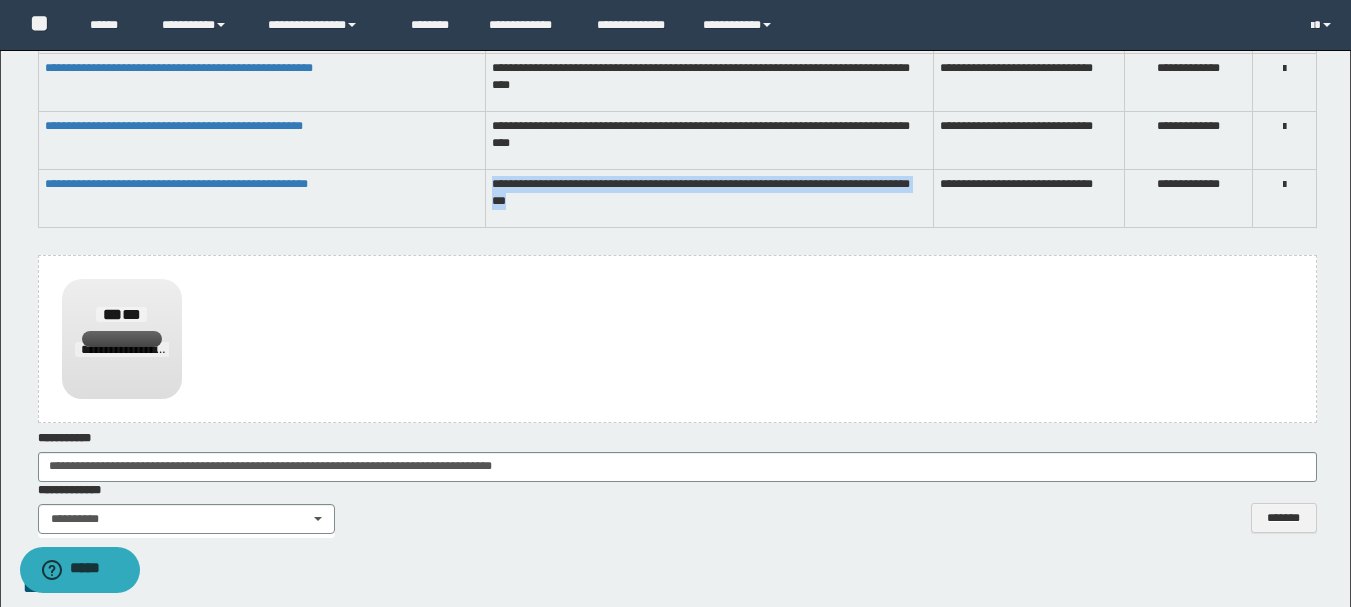 drag, startPoint x: 494, startPoint y: 194, endPoint x: 714, endPoint y: 222, distance: 221.77466 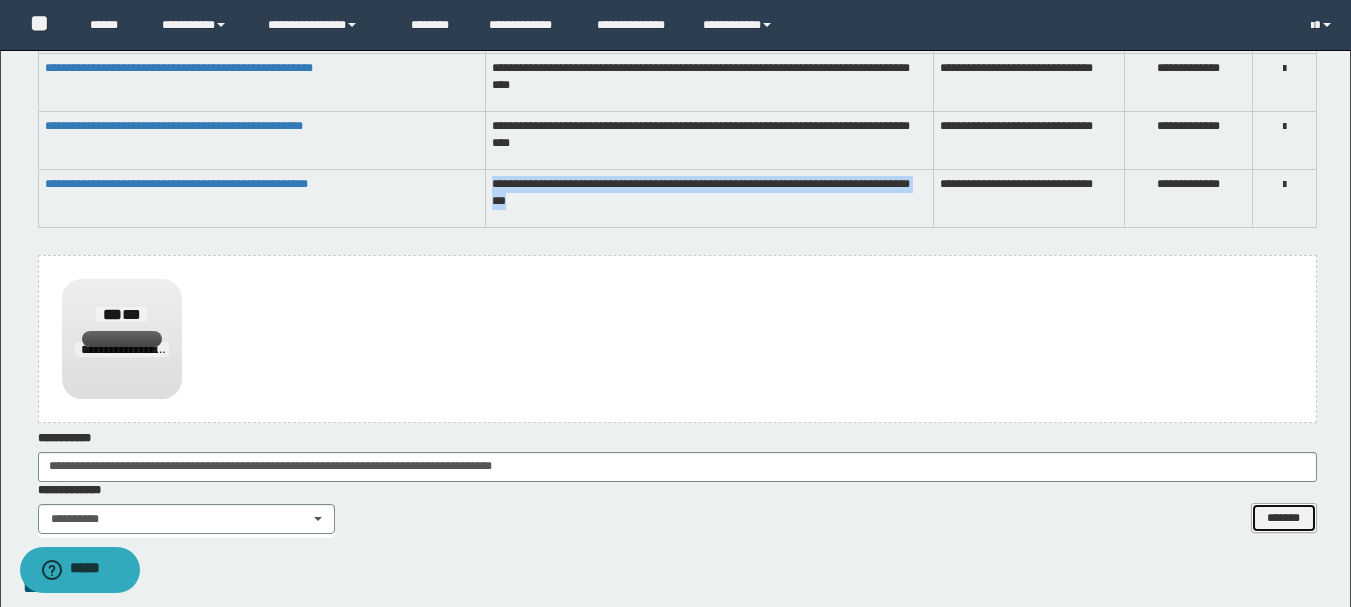 click on "*******" at bounding box center [1284, 518] 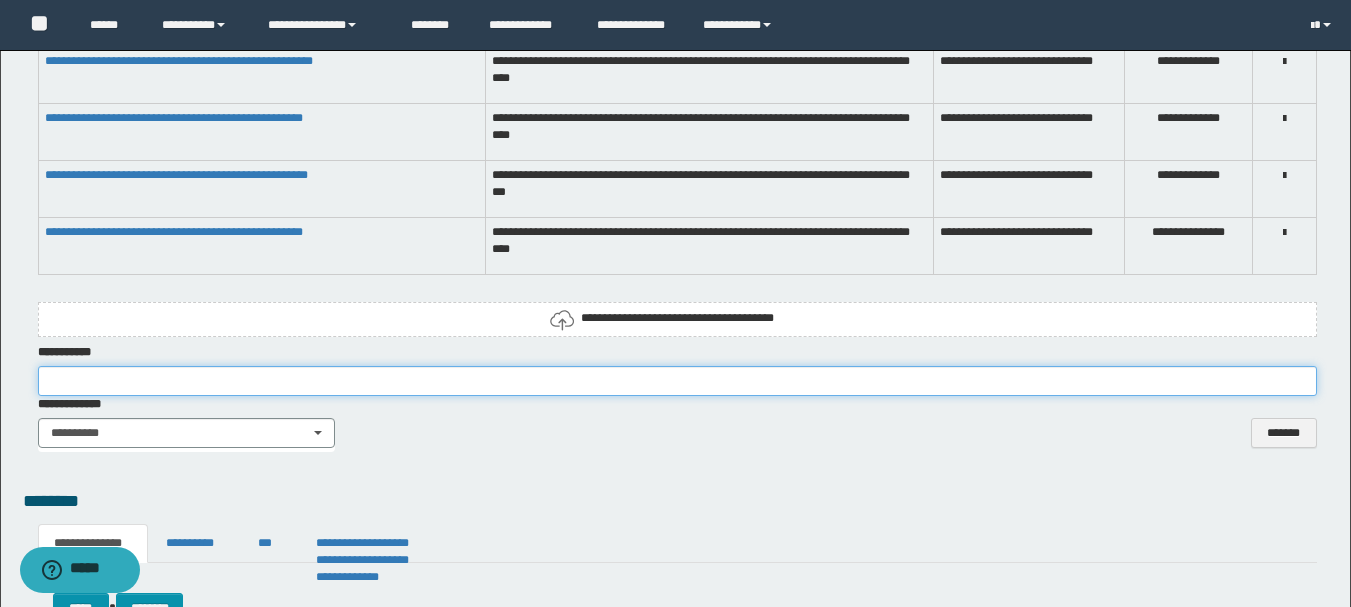 click at bounding box center (677, 381) 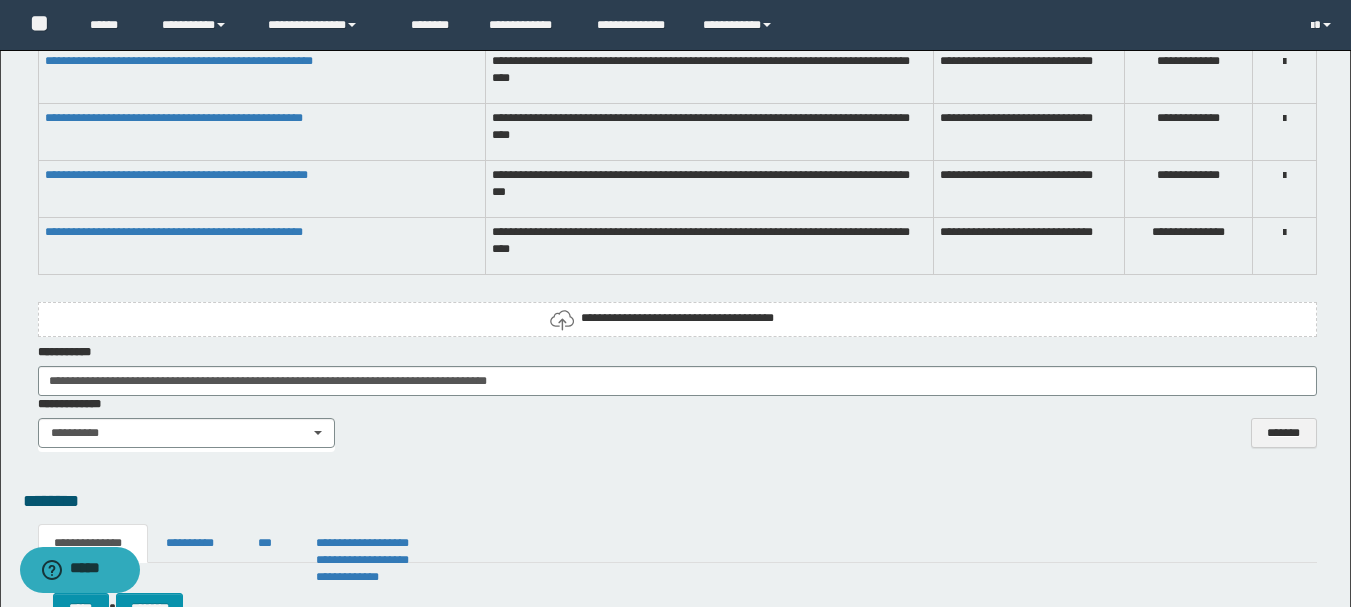 click on "**********" at bounding box center [677, 318] 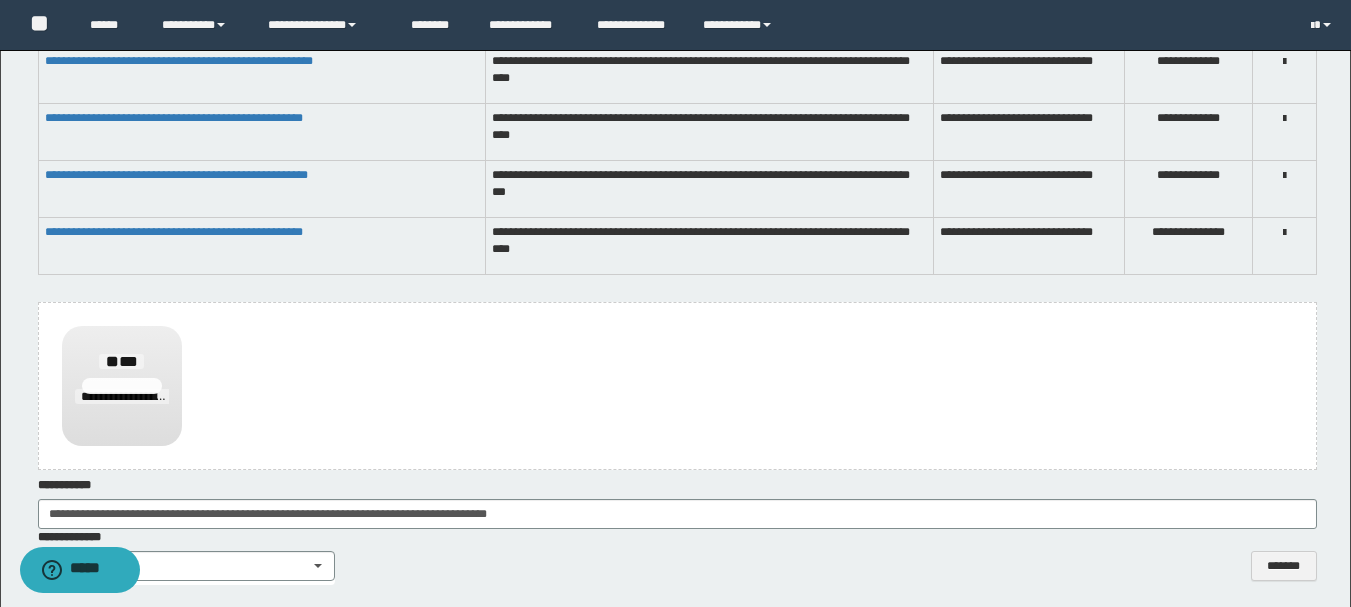 scroll, scrollTop: 2200, scrollLeft: 0, axis: vertical 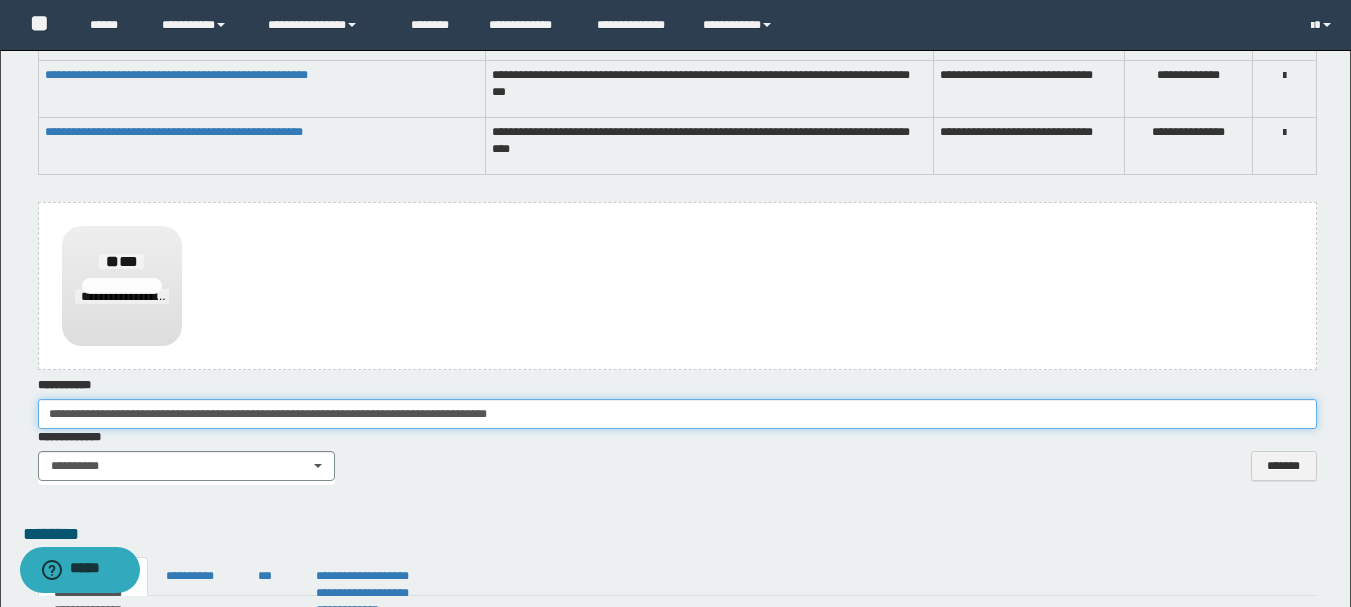 drag, startPoint x: 617, startPoint y: 417, endPoint x: 764, endPoint y: 404, distance: 147.57372 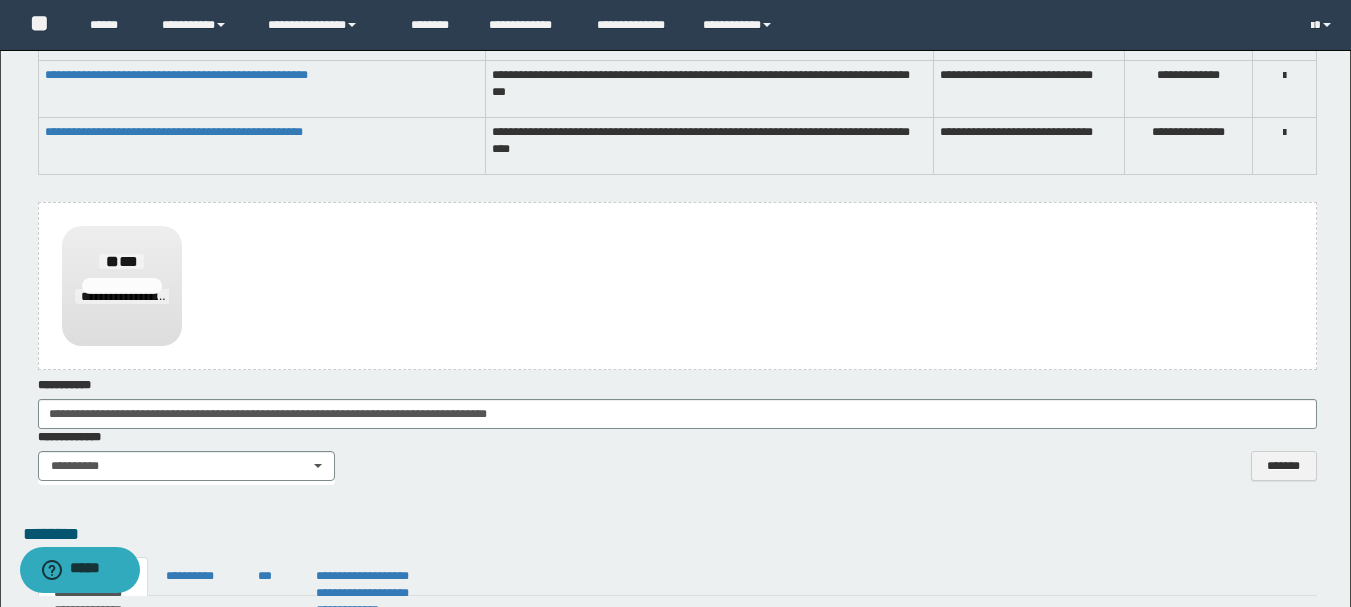 click on "********" at bounding box center [677, 535] 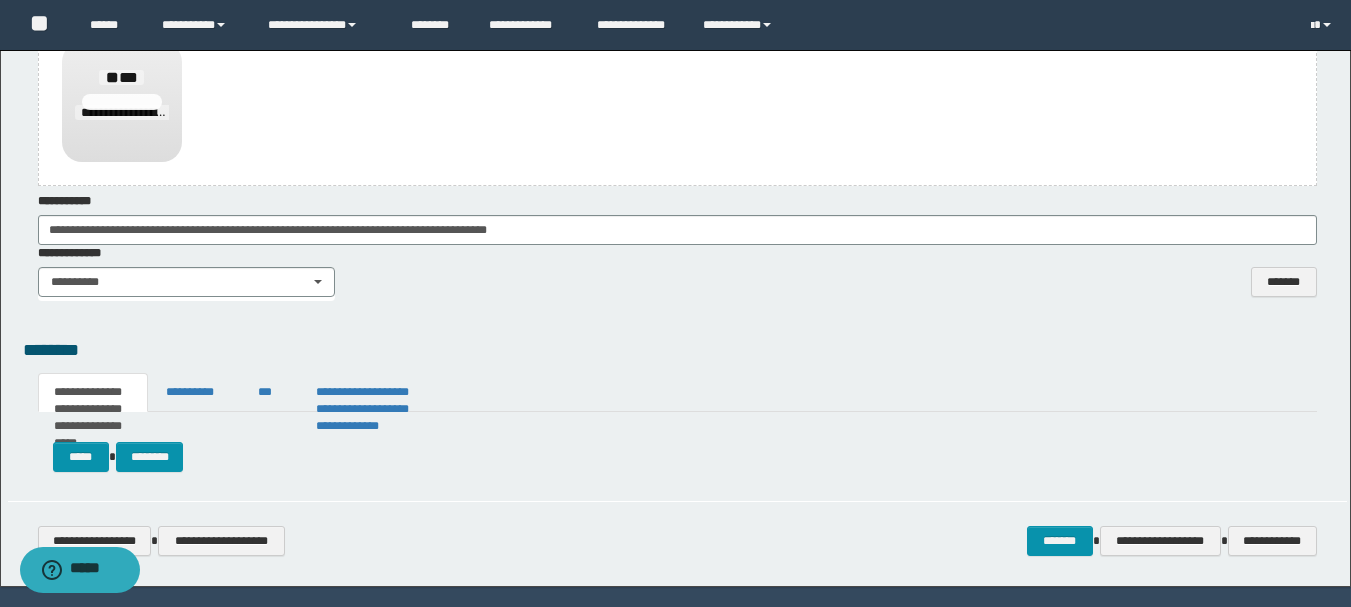 scroll, scrollTop: 2400, scrollLeft: 0, axis: vertical 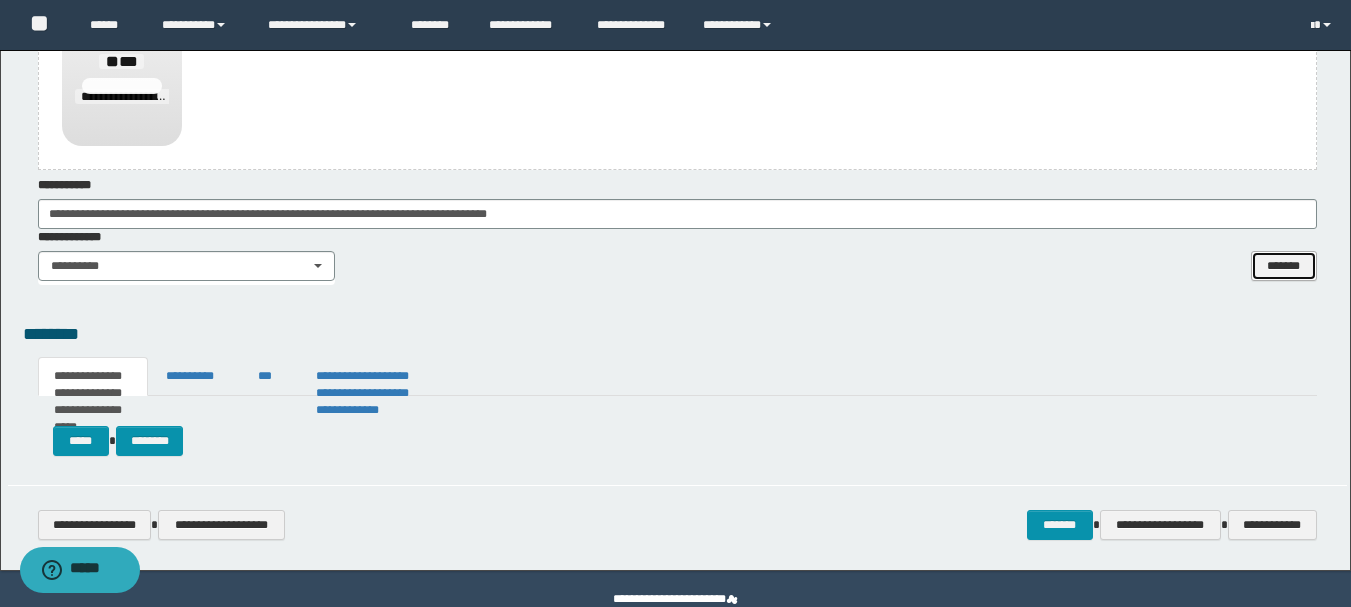 click on "*******" at bounding box center (1284, 266) 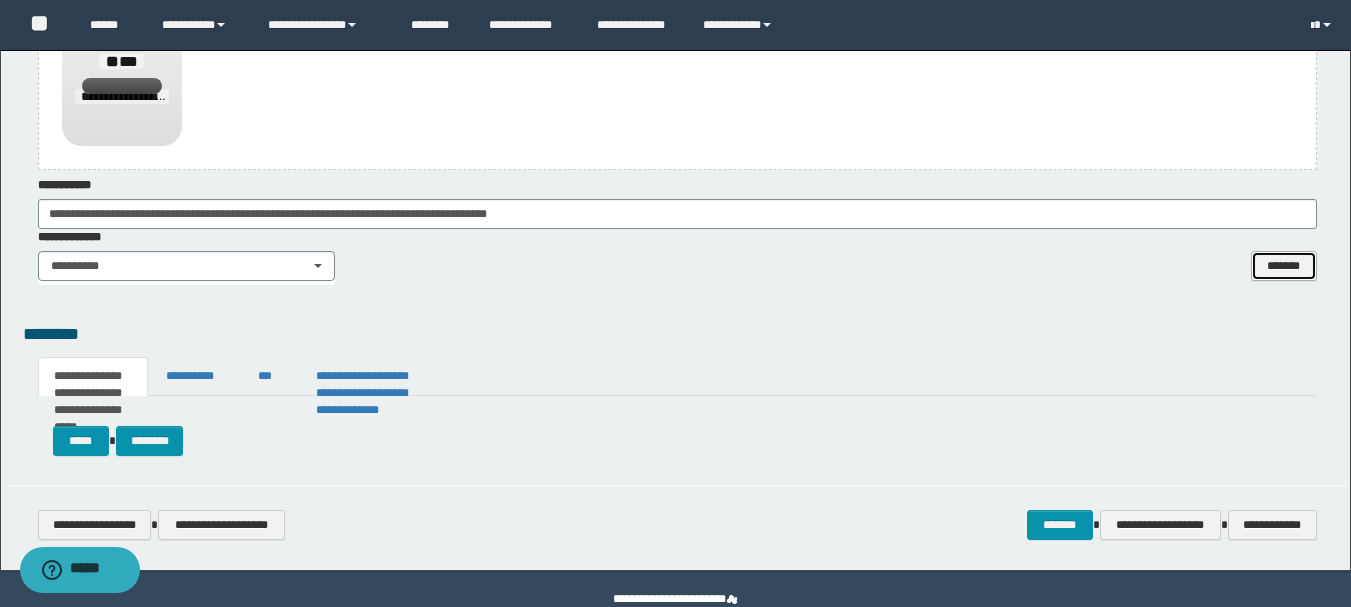 type 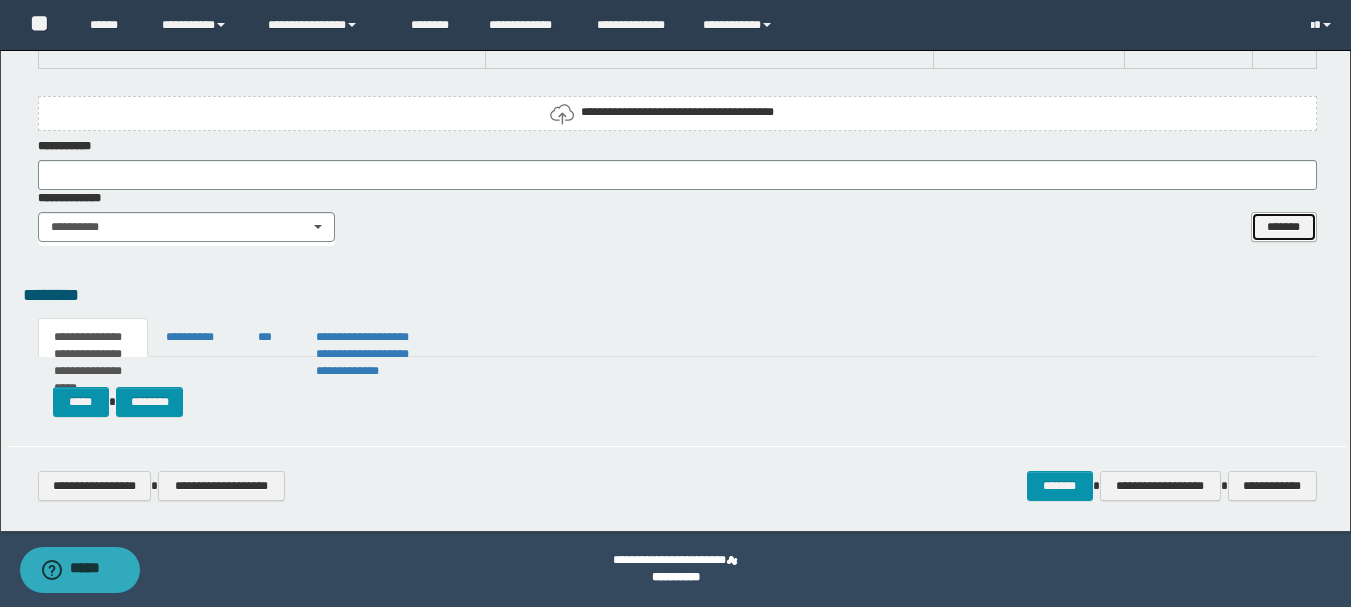 scroll, scrollTop: 2354, scrollLeft: 0, axis: vertical 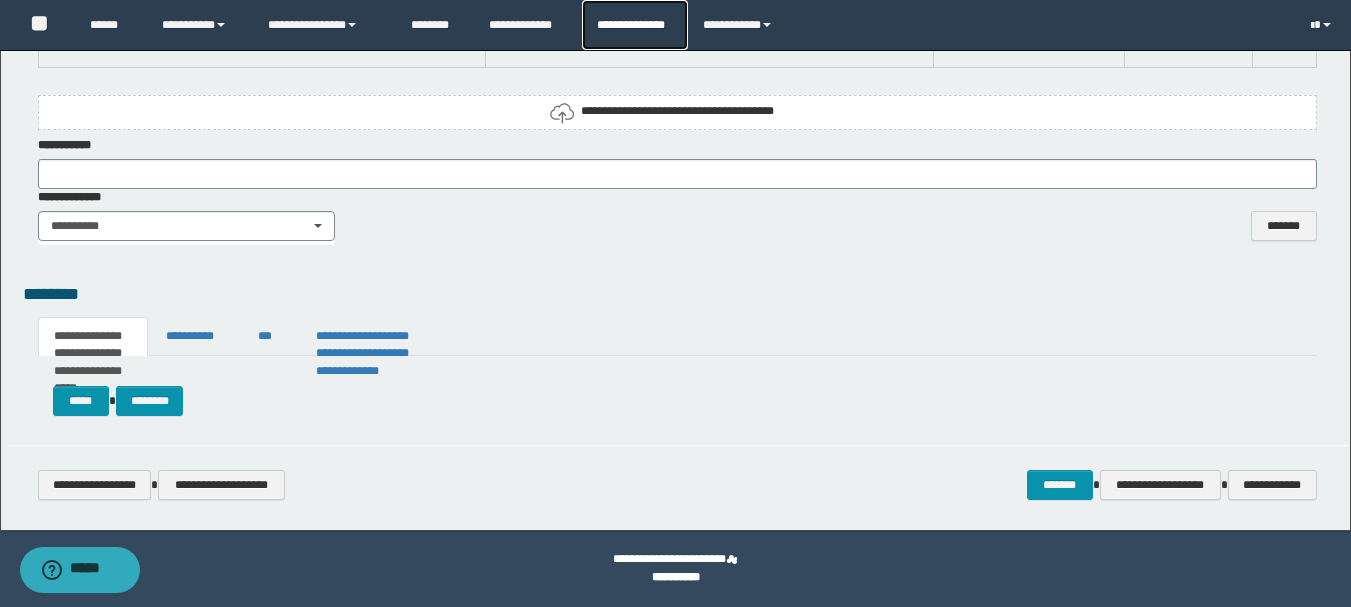 click on "**********" at bounding box center [634, 25] 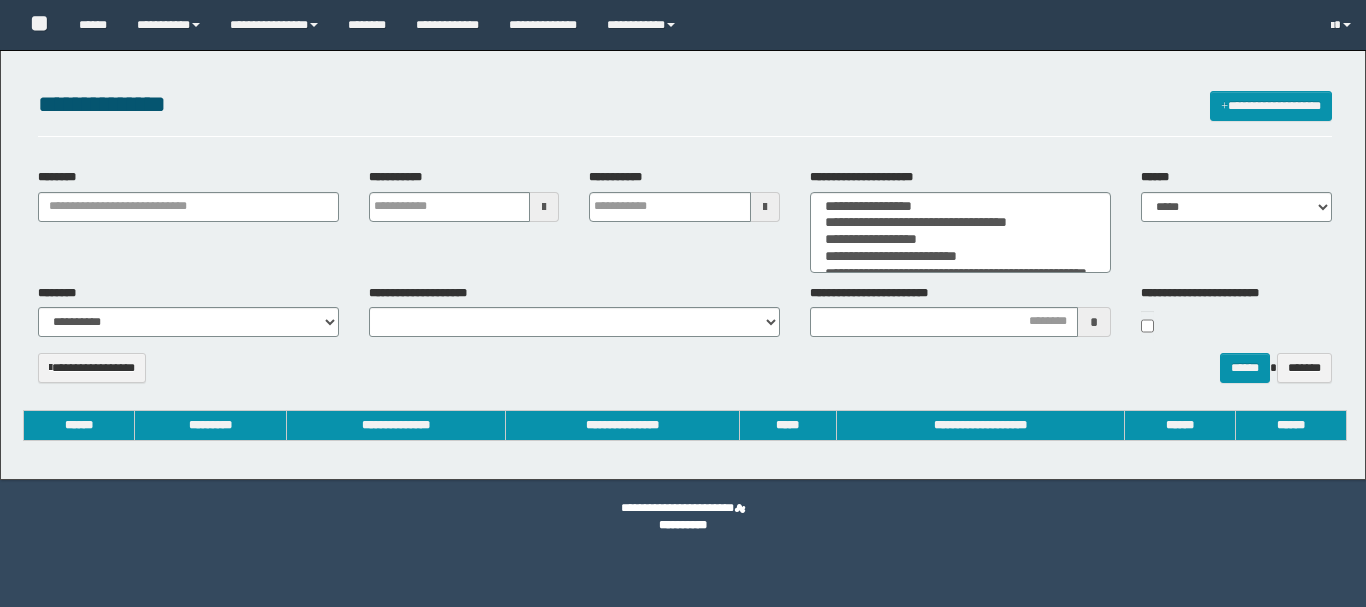 select 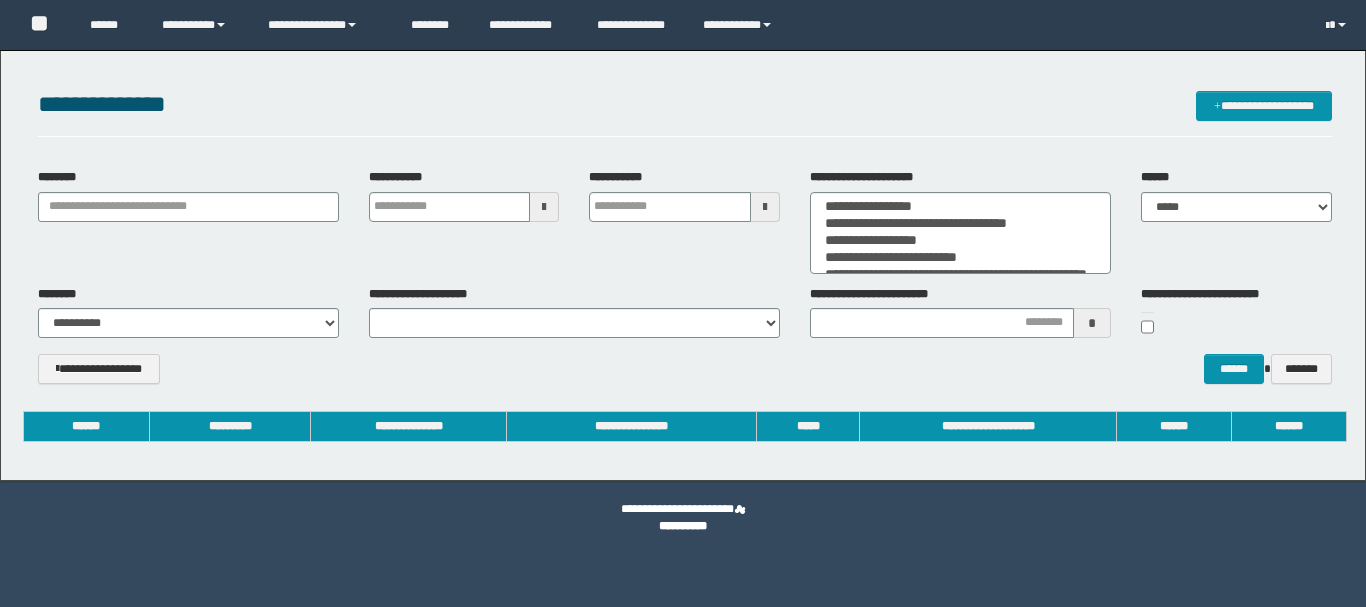 scroll, scrollTop: 0, scrollLeft: 0, axis: both 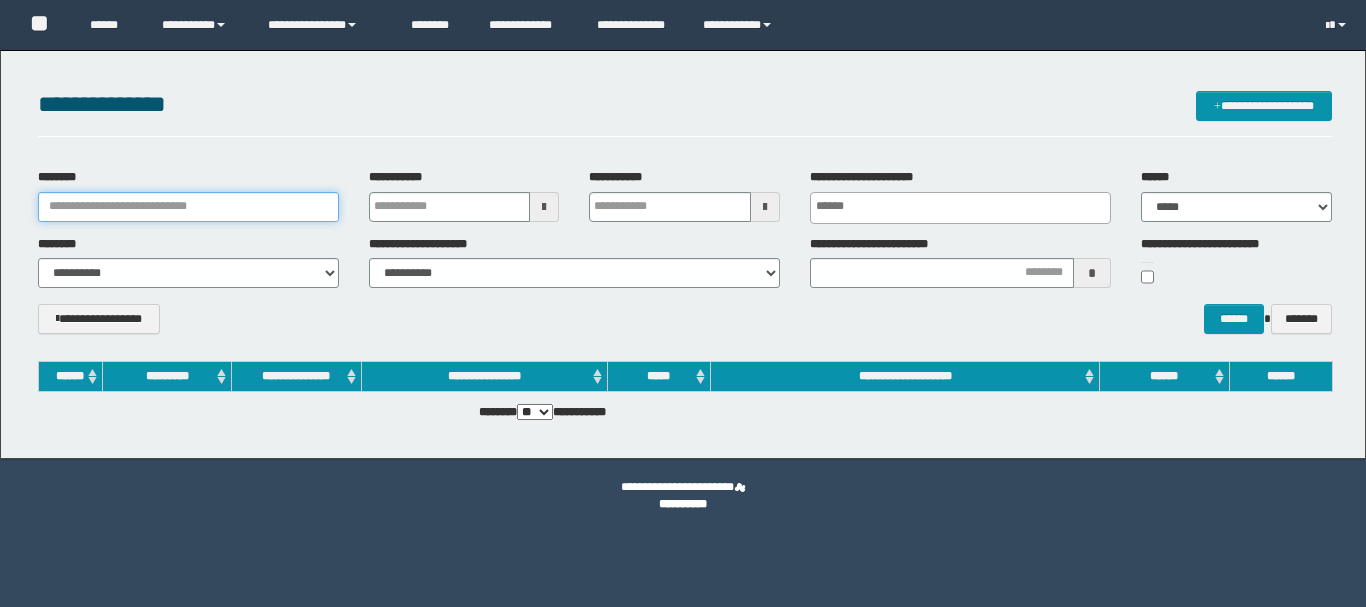 click on "********" at bounding box center [188, 207] 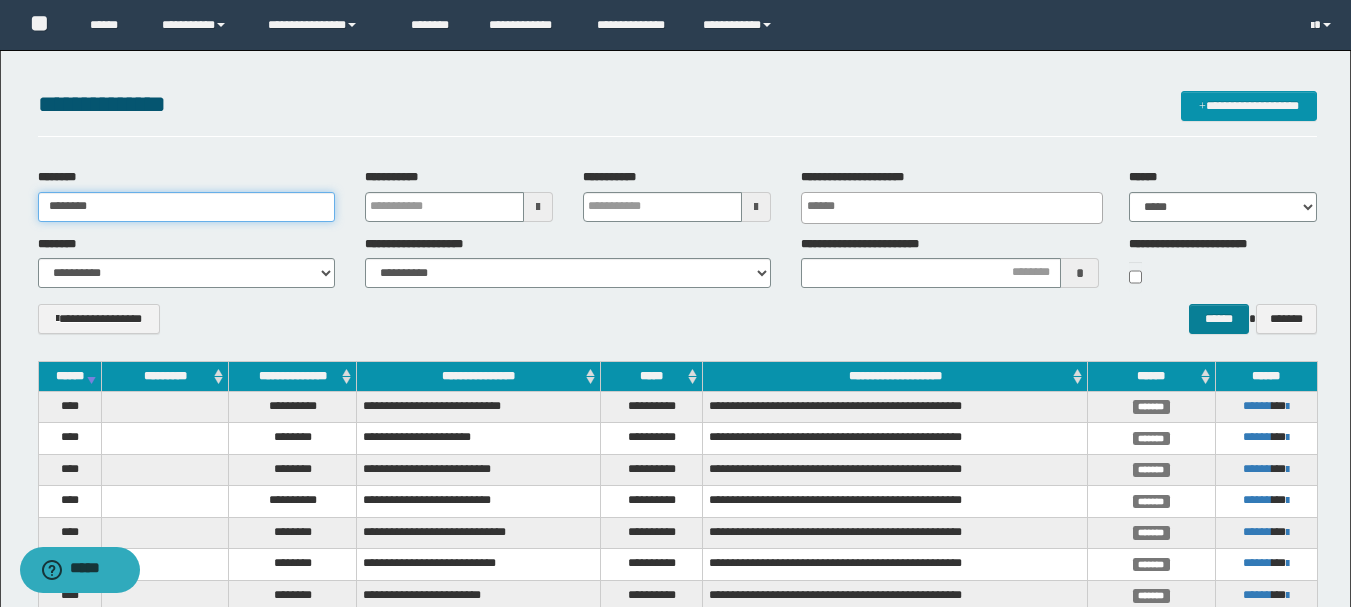 type on "********" 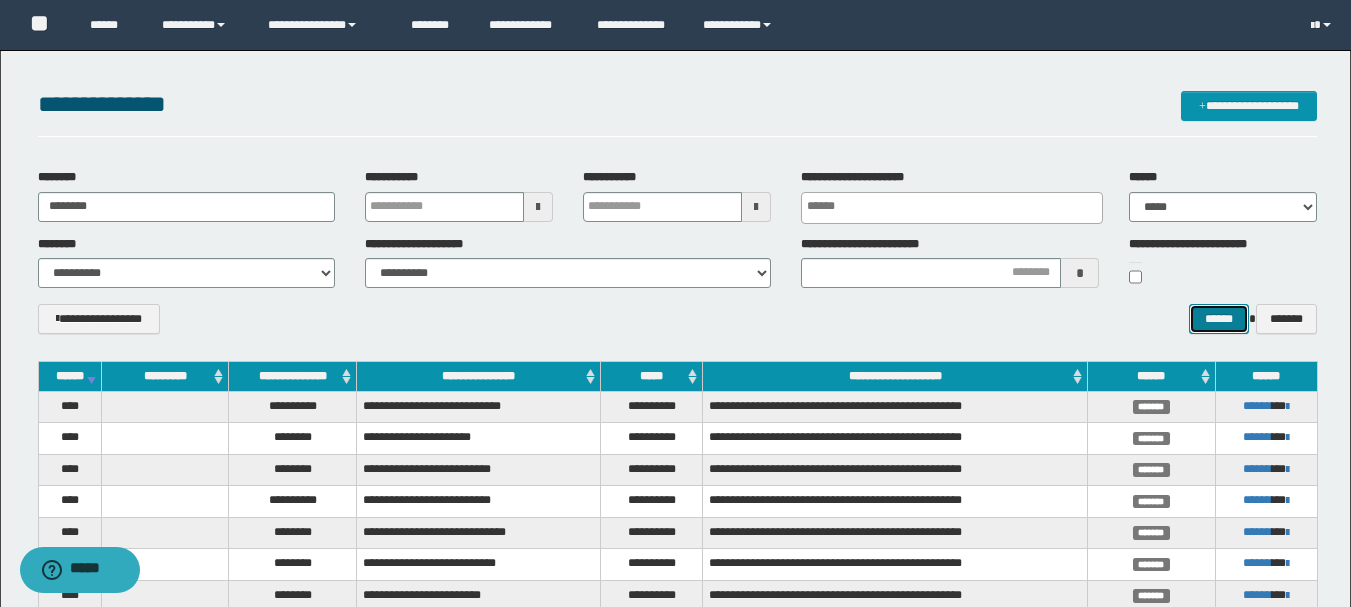click on "******" at bounding box center [1218, 319] 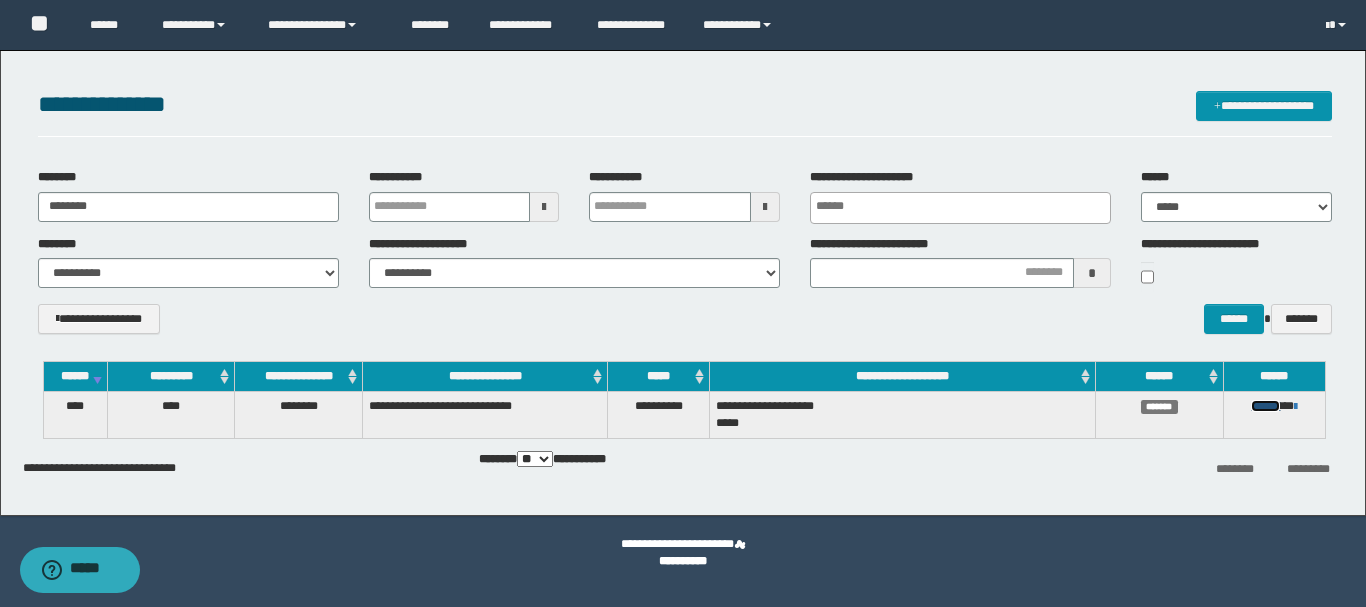 click on "******" at bounding box center [1265, 406] 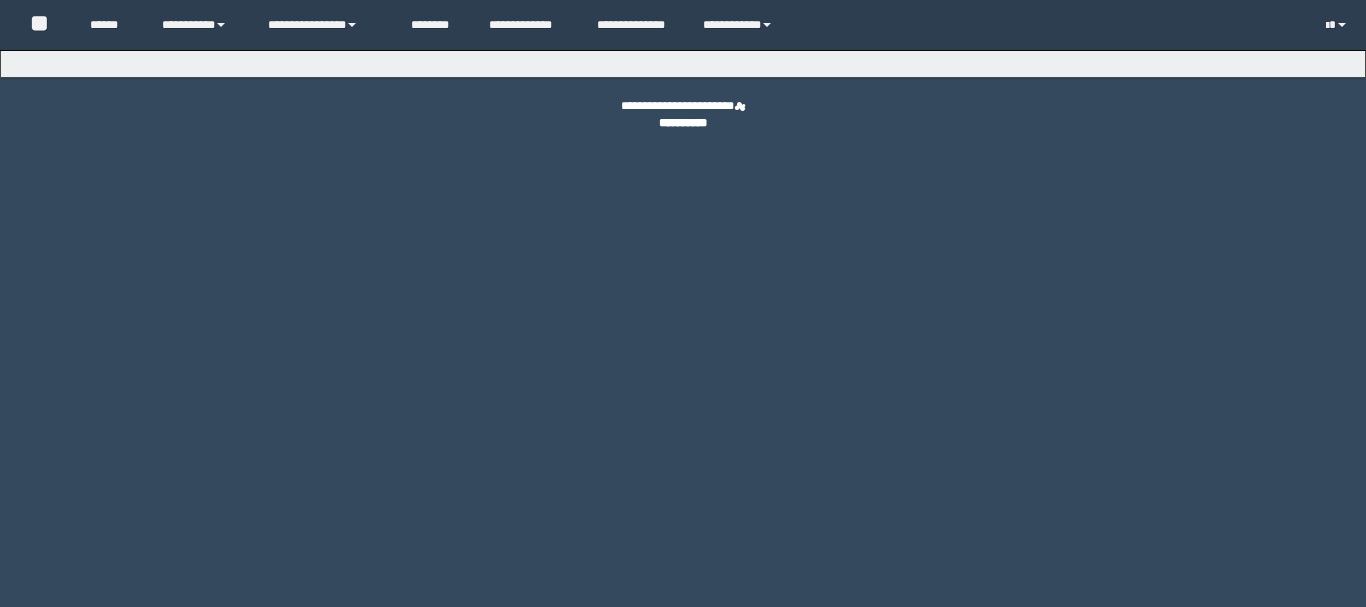 scroll, scrollTop: 0, scrollLeft: 0, axis: both 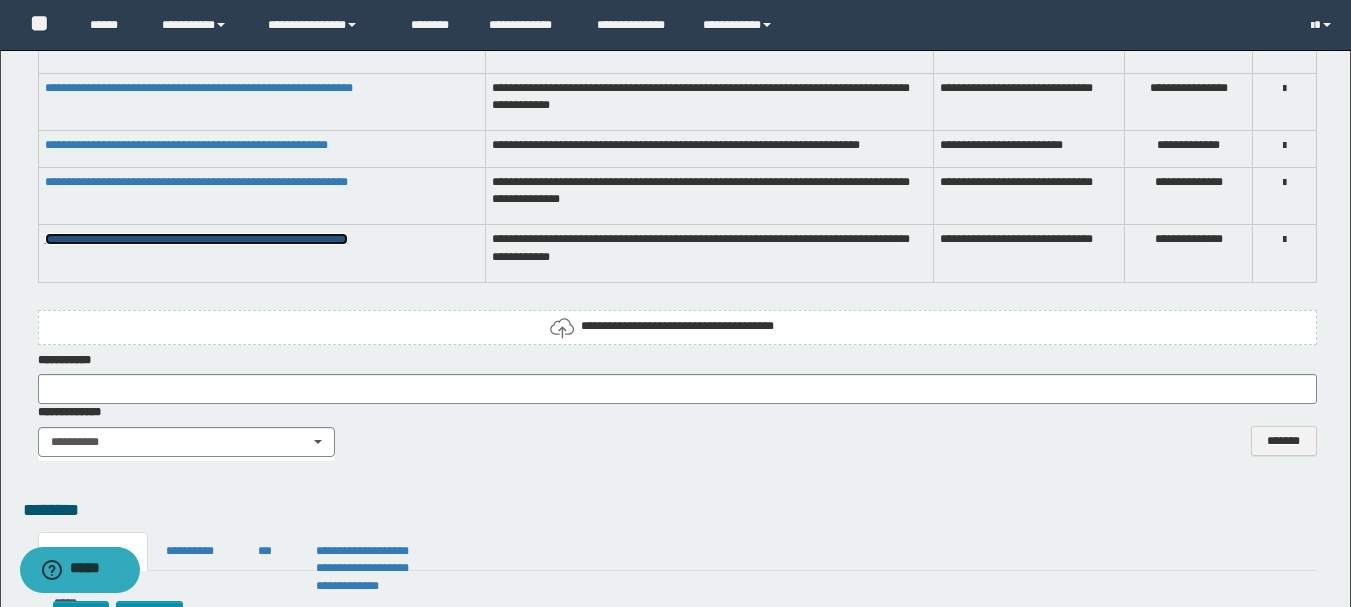 click on "**********" at bounding box center [196, 239] 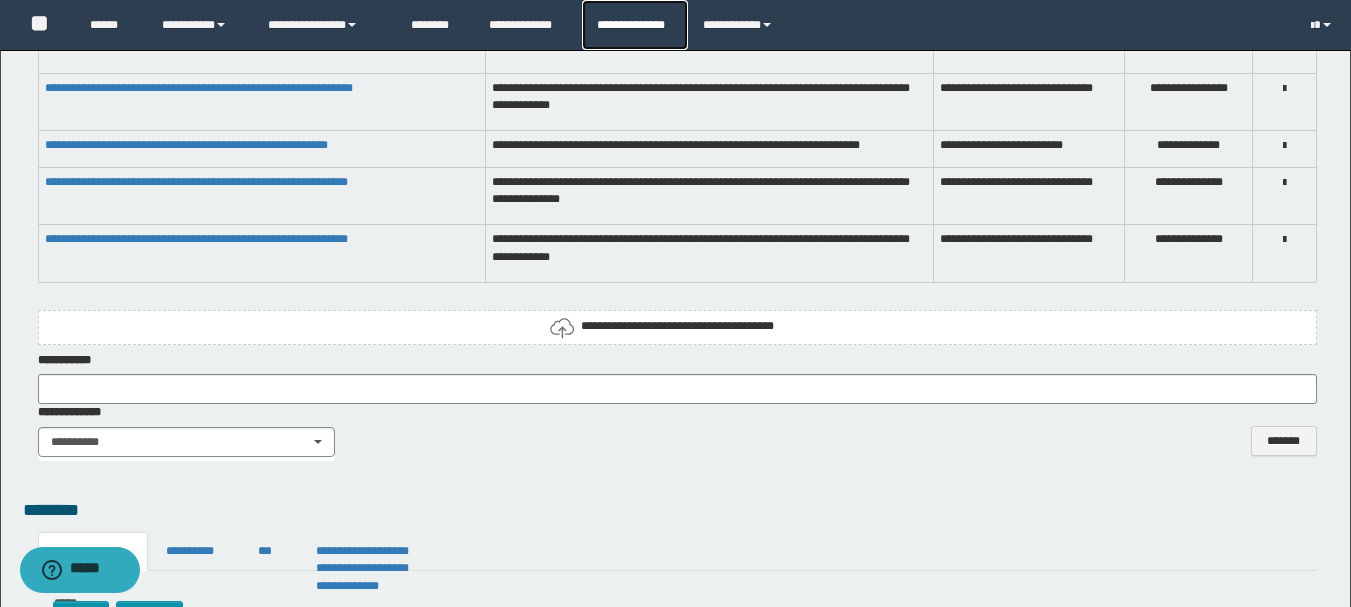 click on "**********" at bounding box center (634, 25) 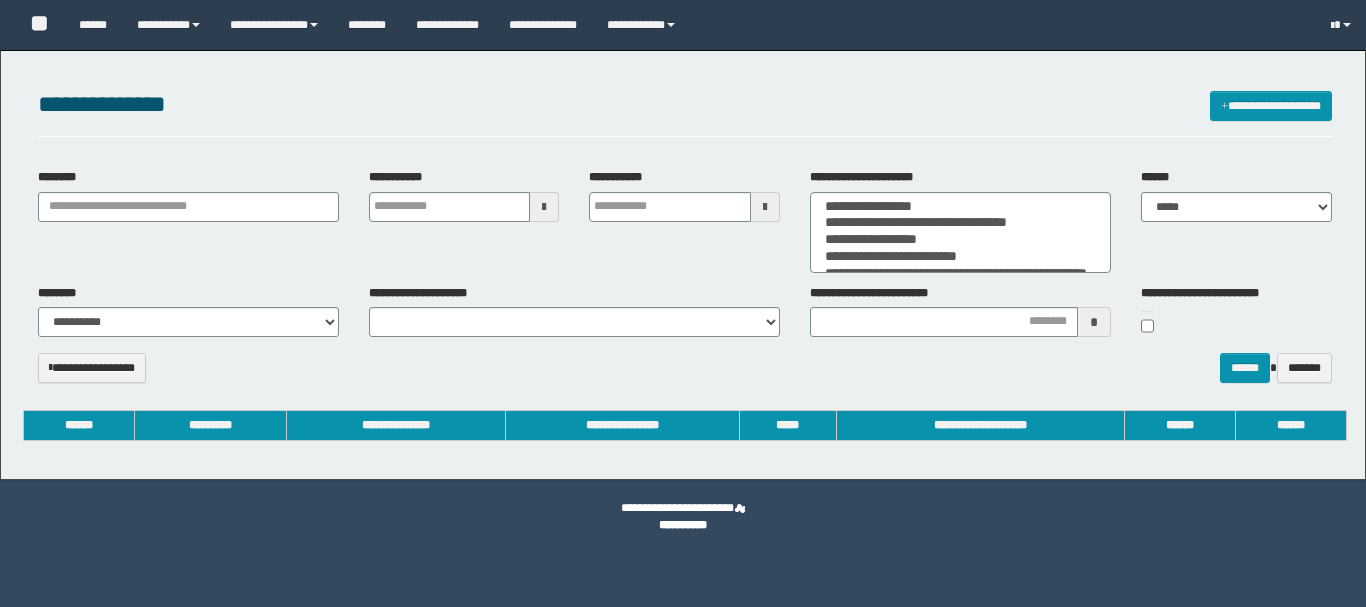 select 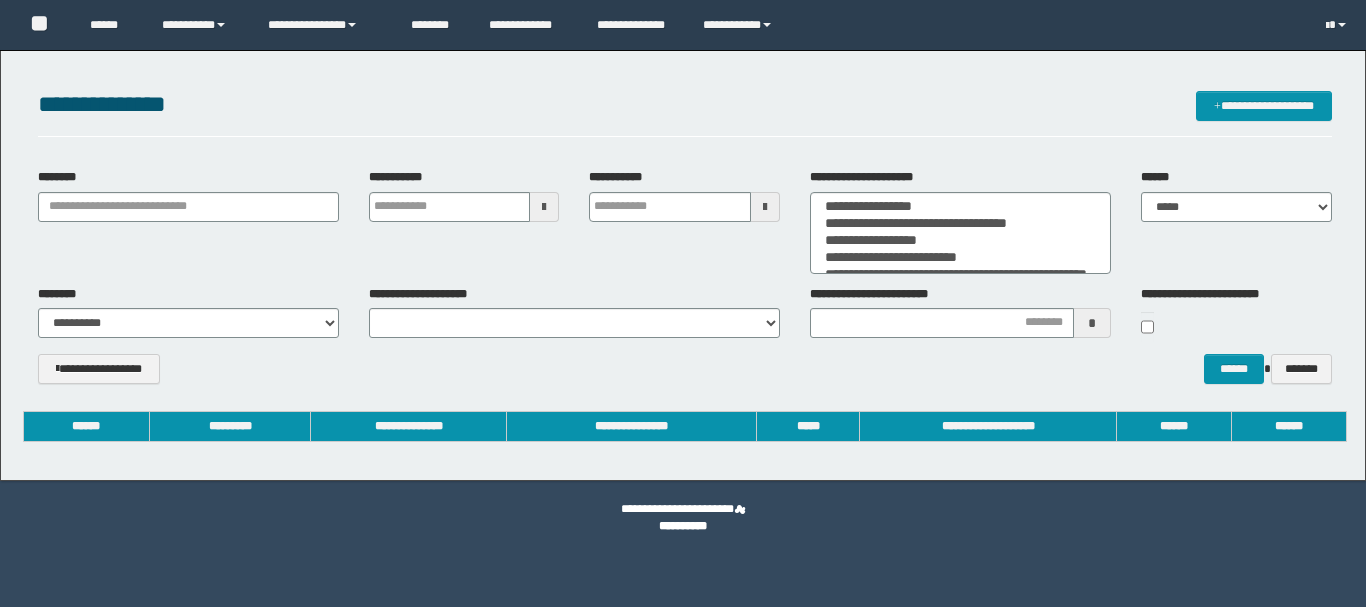 scroll, scrollTop: 0, scrollLeft: 0, axis: both 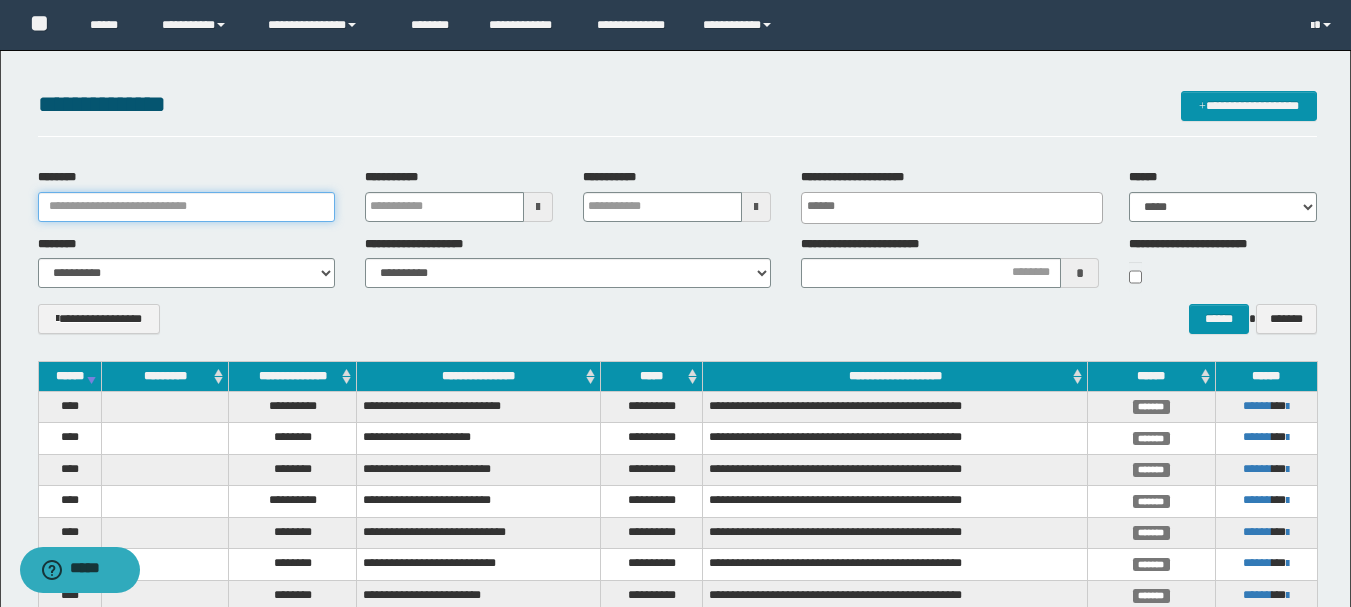 click on "********" at bounding box center (186, 207) 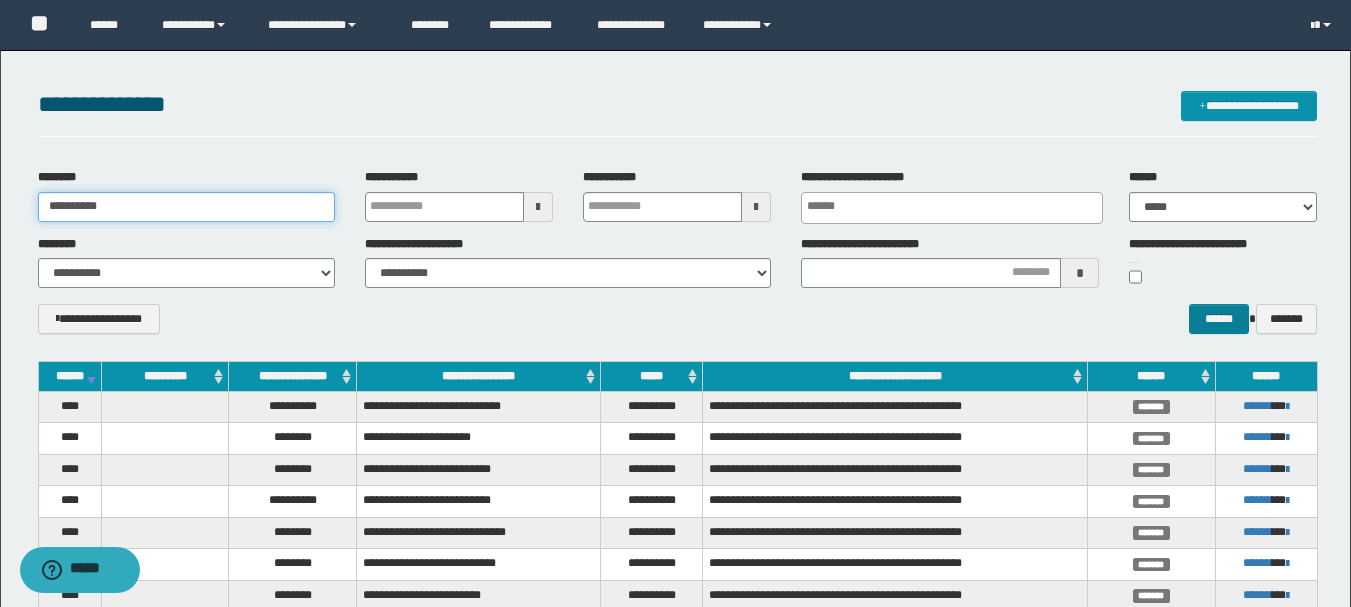 type on "**********" 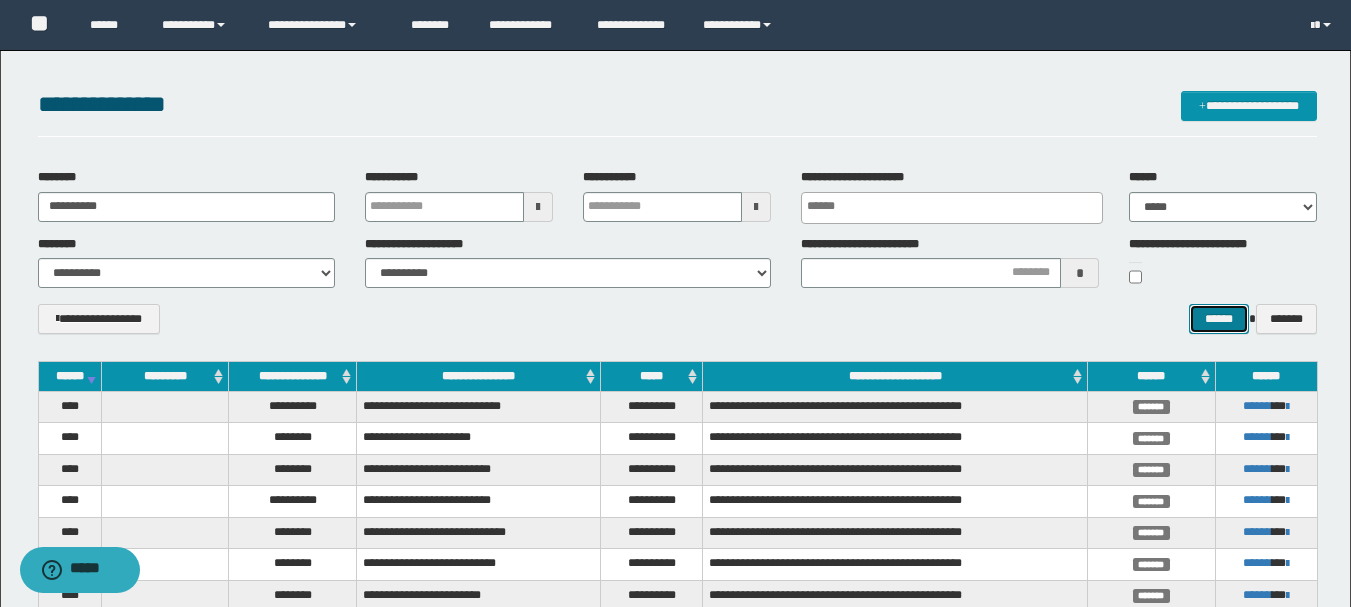 click on "******" at bounding box center (1218, 319) 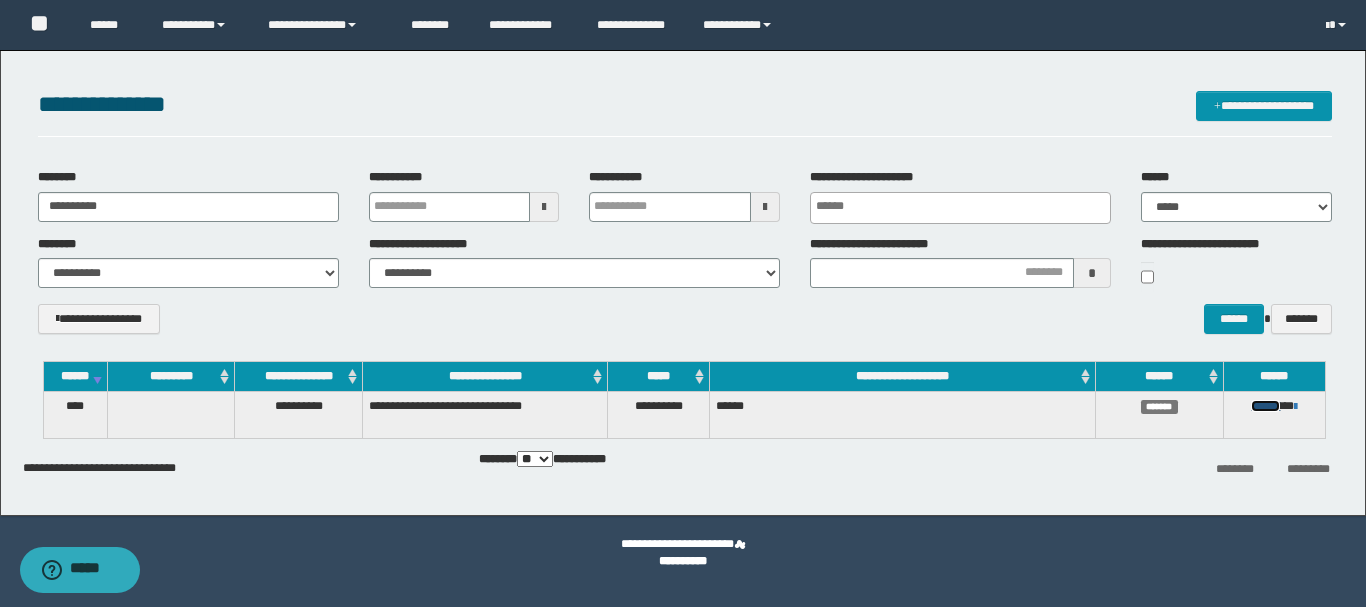 click on "******" at bounding box center [1265, 406] 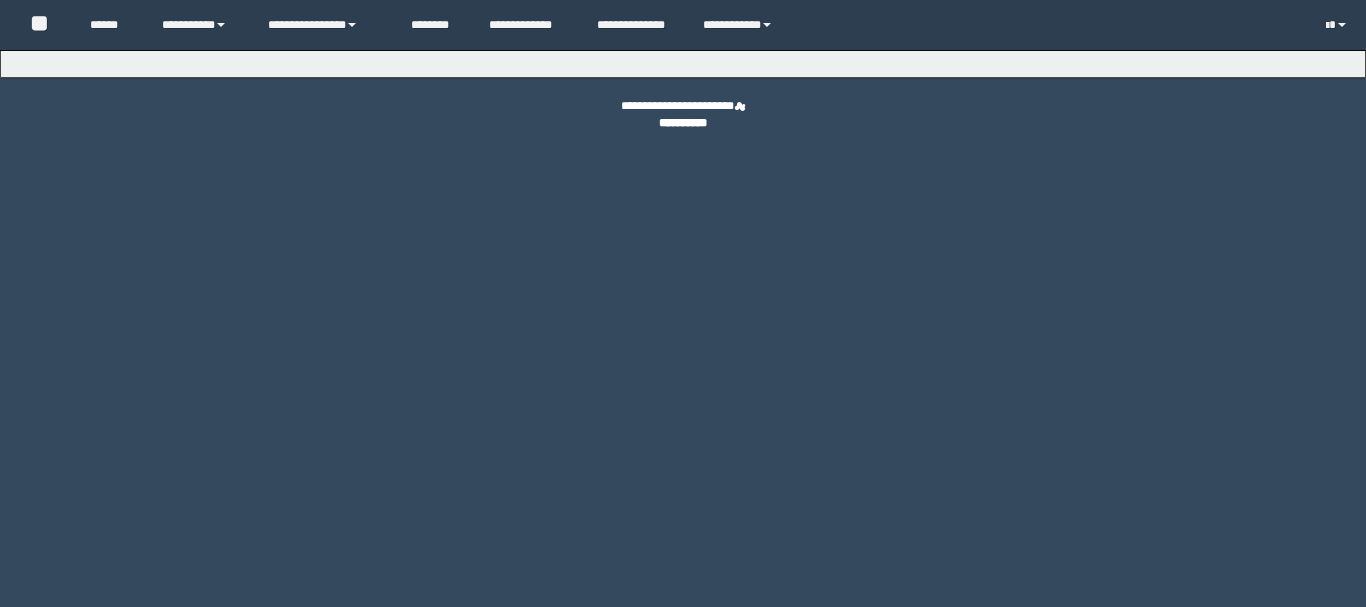 scroll, scrollTop: 0, scrollLeft: 0, axis: both 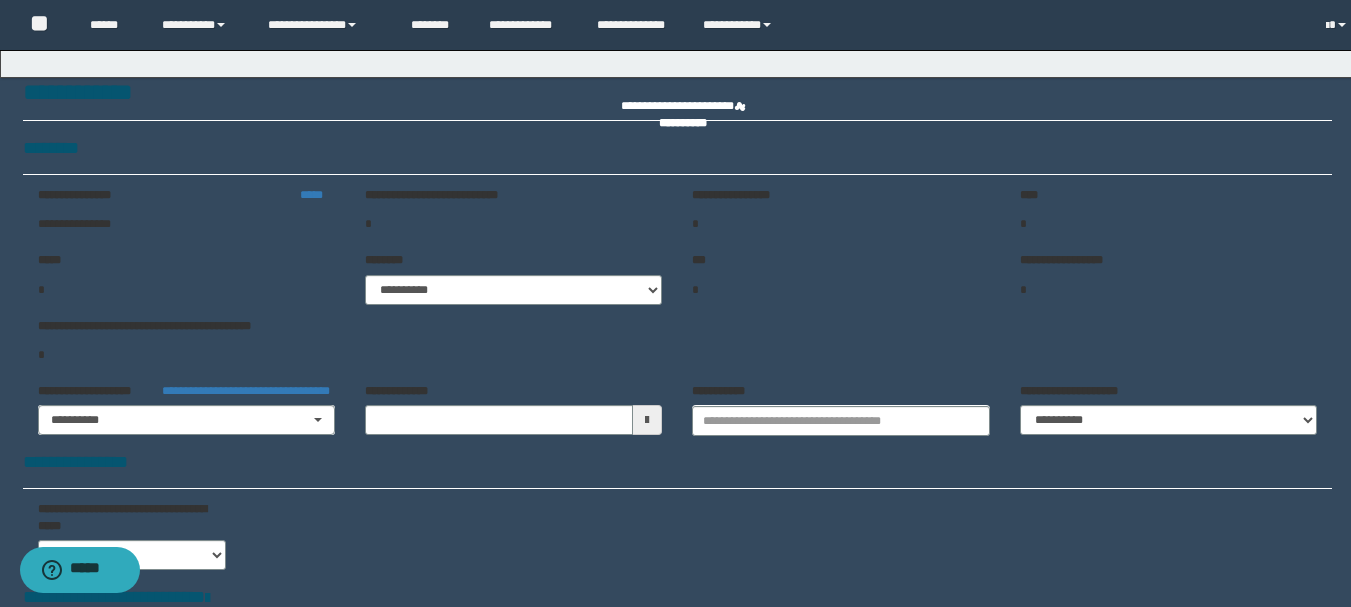 type on "**********" 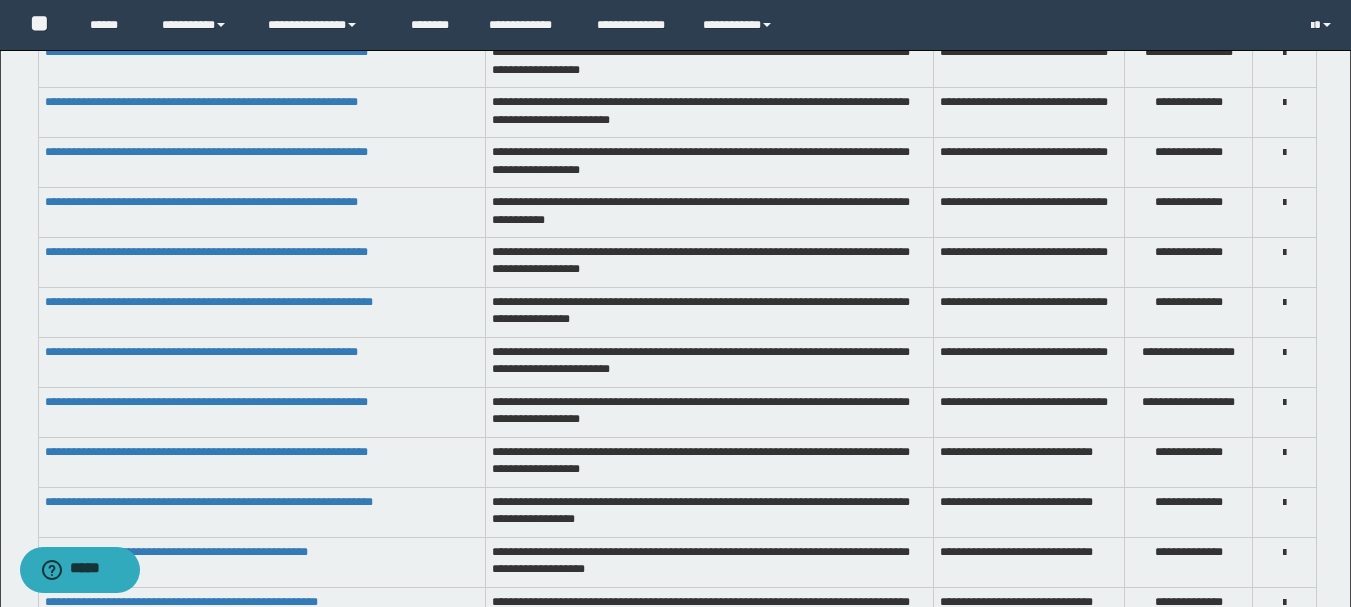 scroll, scrollTop: 2500, scrollLeft: 0, axis: vertical 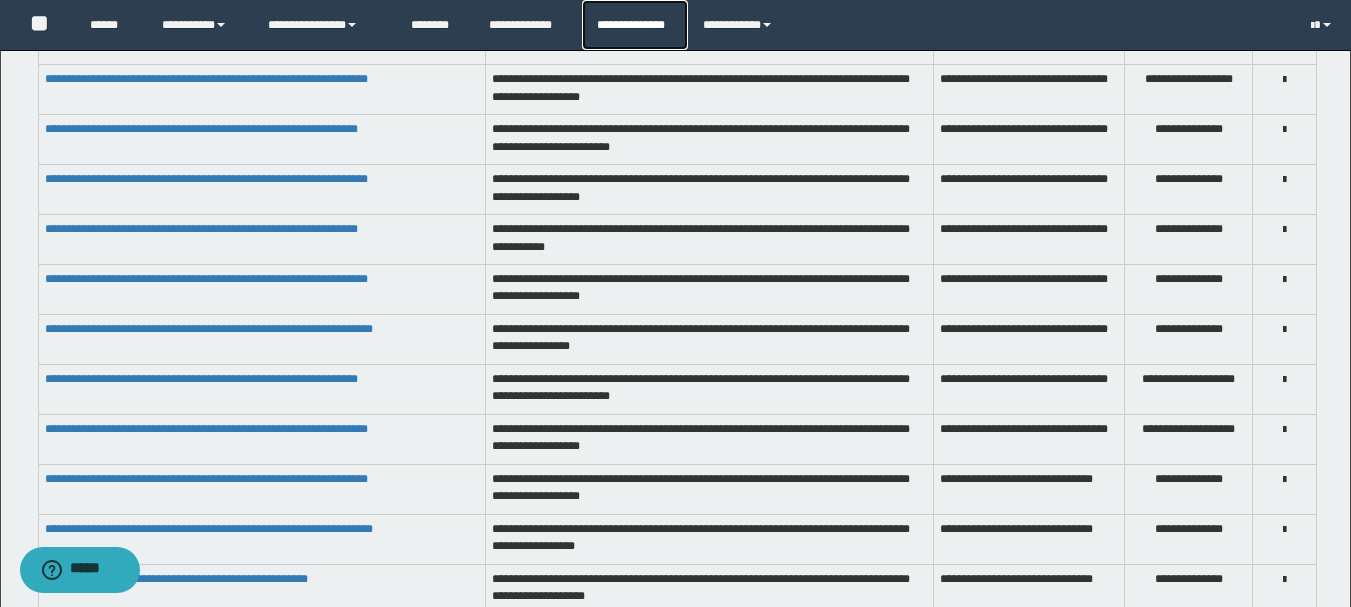 click on "**********" at bounding box center [634, 25] 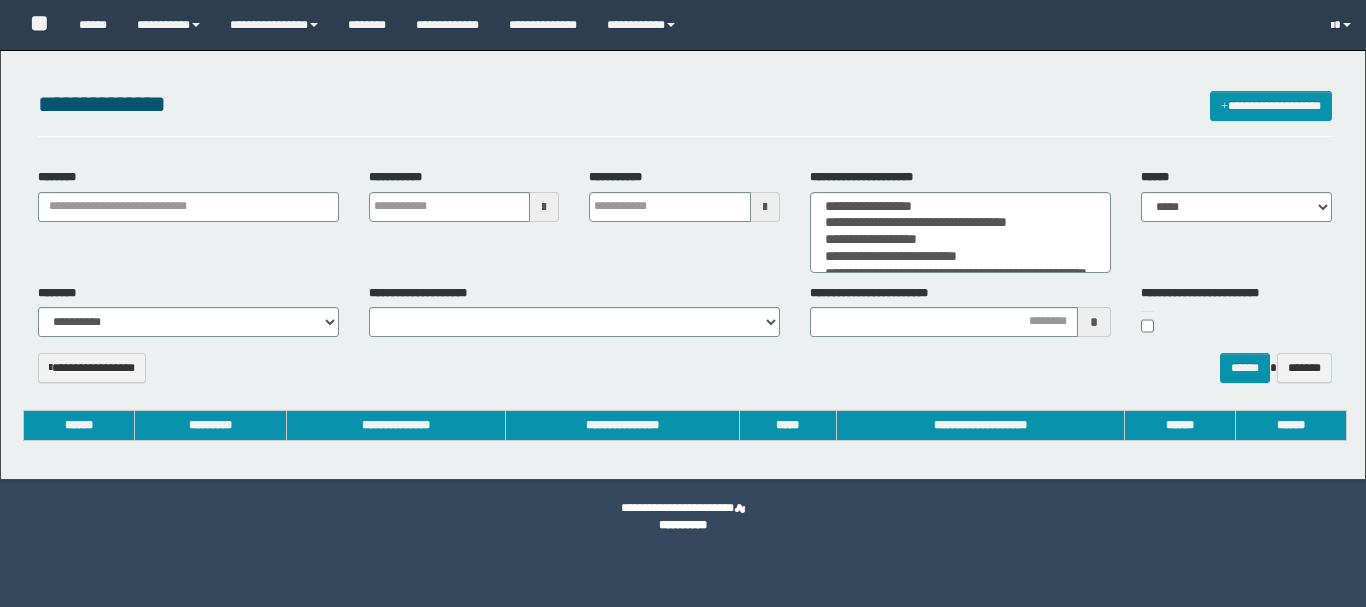 select 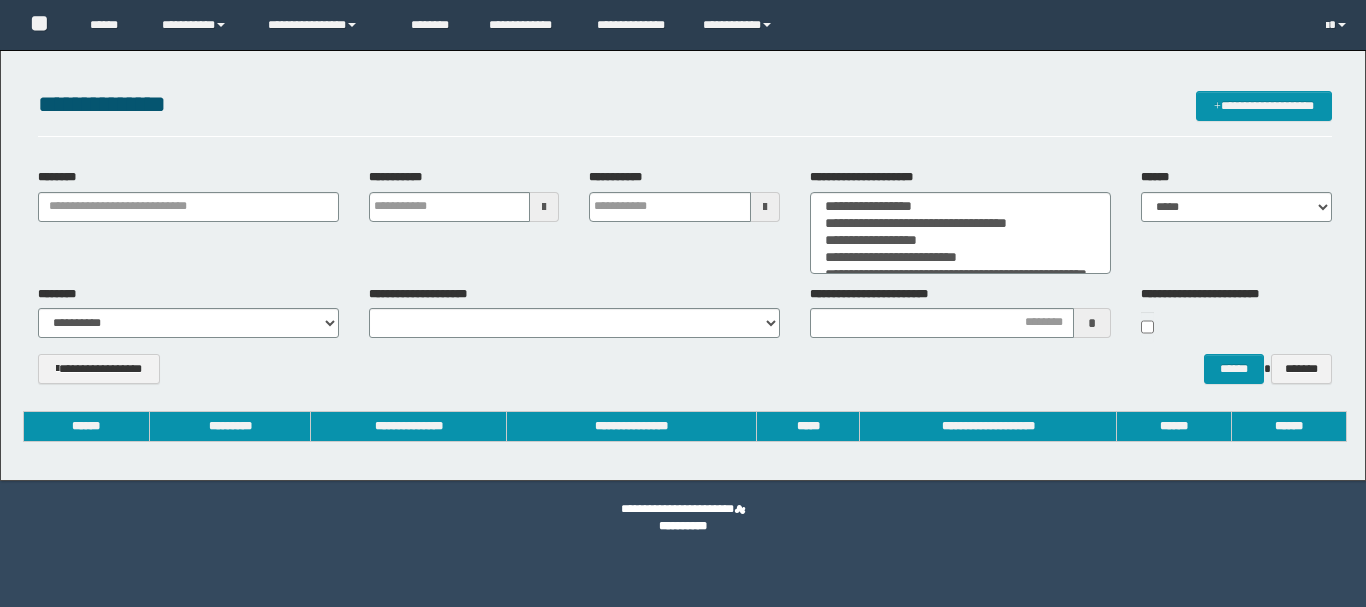 scroll, scrollTop: 0, scrollLeft: 0, axis: both 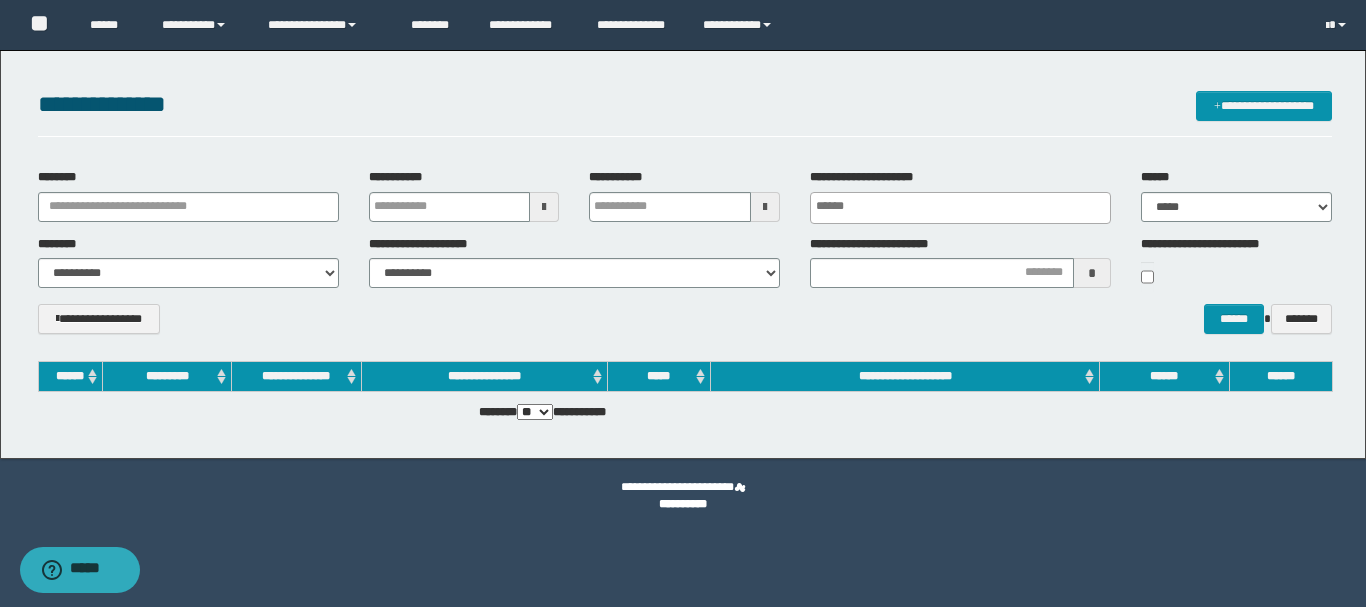 click on "**********" at bounding box center [685, 258] 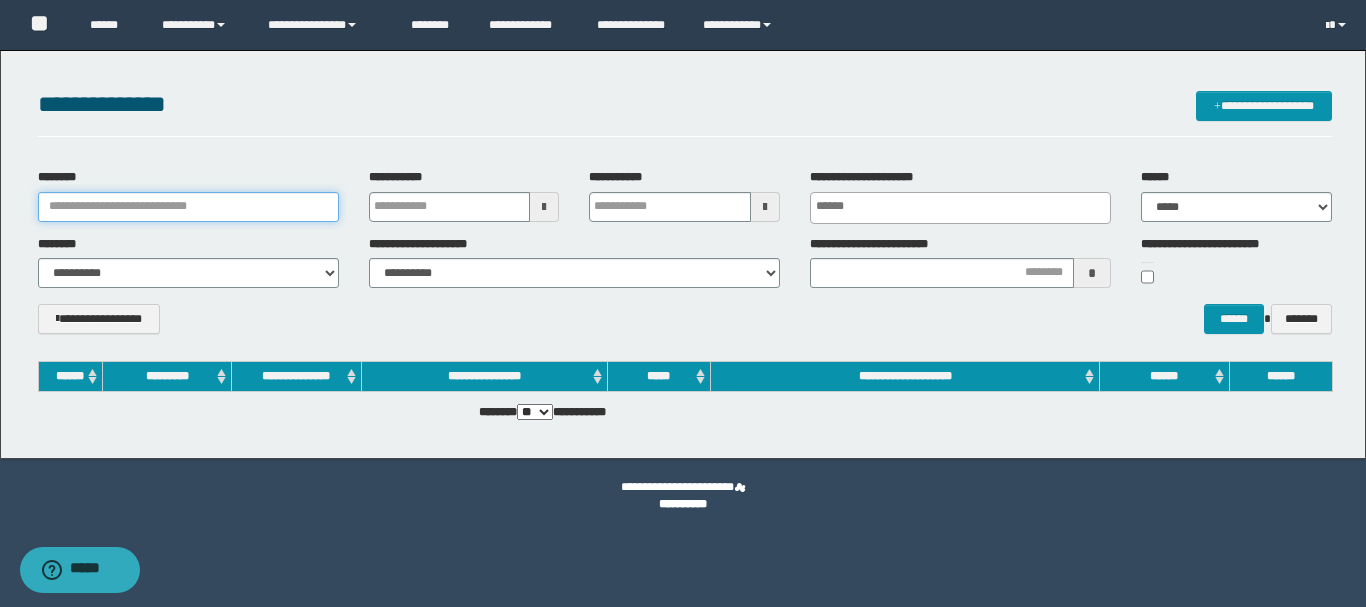 click on "********" at bounding box center (188, 207) 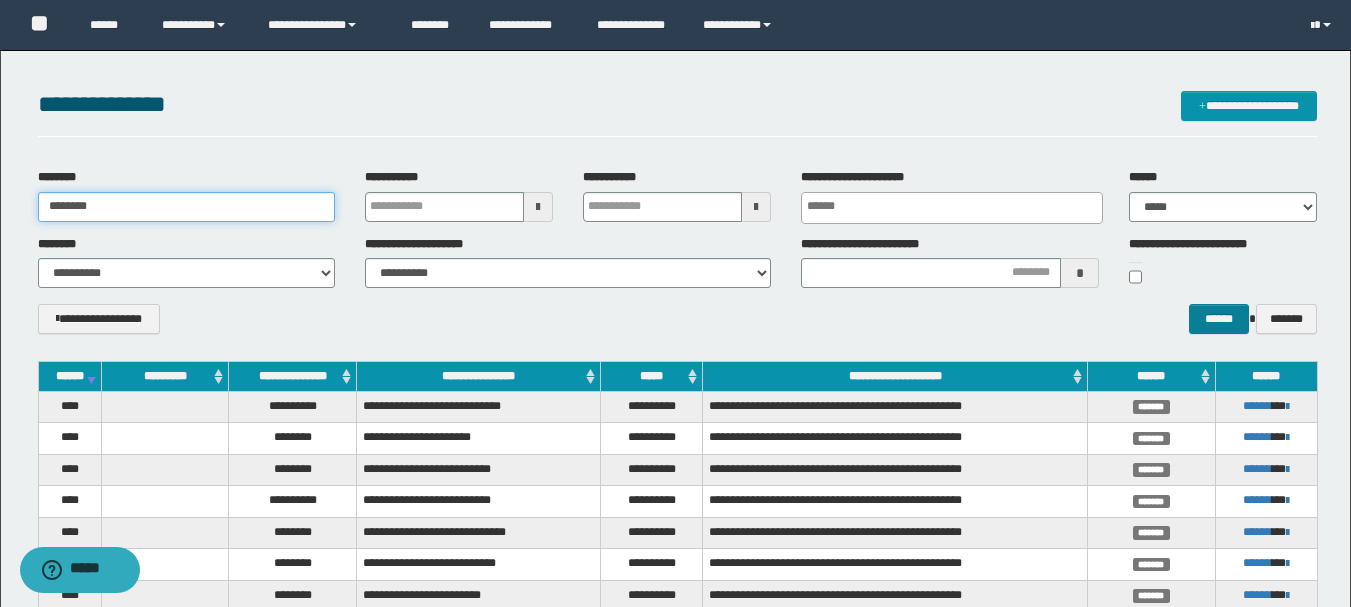 type on "********" 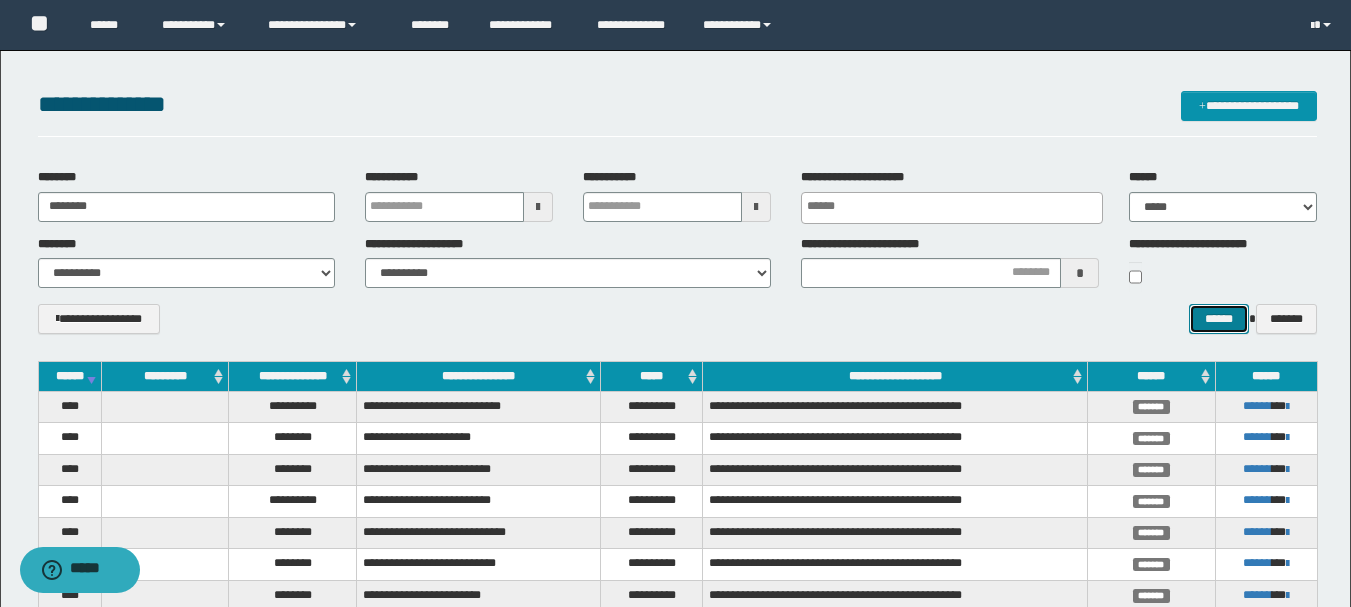 click on "******" at bounding box center [1218, 319] 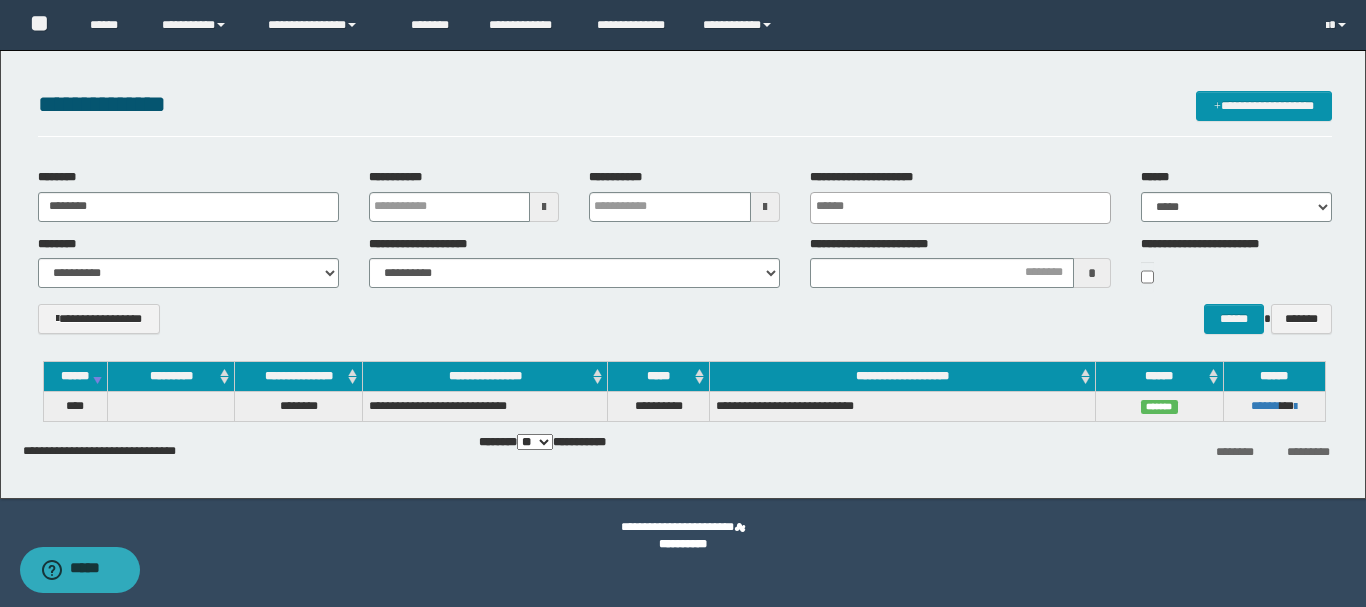 click on "**********" at bounding box center [1274, 406] 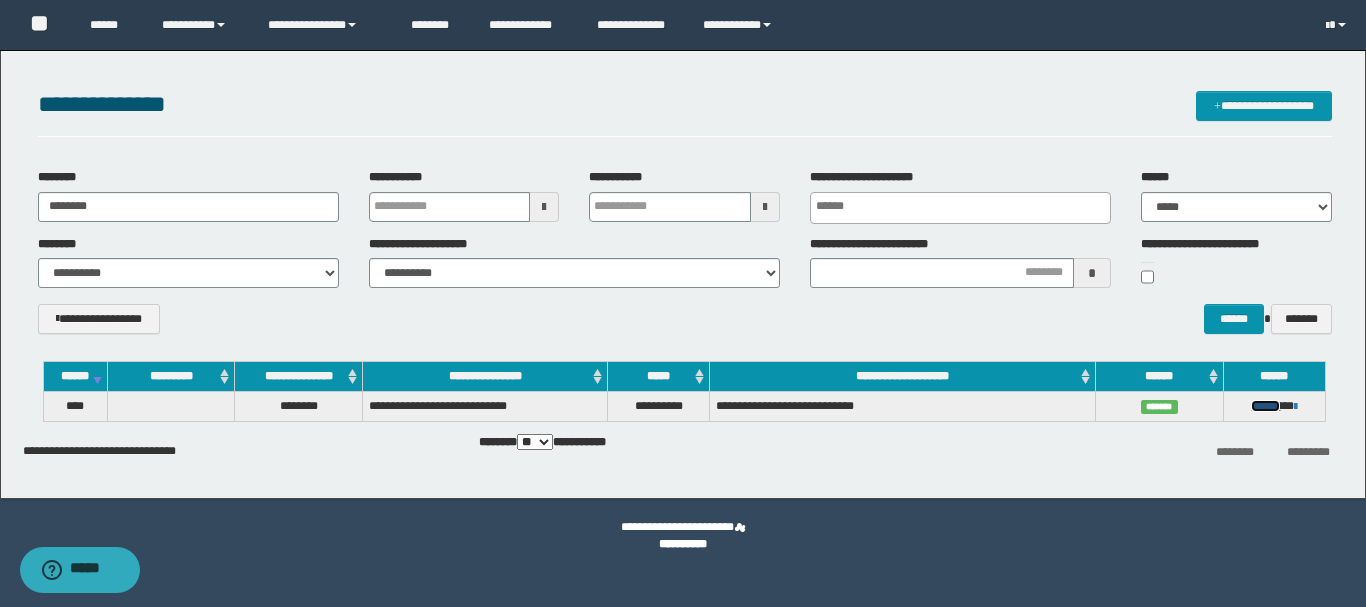 click on "******" at bounding box center (1265, 406) 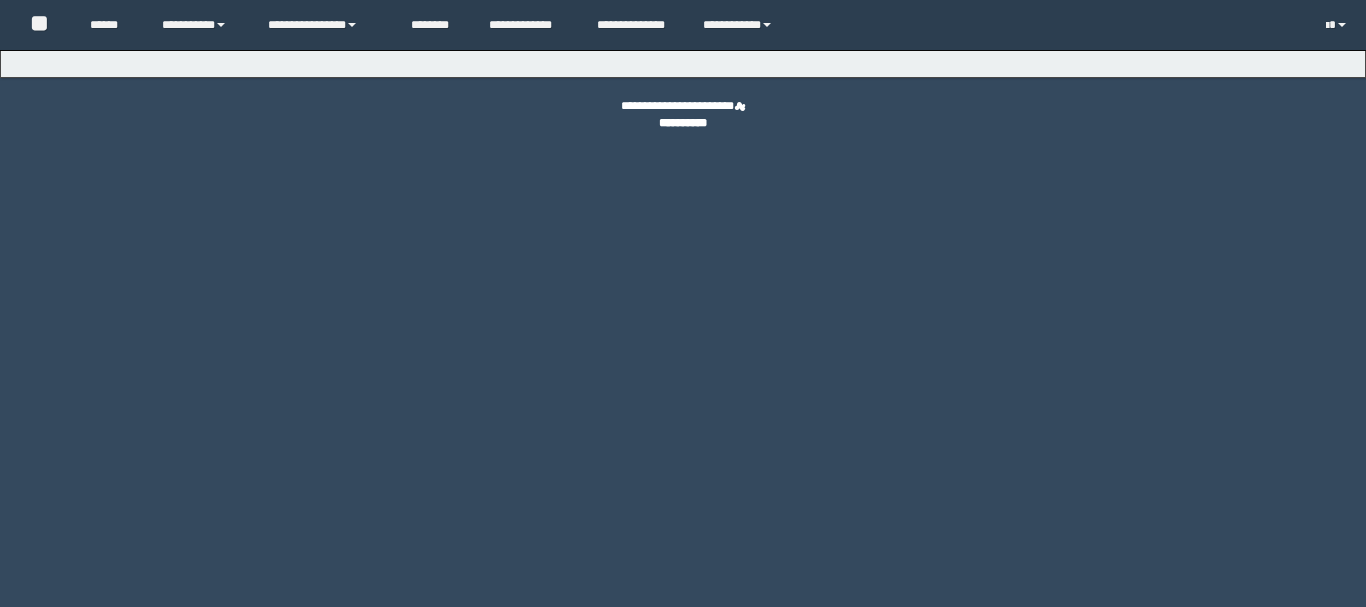 scroll, scrollTop: 0, scrollLeft: 0, axis: both 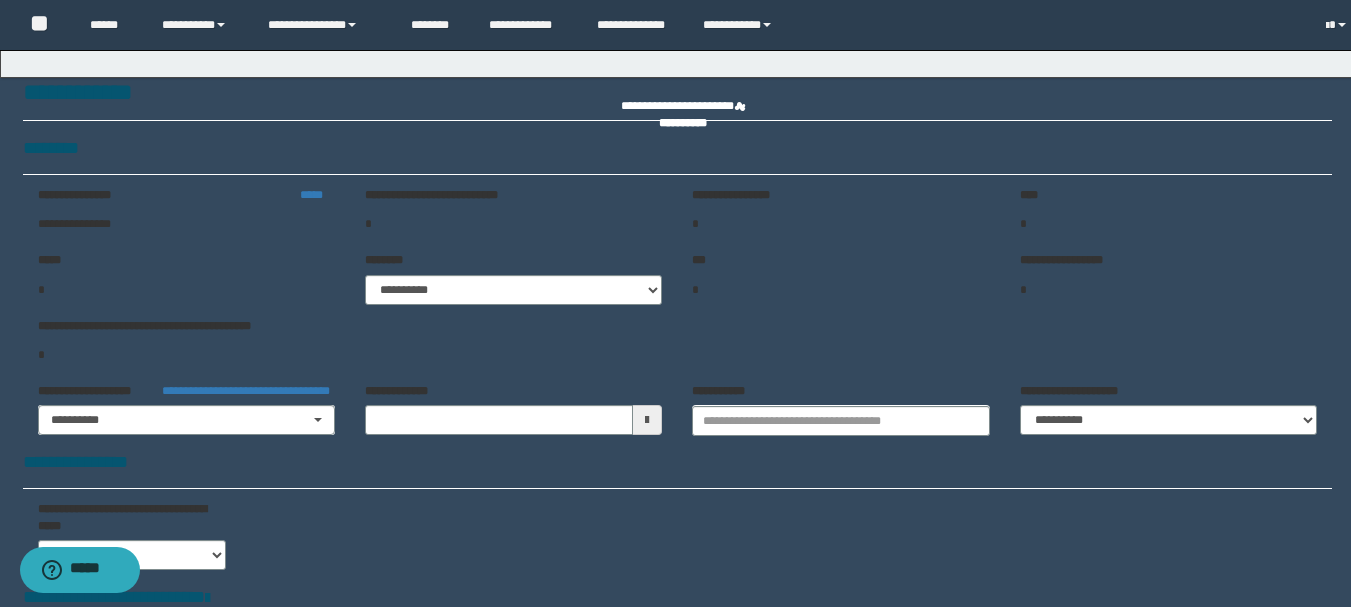 type on "**********" 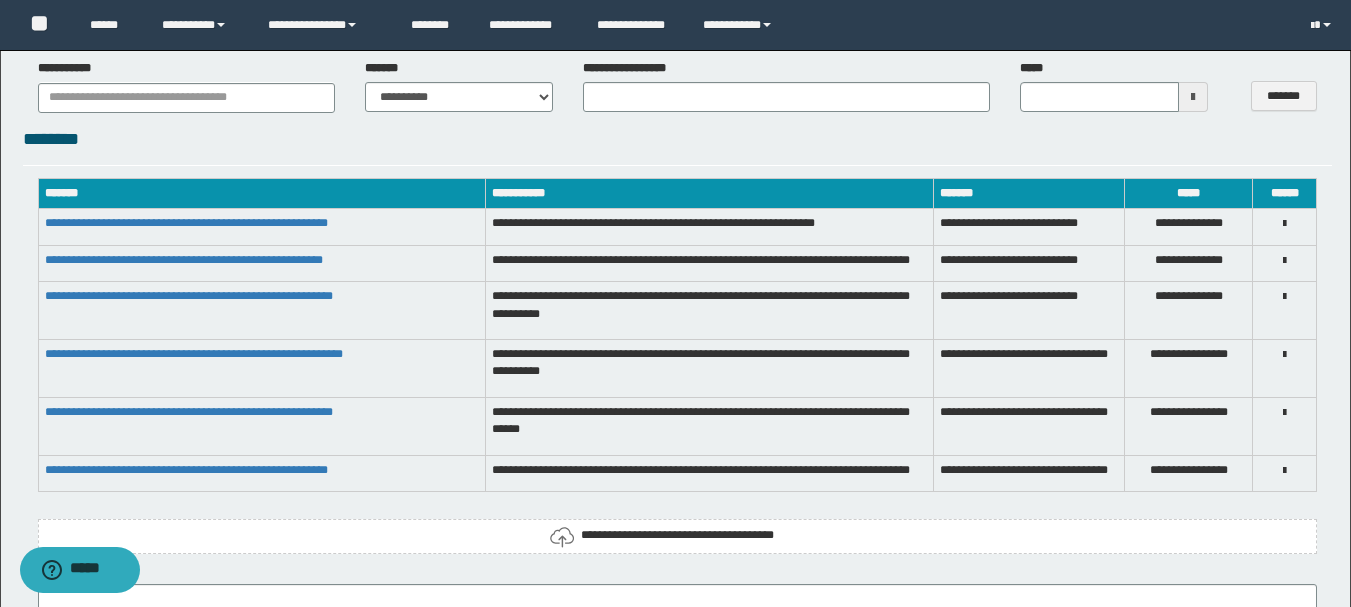 scroll, scrollTop: 1440, scrollLeft: 0, axis: vertical 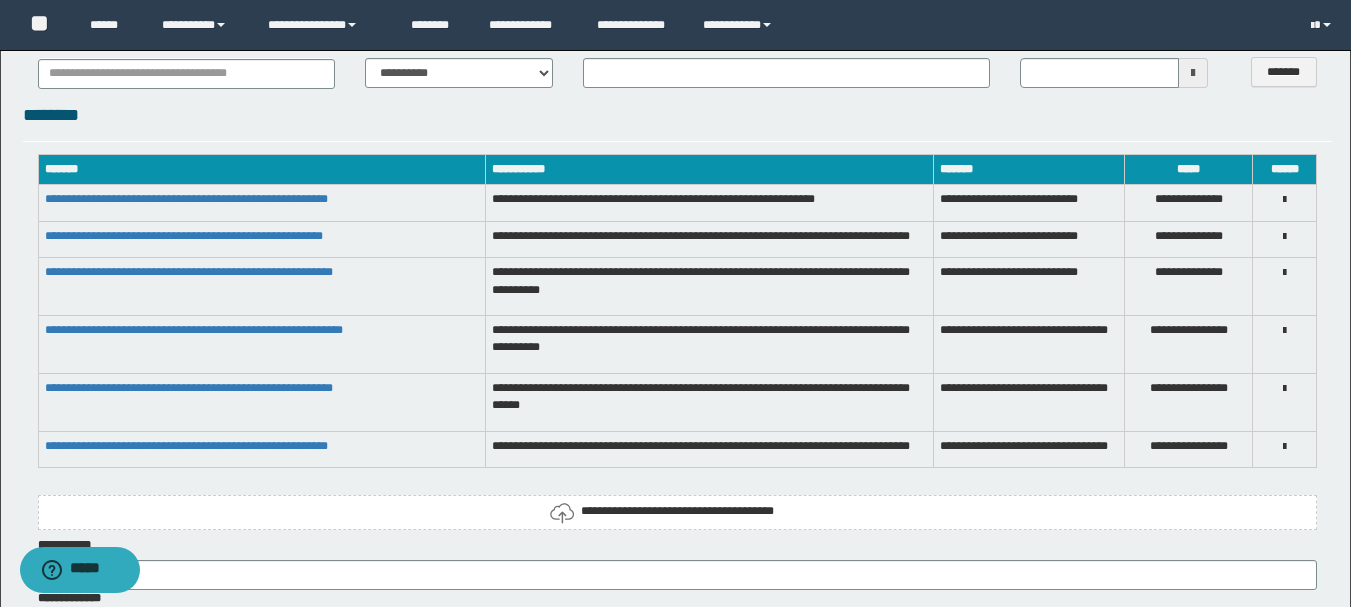 type 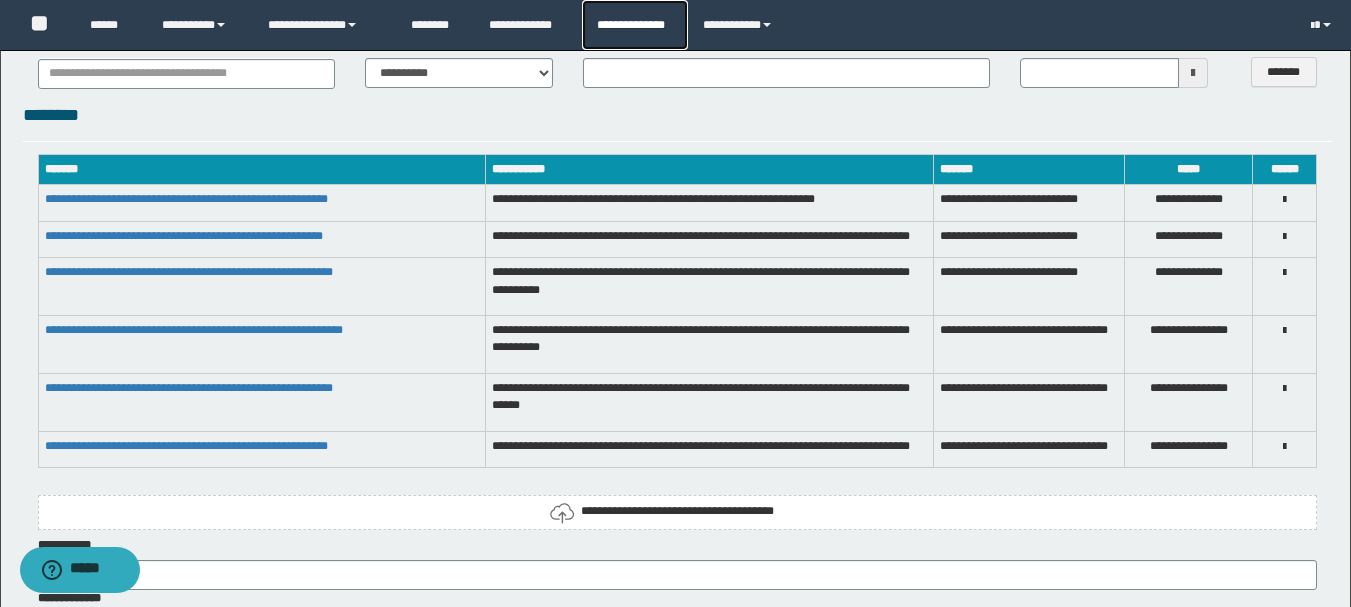 click on "**********" at bounding box center (634, 25) 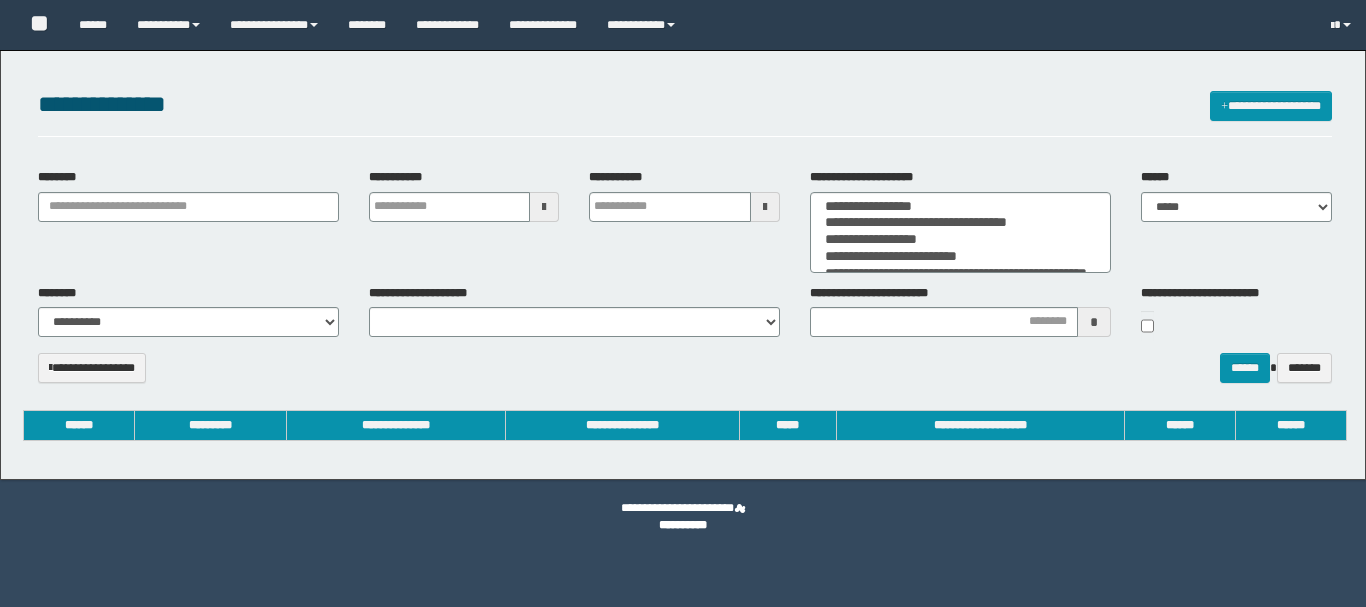 select 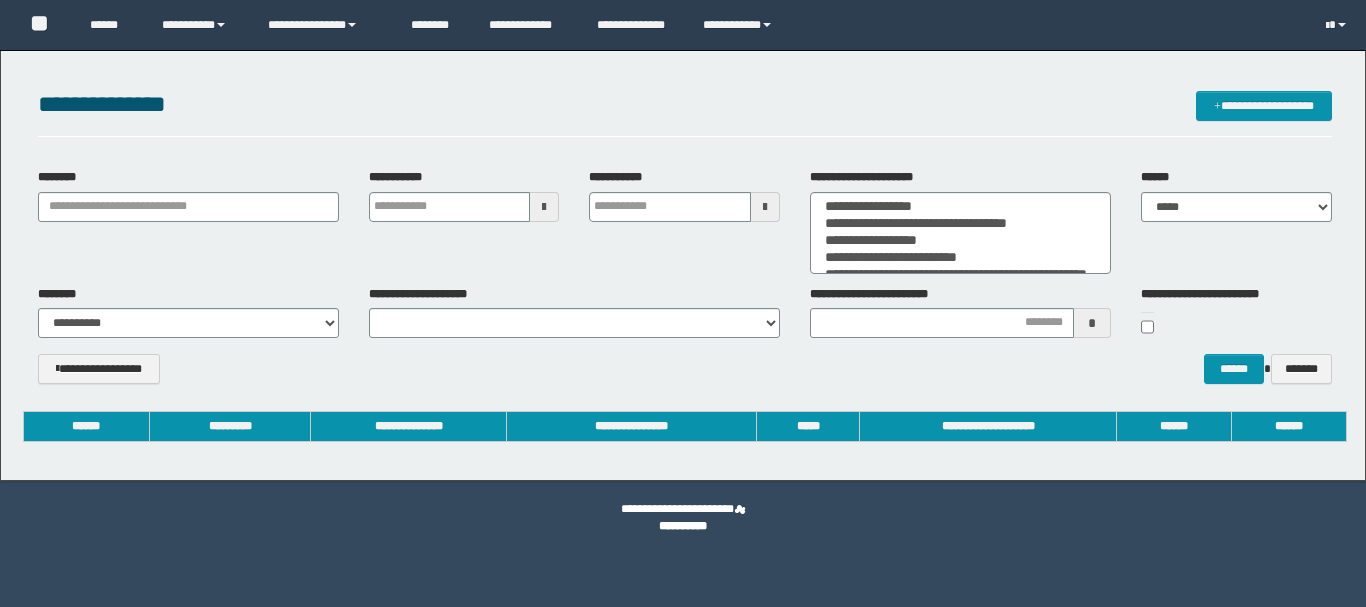 scroll, scrollTop: 0, scrollLeft: 0, axis: both 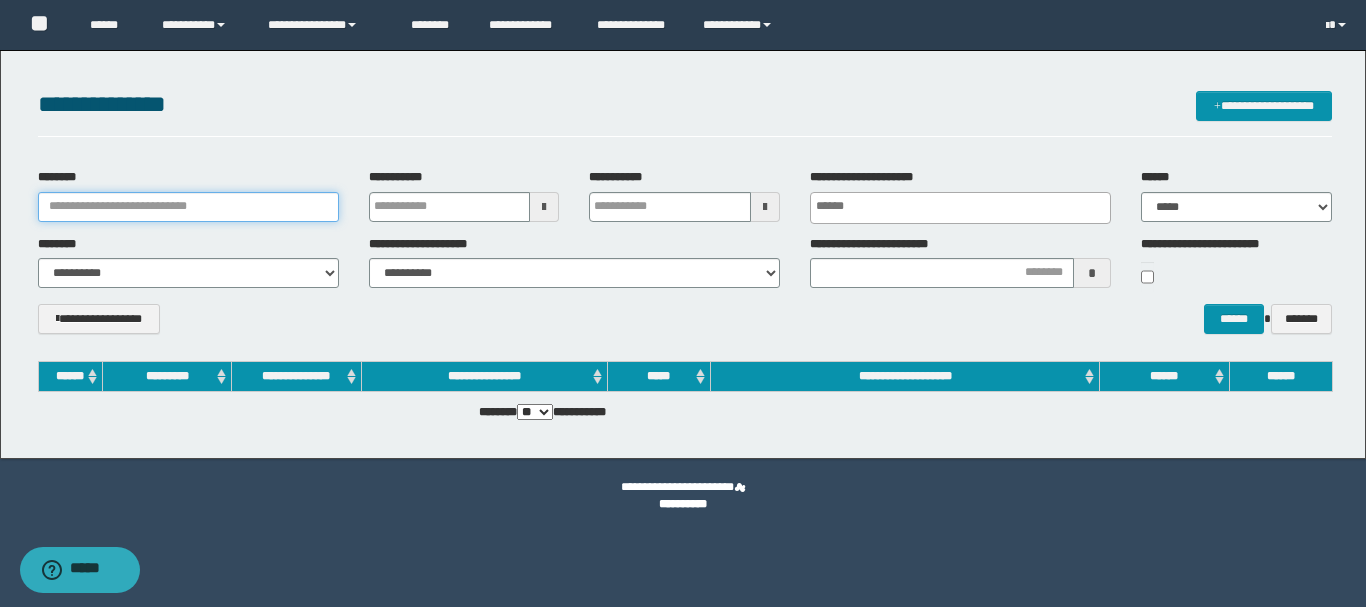 click on "********" at bounding box center [188, 207] 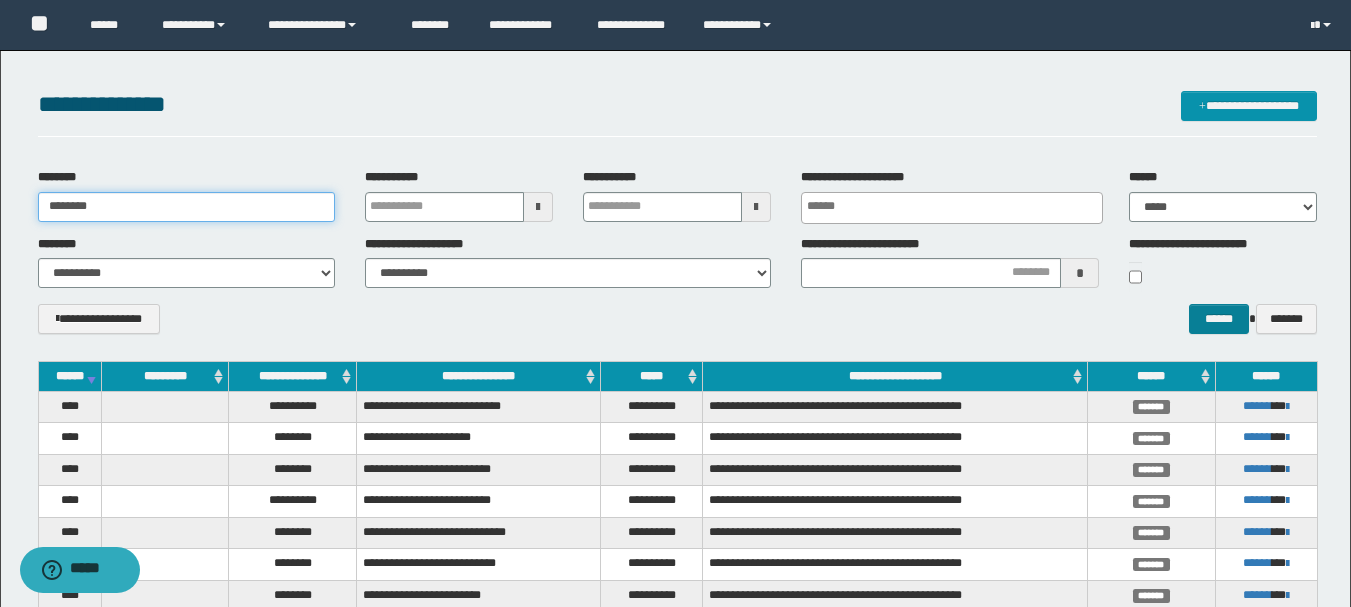 type on "********" 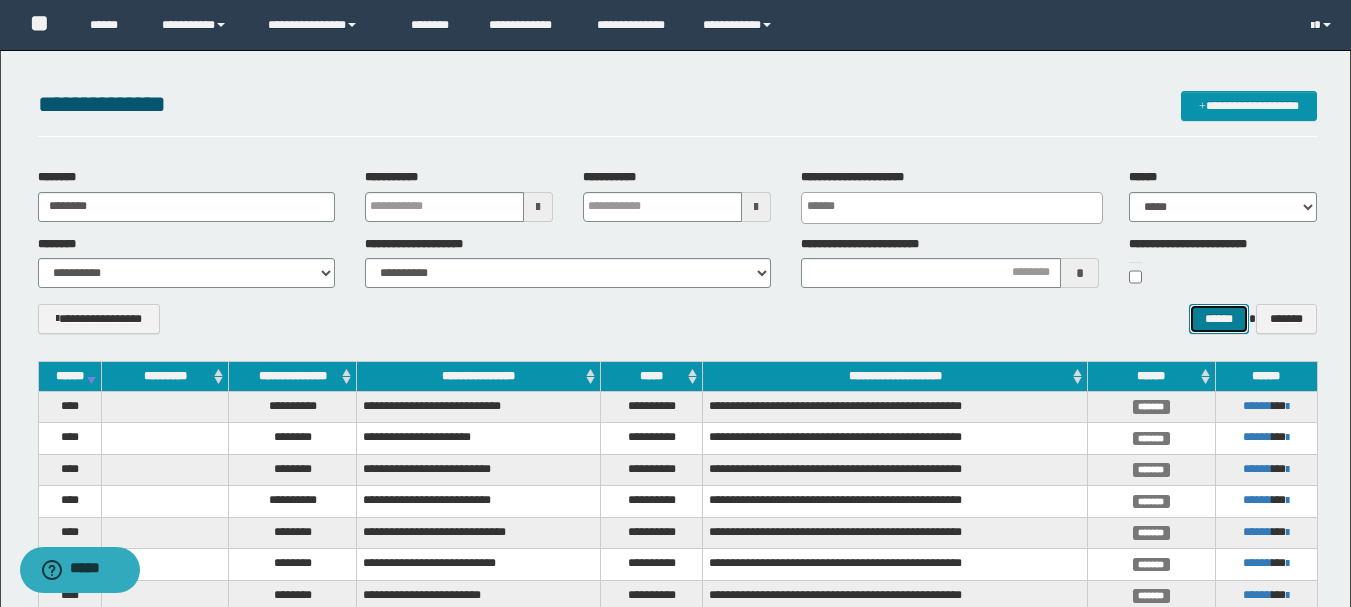 click on "******" at bounding box center (1218, 319) 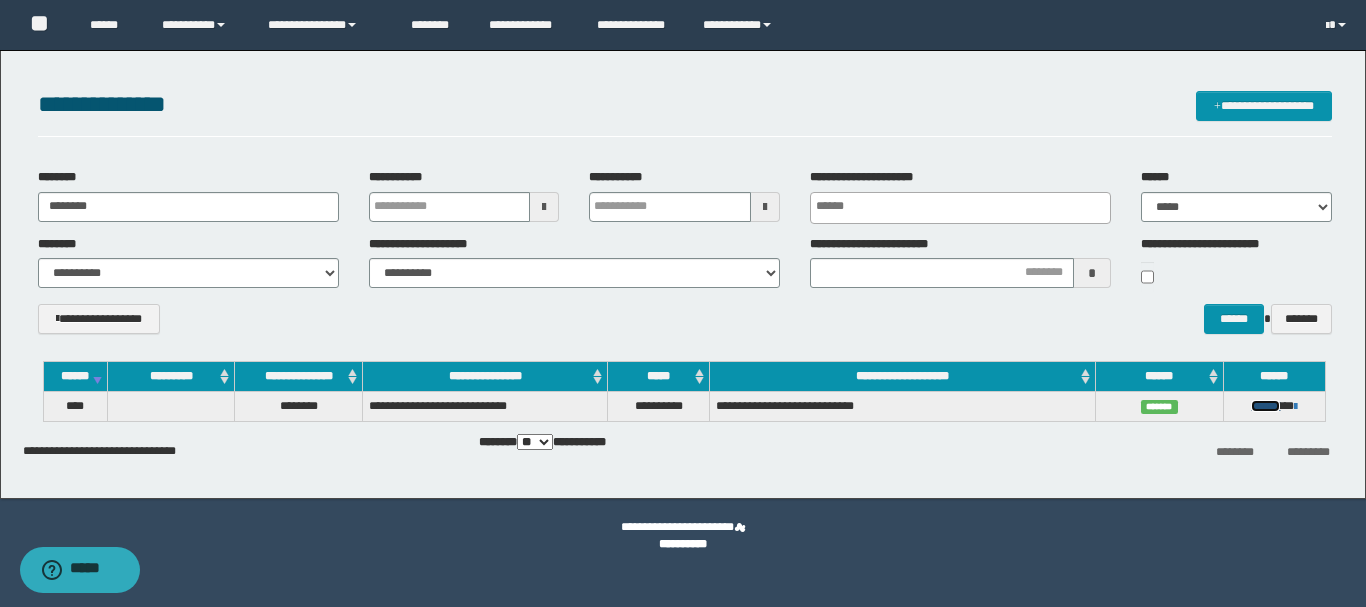 click on "******" 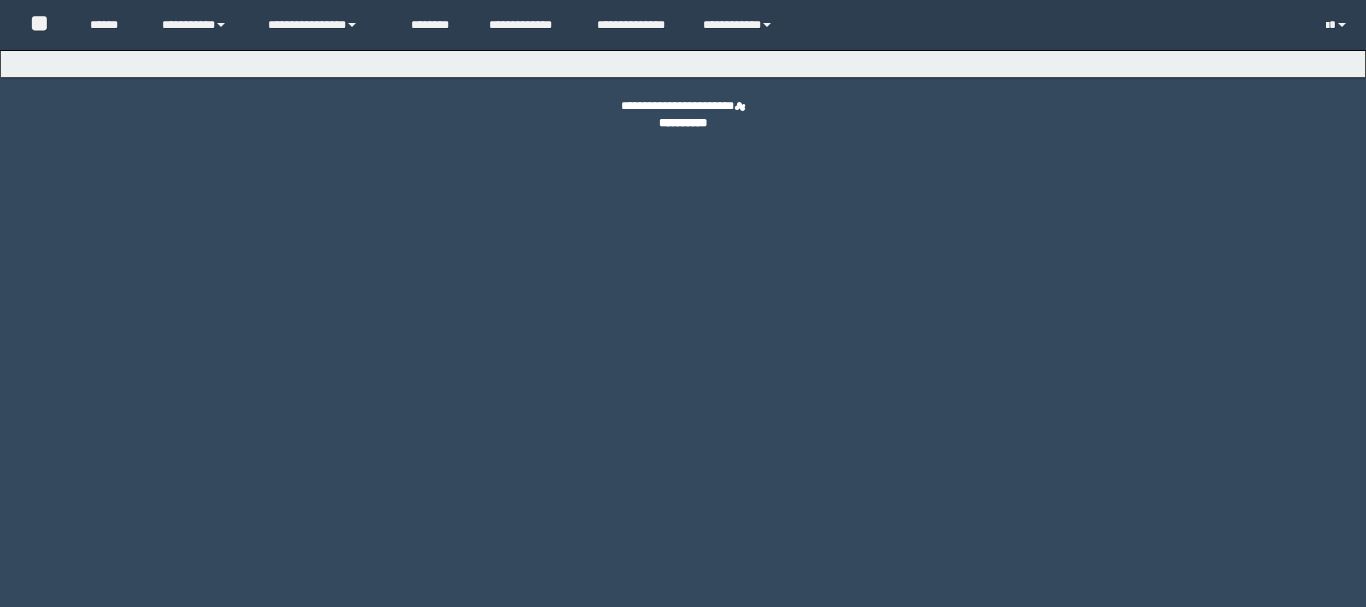 scroll, scrollTop: 0, scrollLeft: 0, axis: both 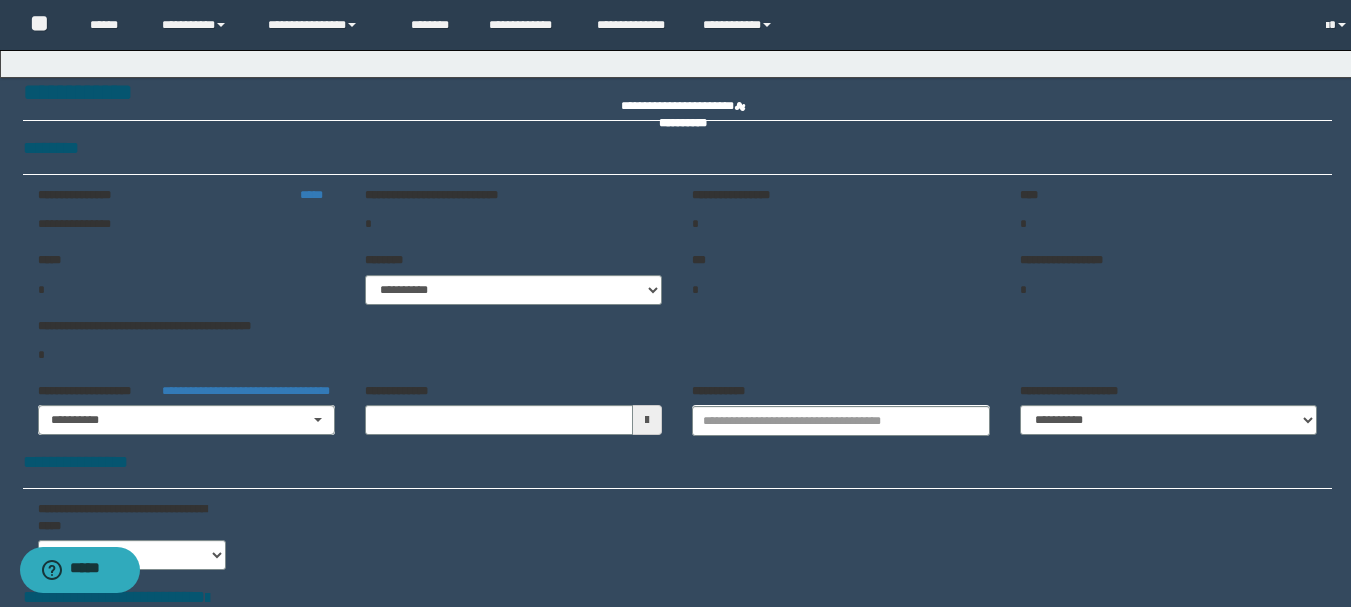 type on "**********" 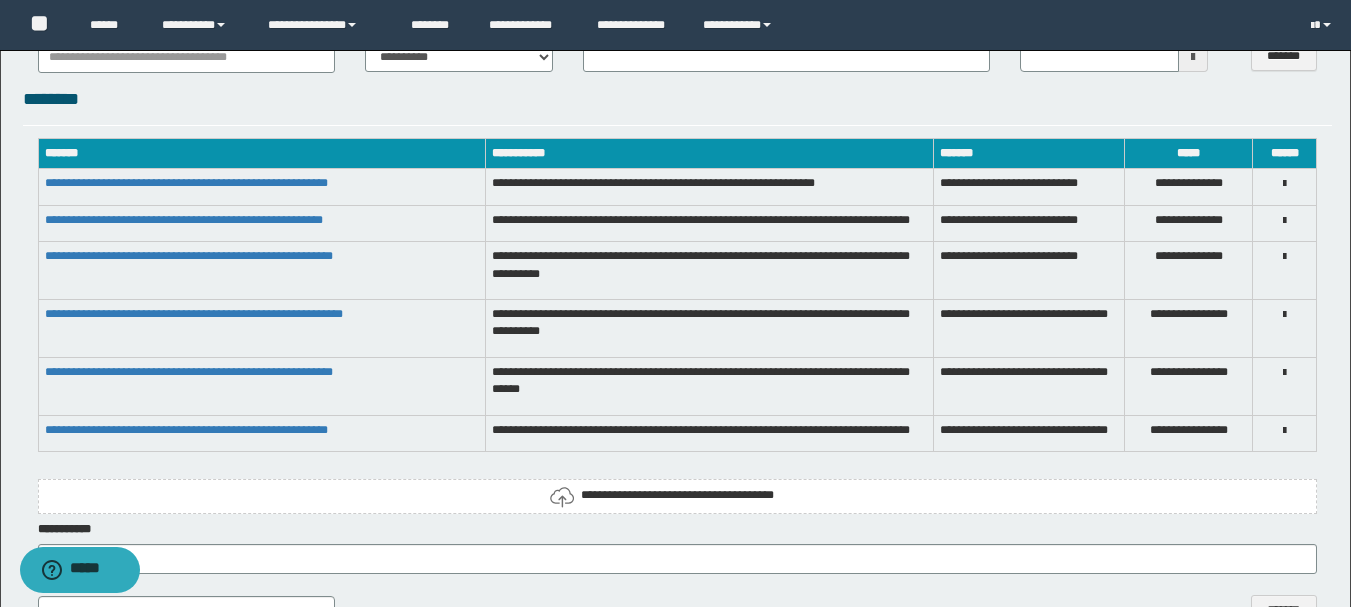 scroll, scrollTop: 1600, scrollLeft: 0, axis: vertical 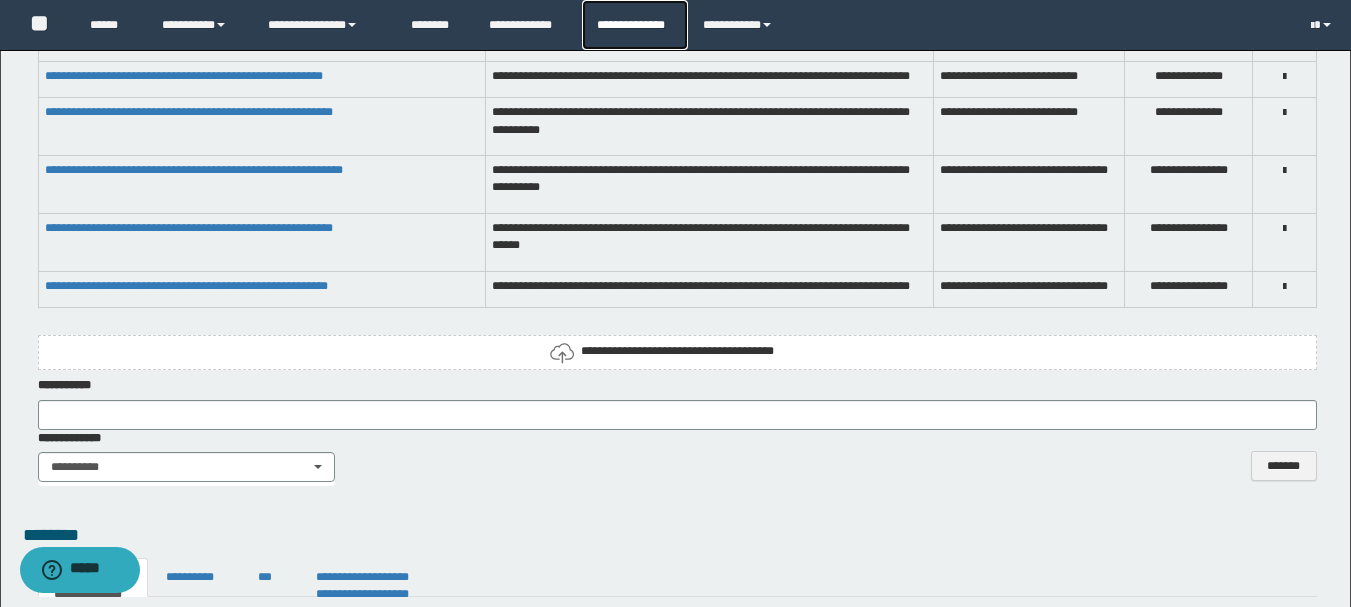 click on "**********" at bounding box center [634, 25] 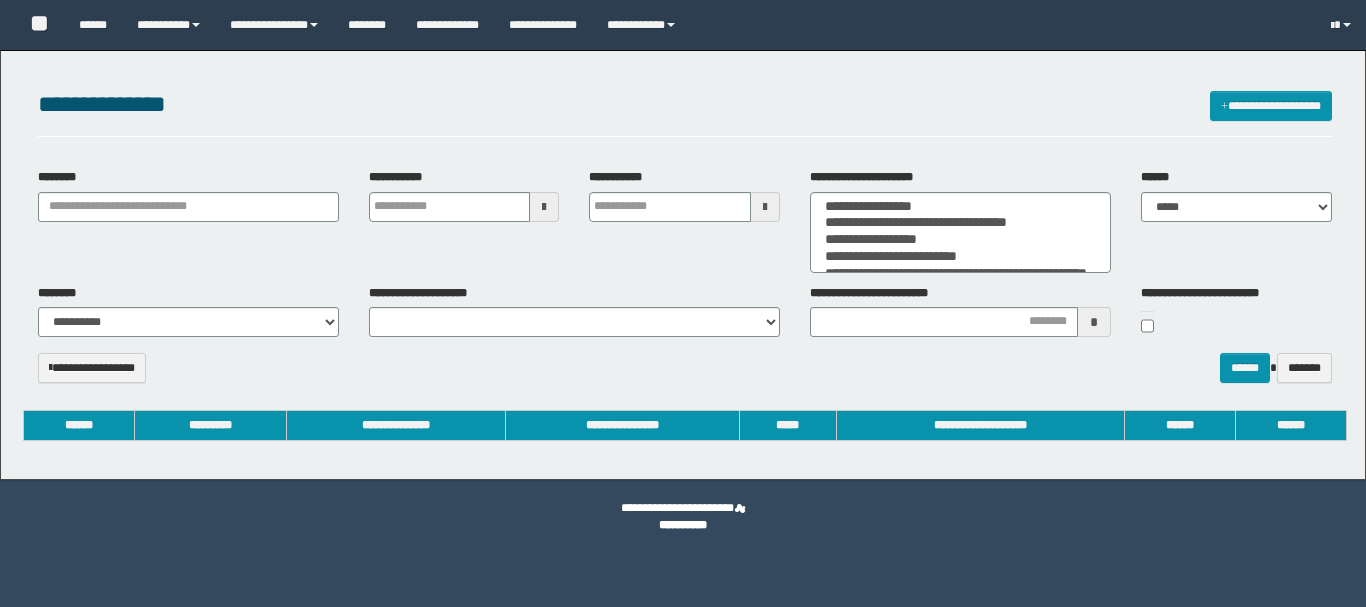 select 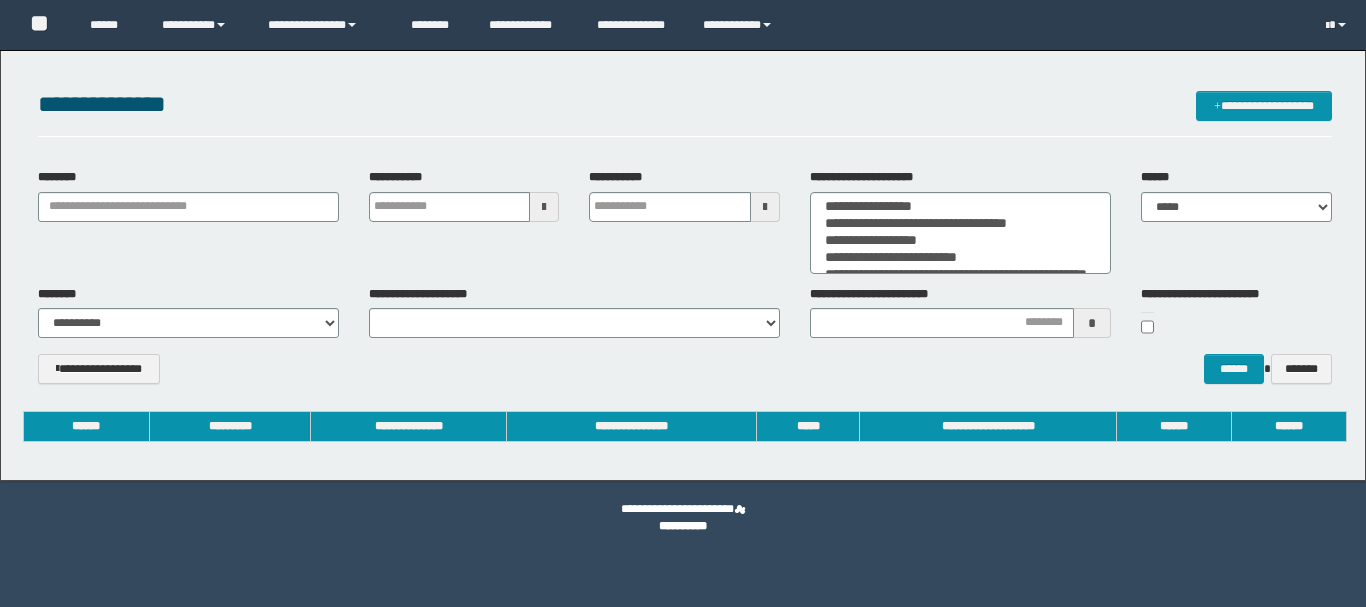 scroll, scrollTop: 0, scrollLeft: 0, axis: both 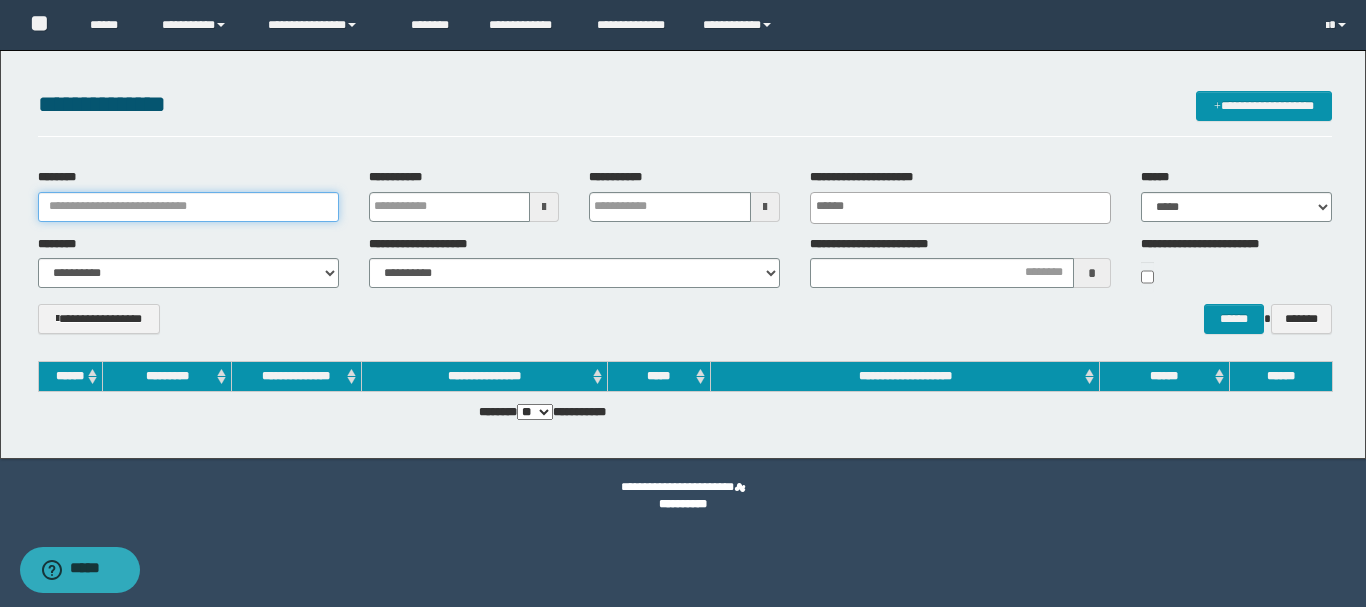 click on "********" at bounding box center (188, 207) 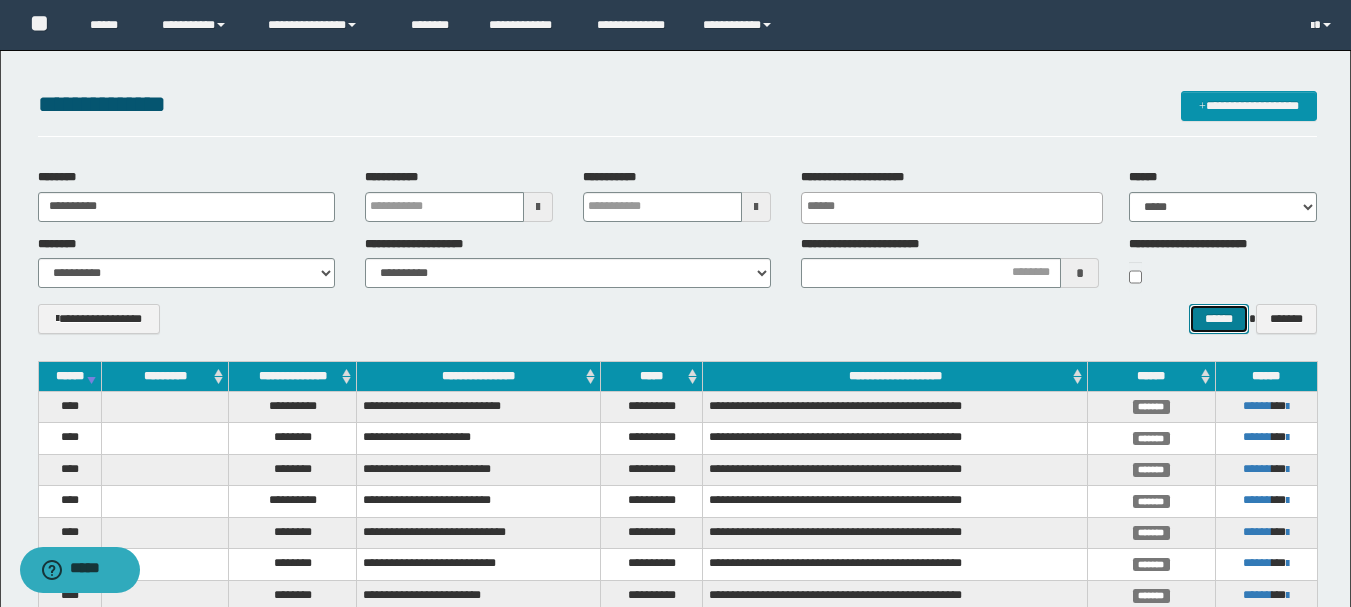 click on "******" at bounding box center (1218, 319) 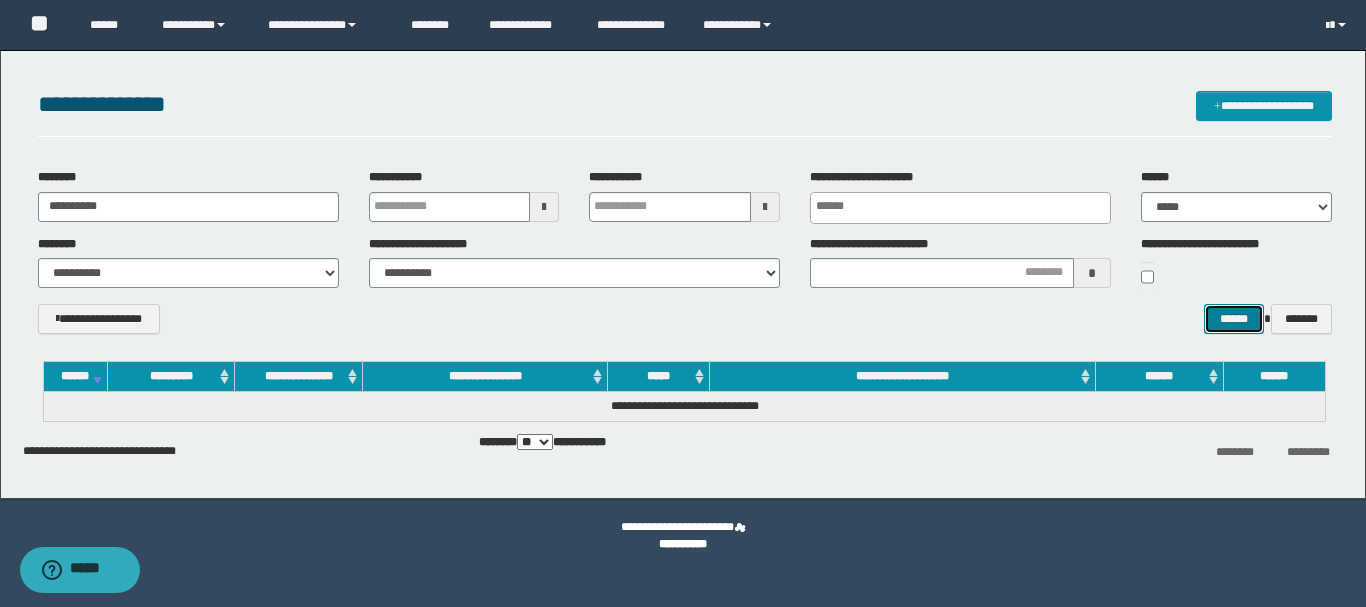 click on "******" at bounding box center (1233, 319) 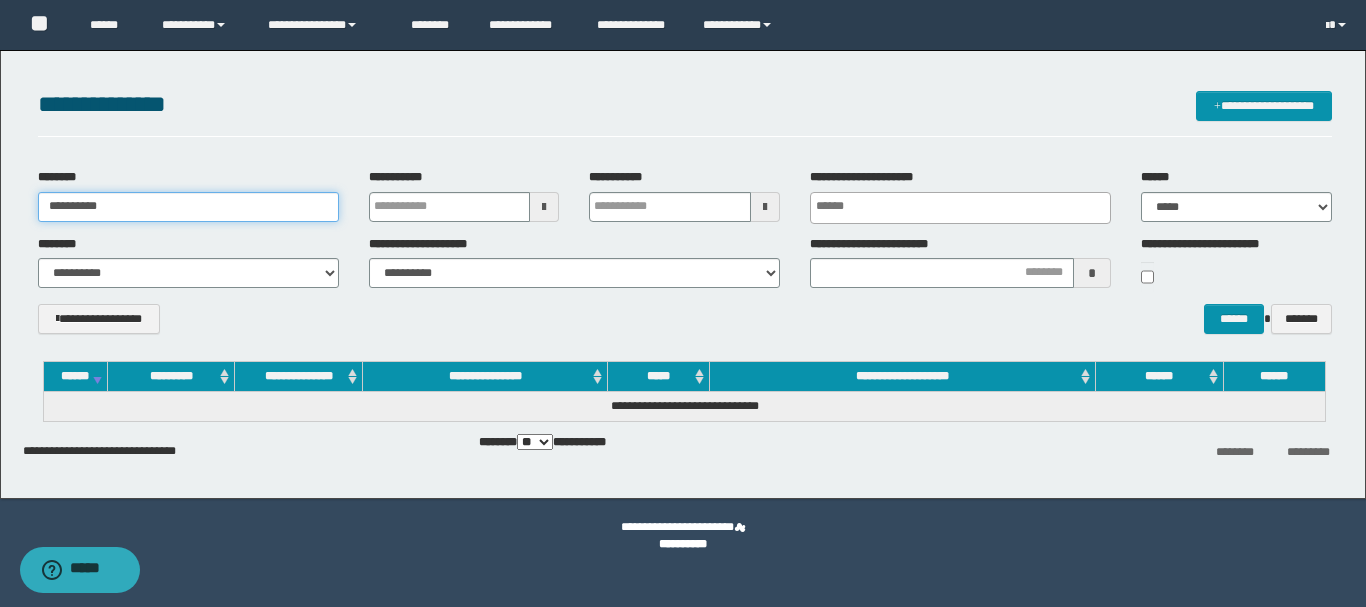 click on "**********" at bounding box center (188, 207) 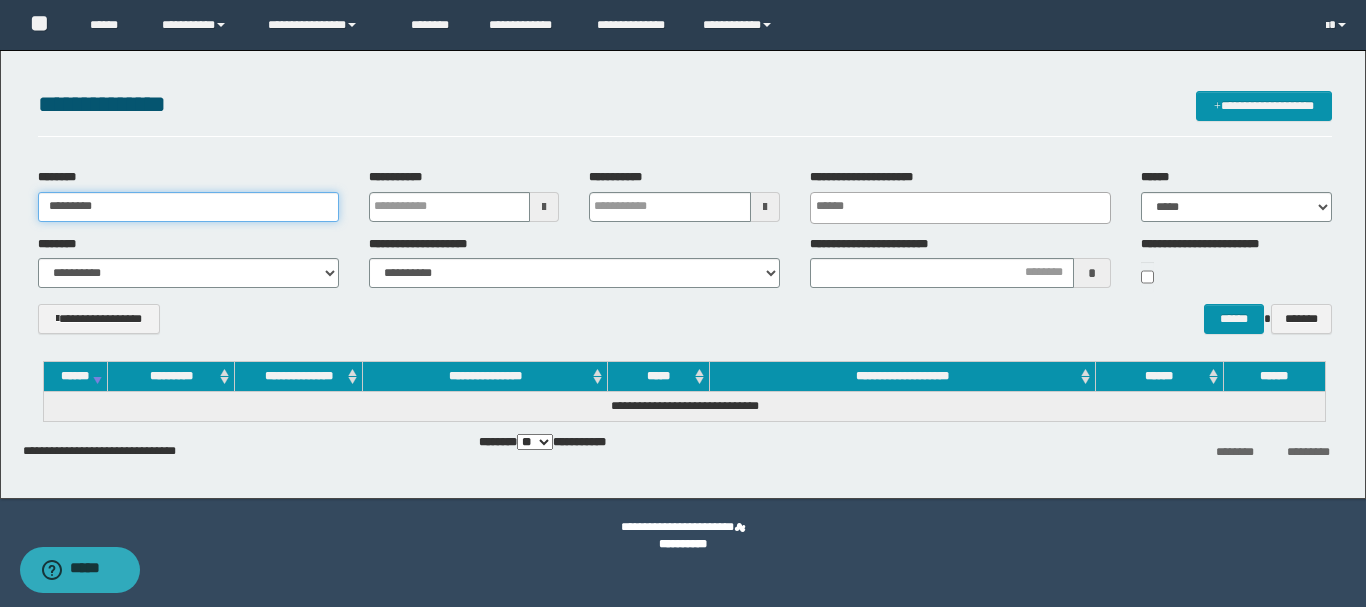 type on "**********" 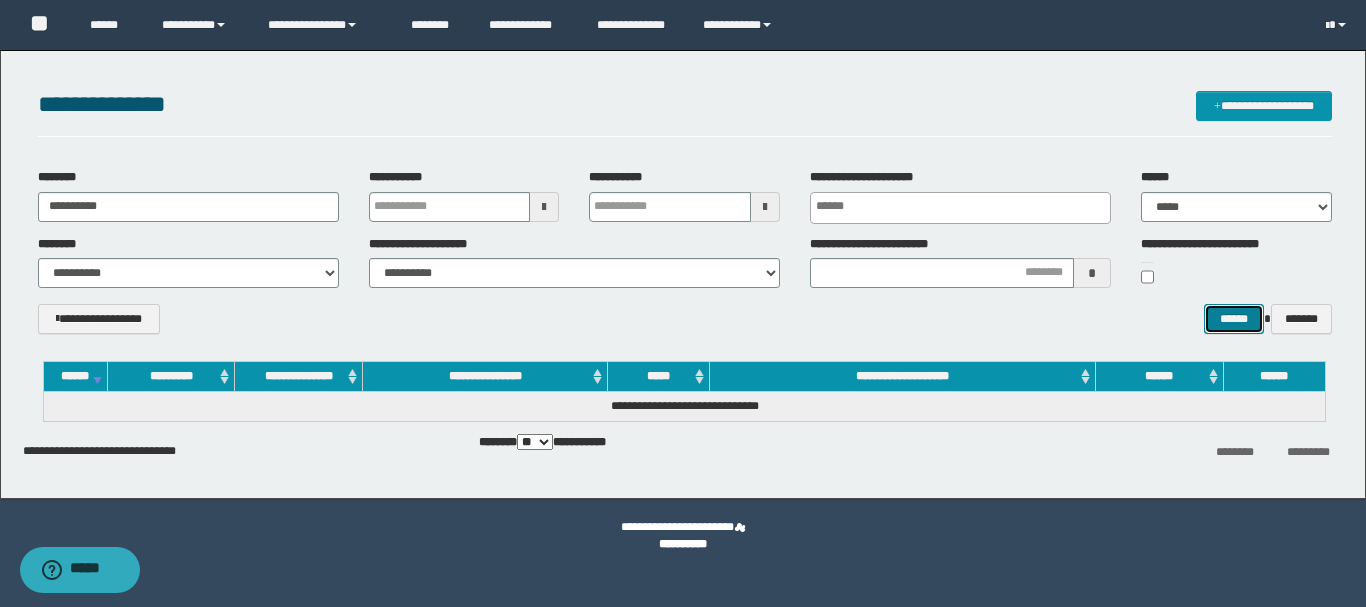 click on "******" at bounding box center (1233, 319) 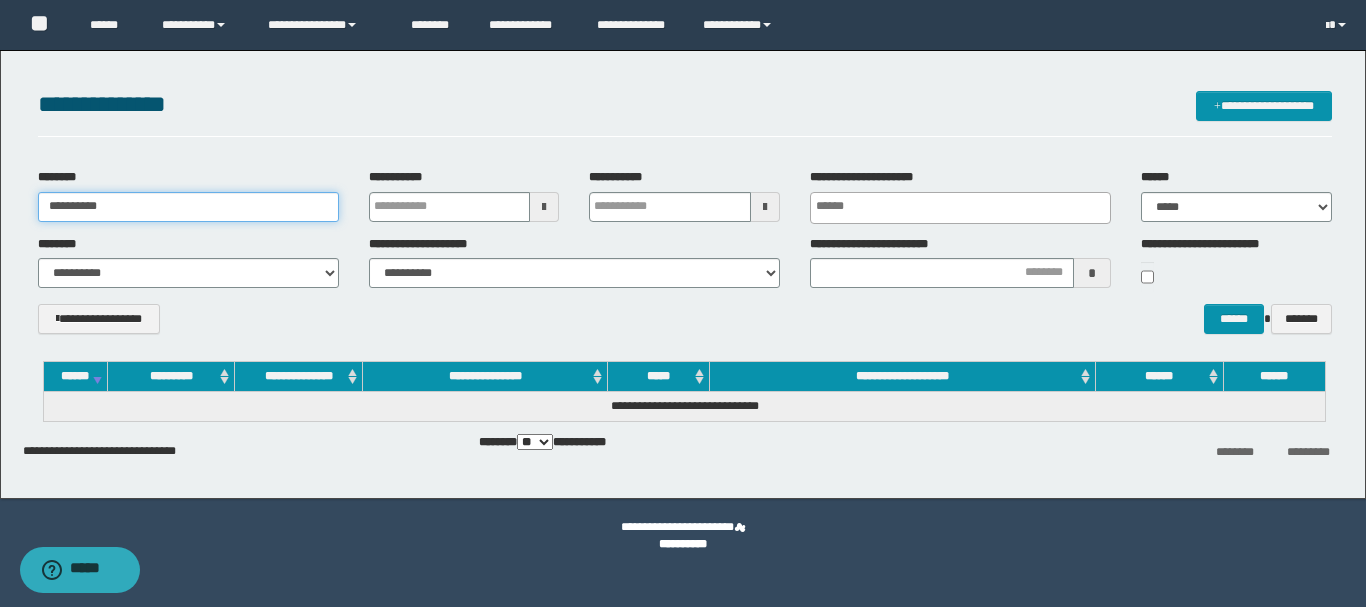 click on "**********" at bounding box center (188, 207) 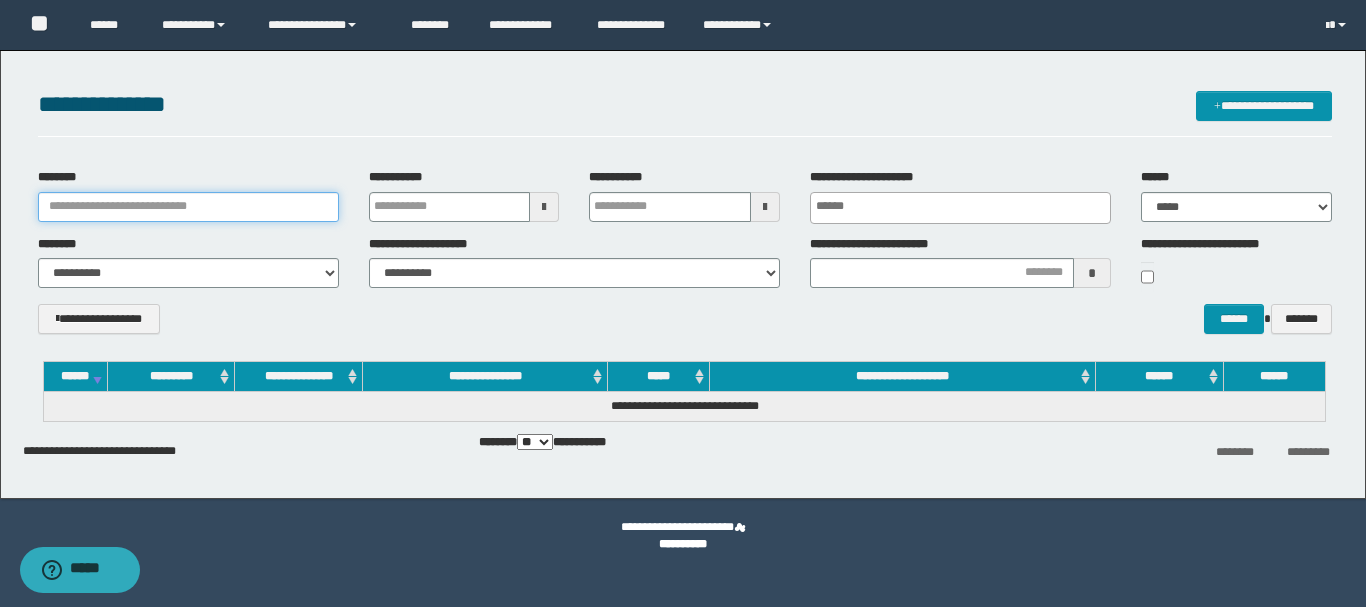 drag, startPoint x: 289, startPoint y: 217, endPoint x: 95, endPoint y: 236, distance: 194.92819 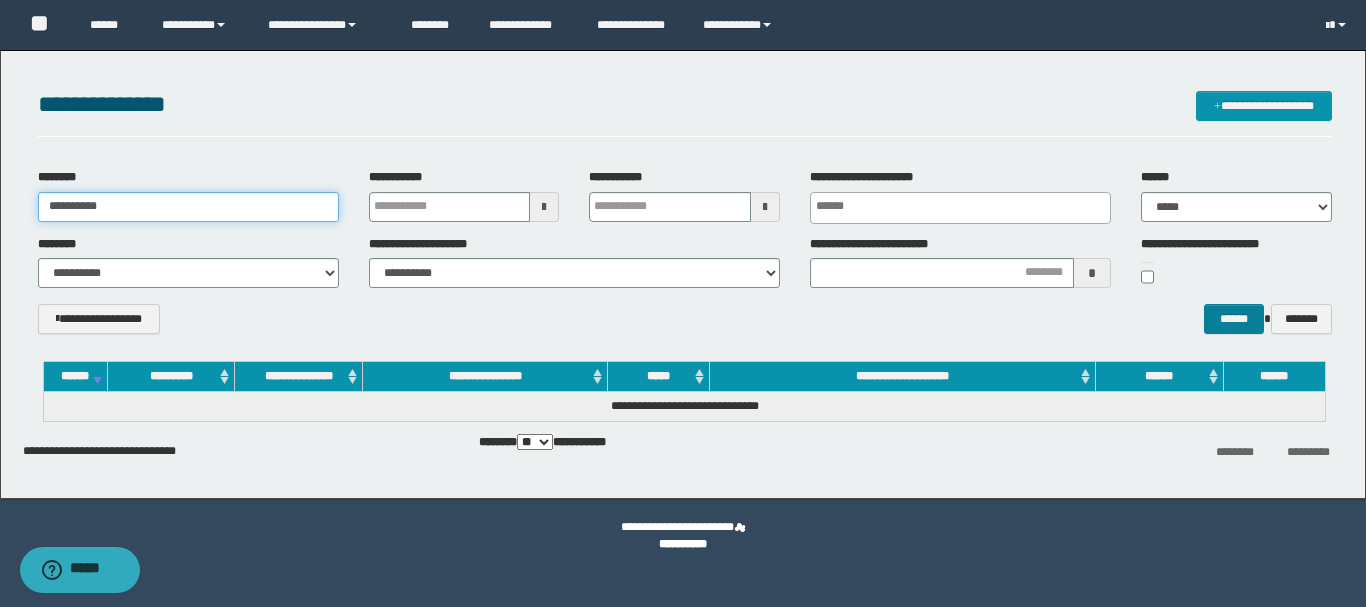 type on "**********" 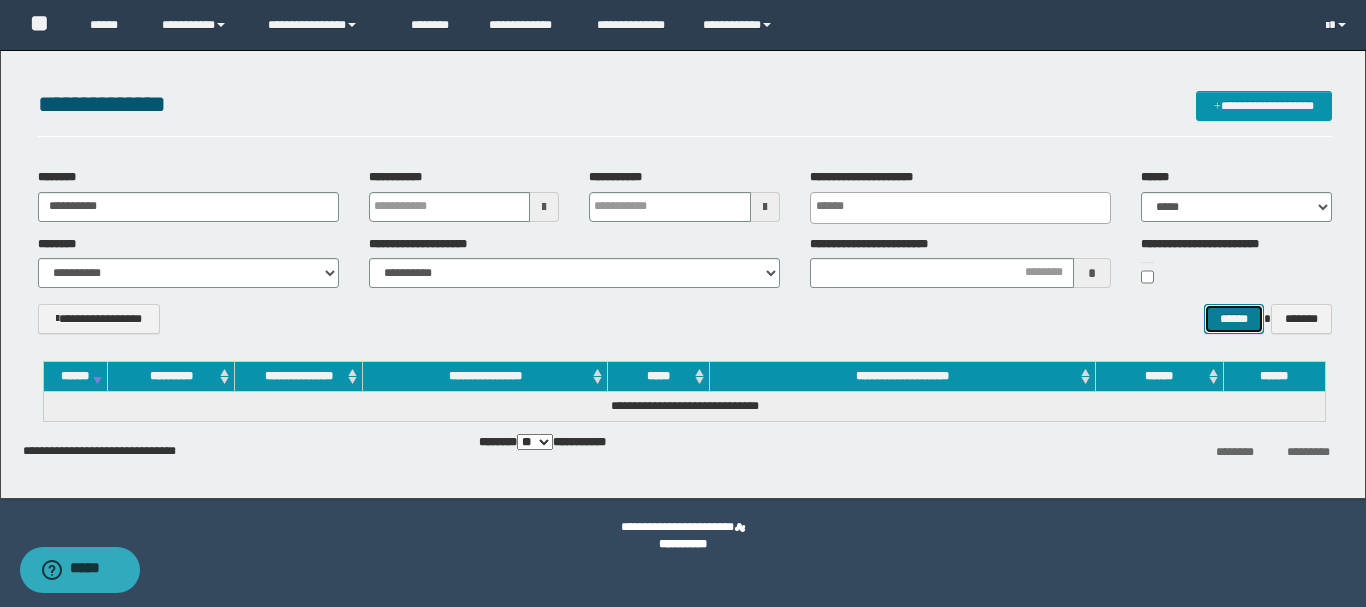 click on "******" at bounding box center [1233, 319] 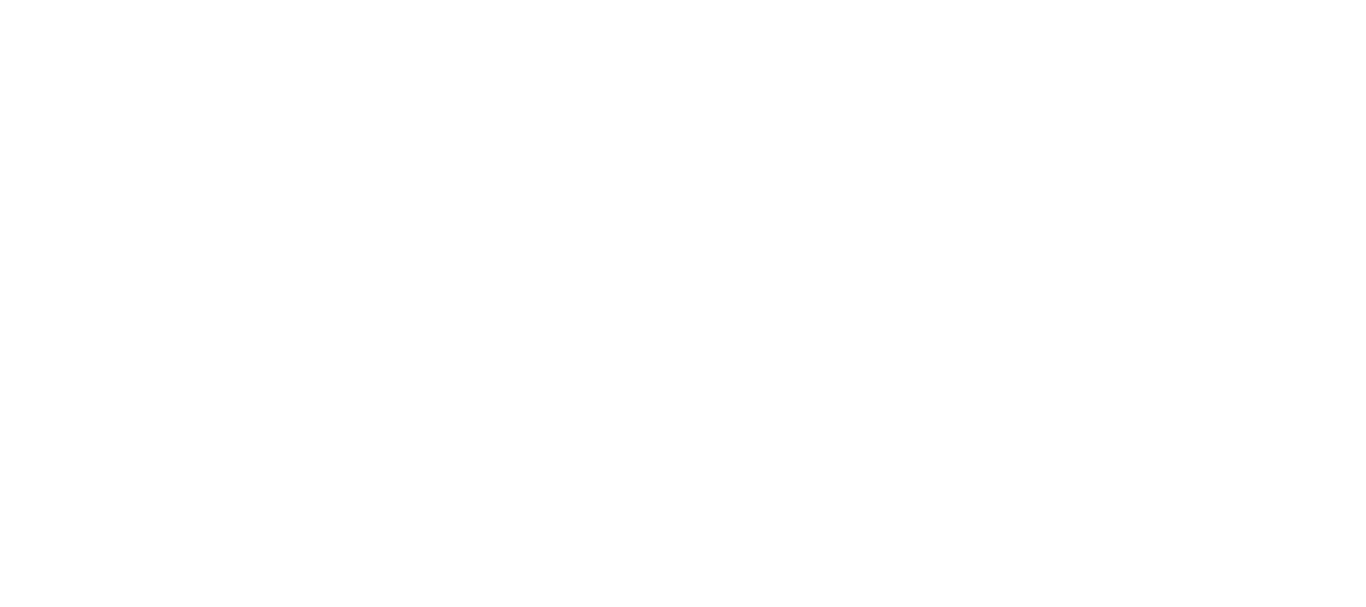 scroll, scrollTop: 0, scrollLeft: 0, axis: both 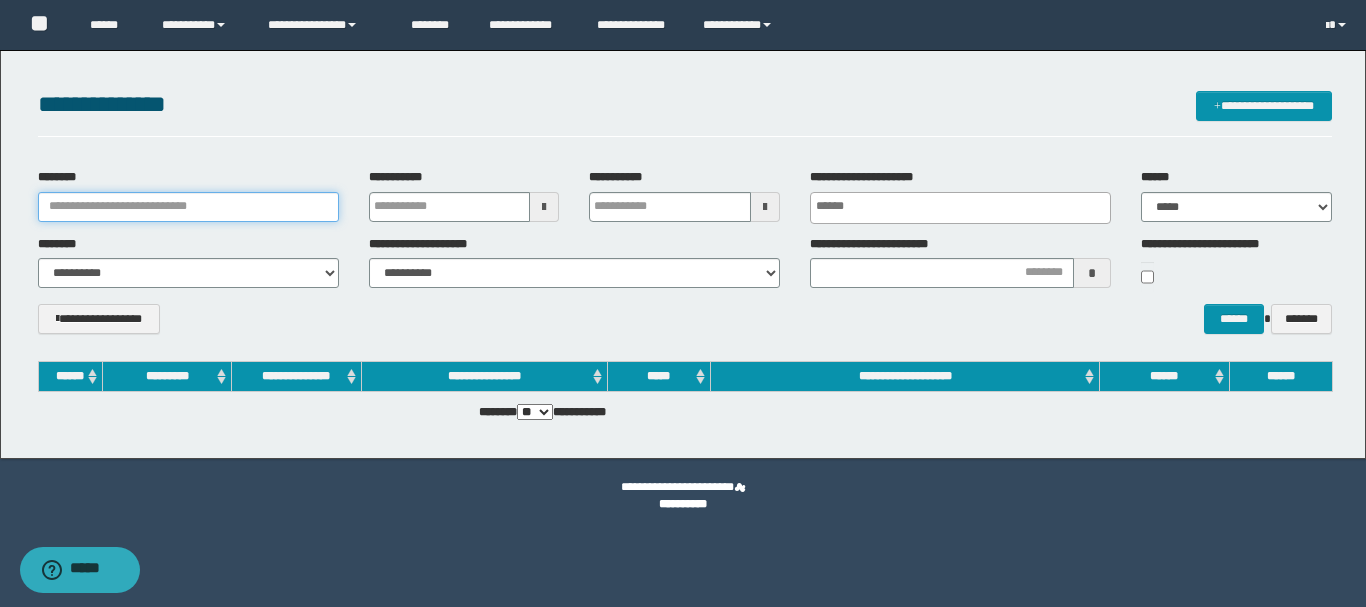 click on "********" at bounding box center (188, 207) 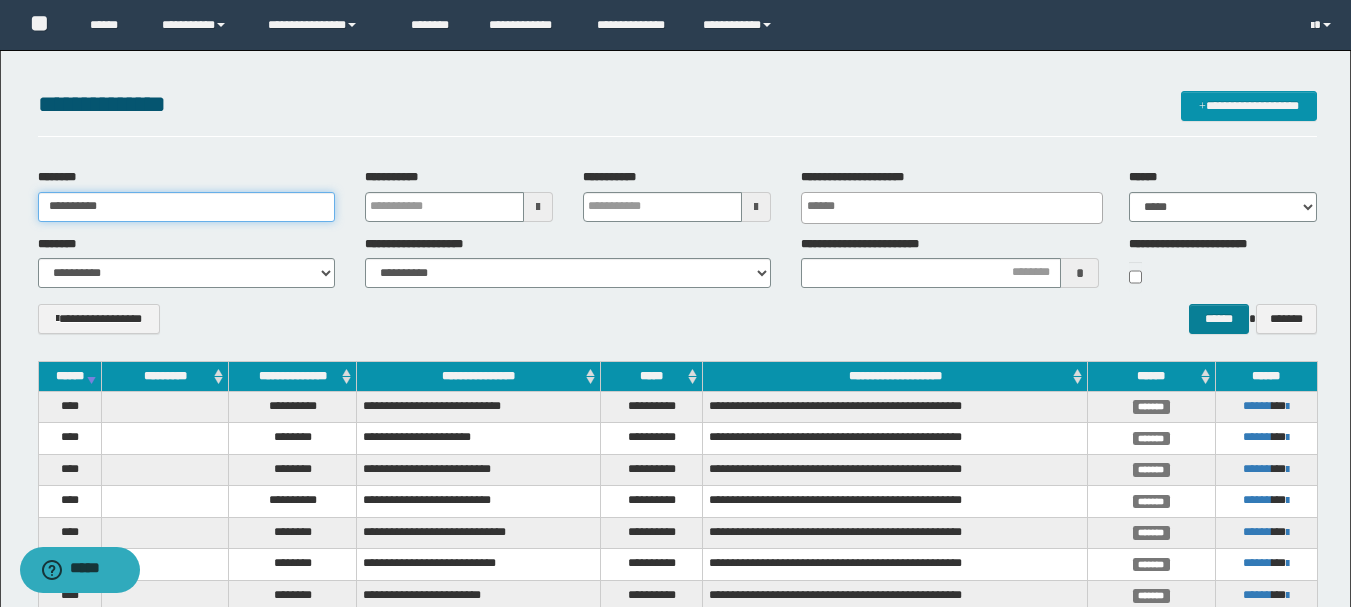 type on "**********" 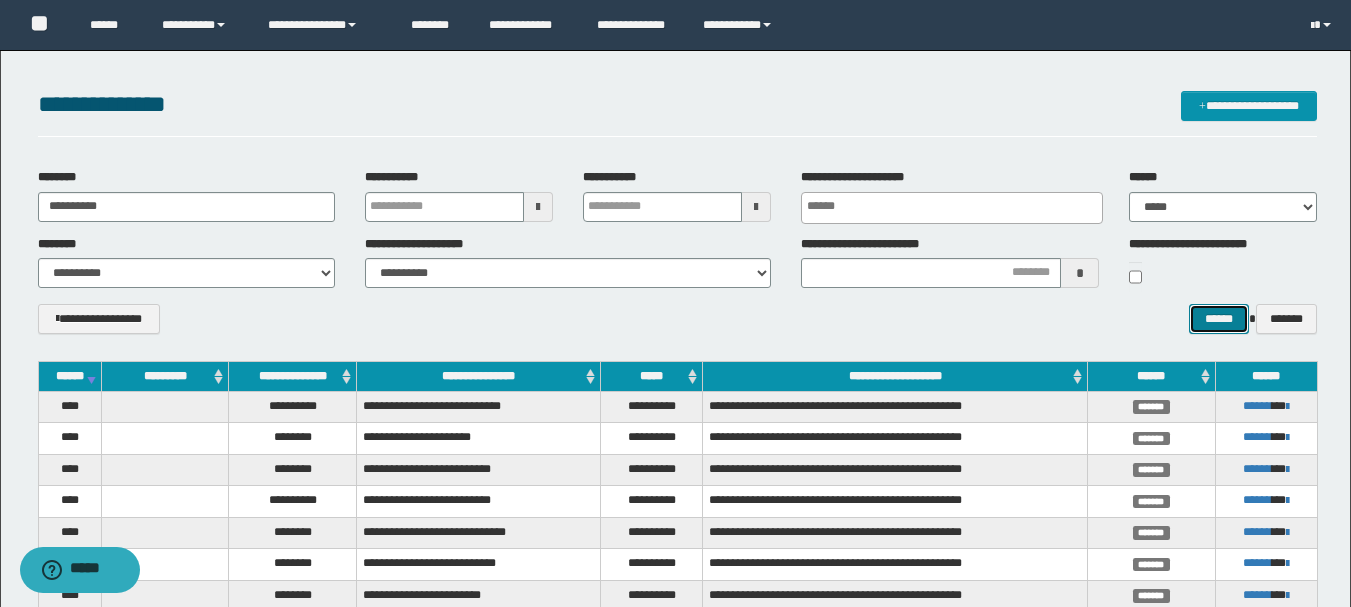 click on "******" at bounding box center (1218, 319) 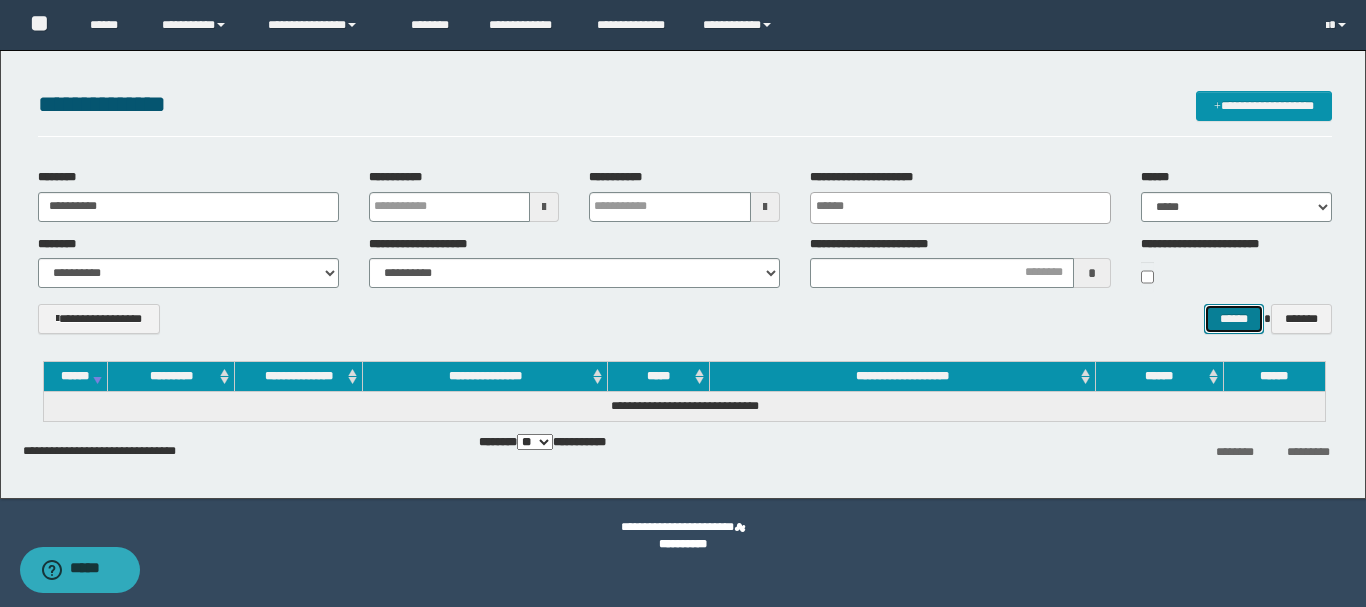click on "******" at bounding box center (1233, 319) 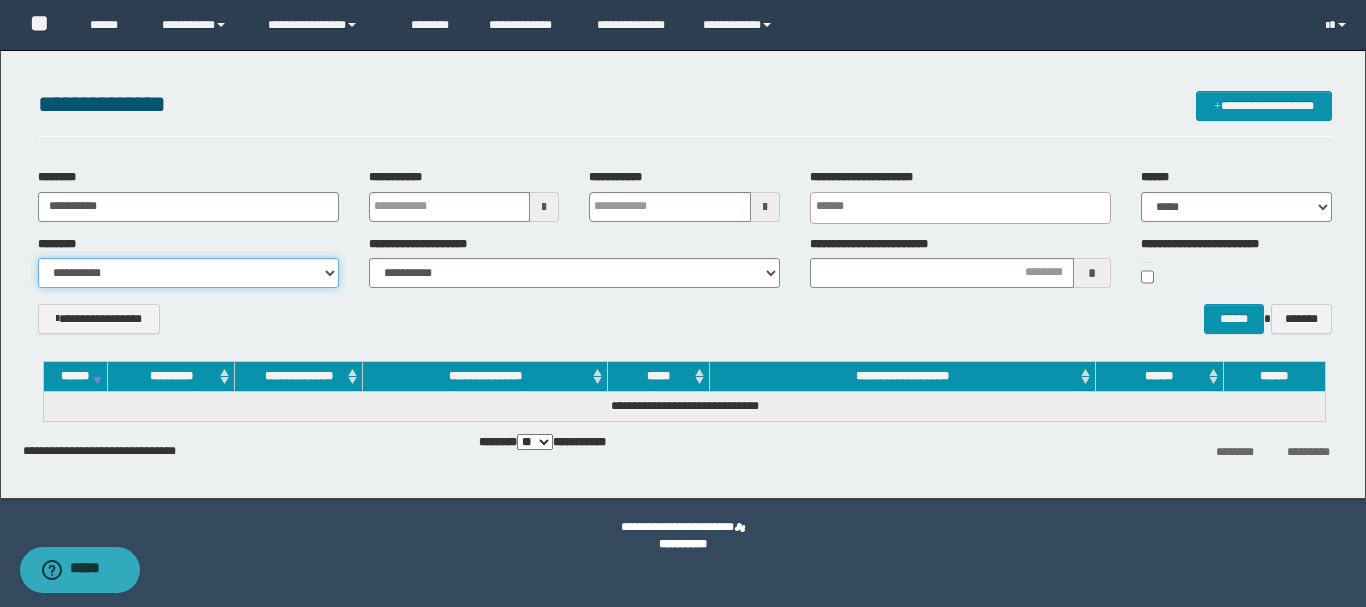 click on "**********" at bounding box center (188, 273) 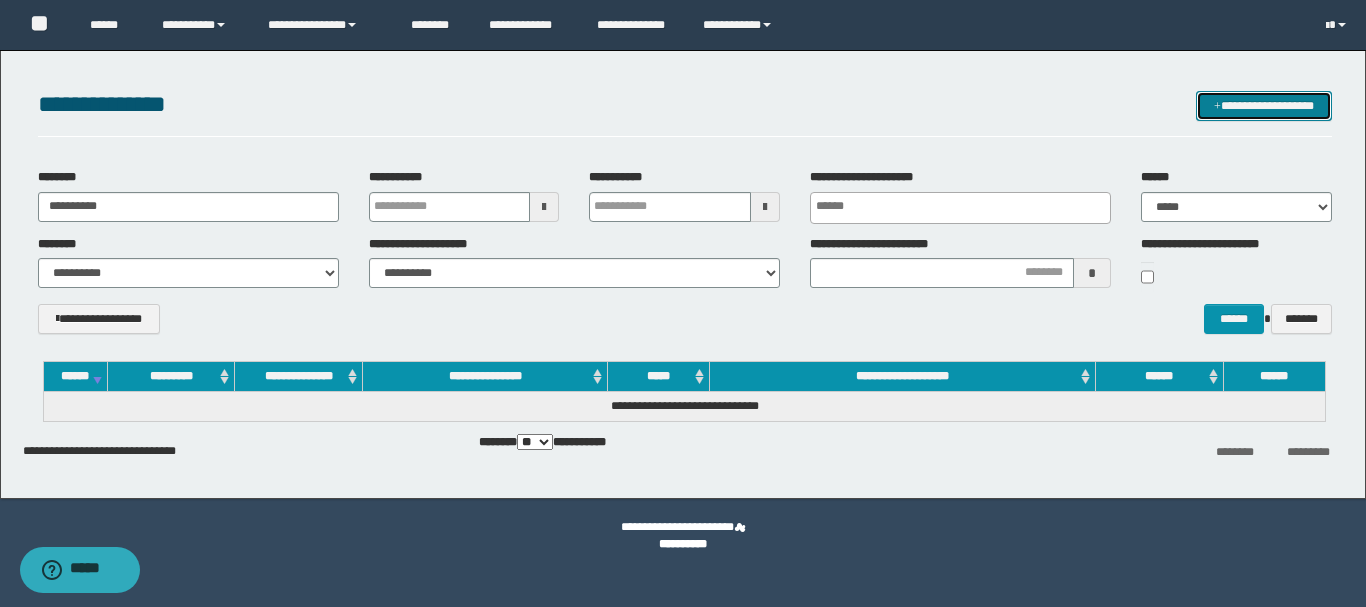 click on "**********" at bounding box center [1264, 106] 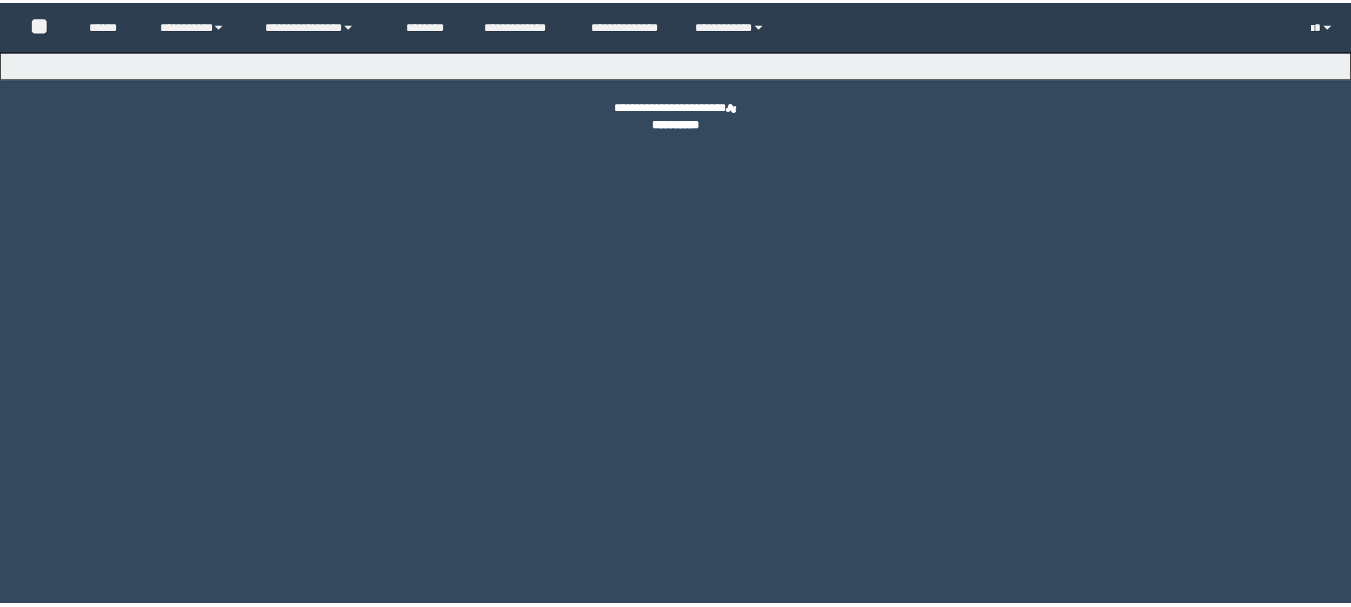 scroll, scrollTop: 0, scrollLeft: 0, axis: both 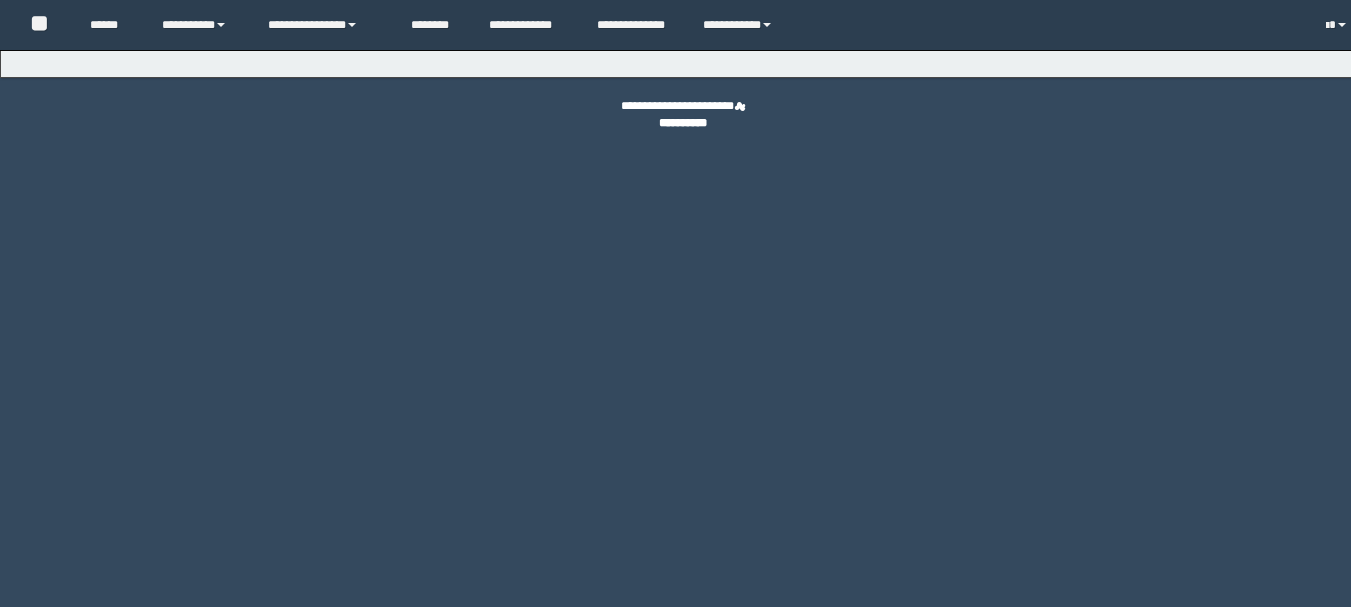 select 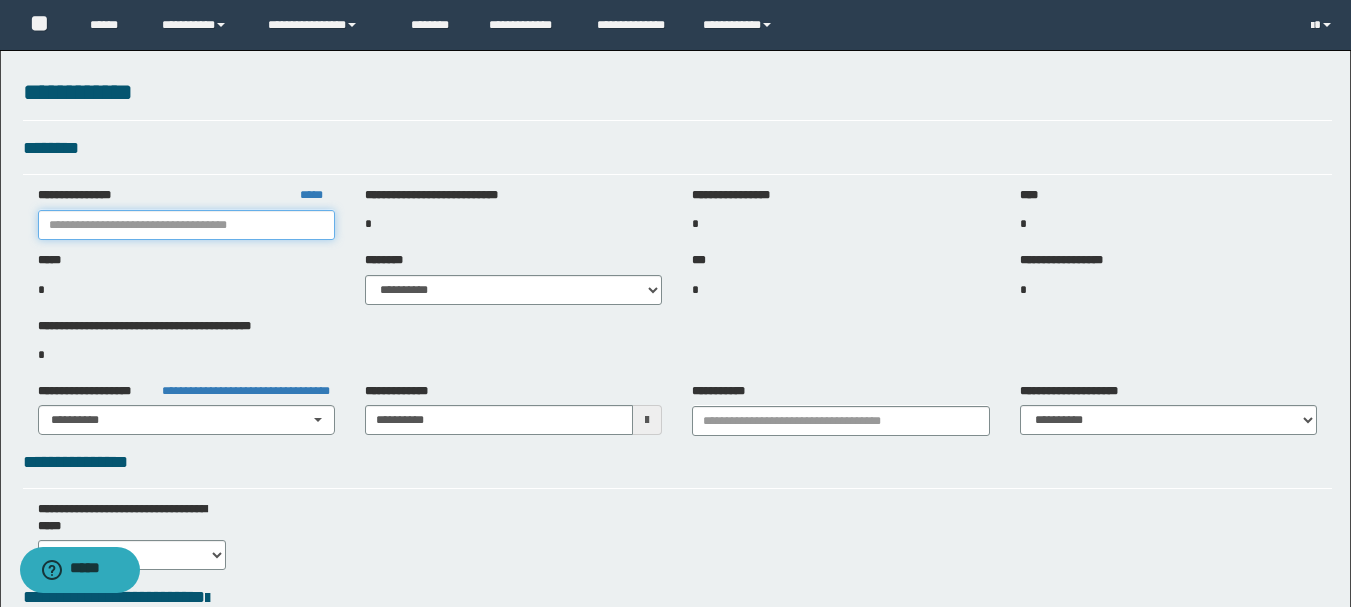 click at bounding box center (186, 225) 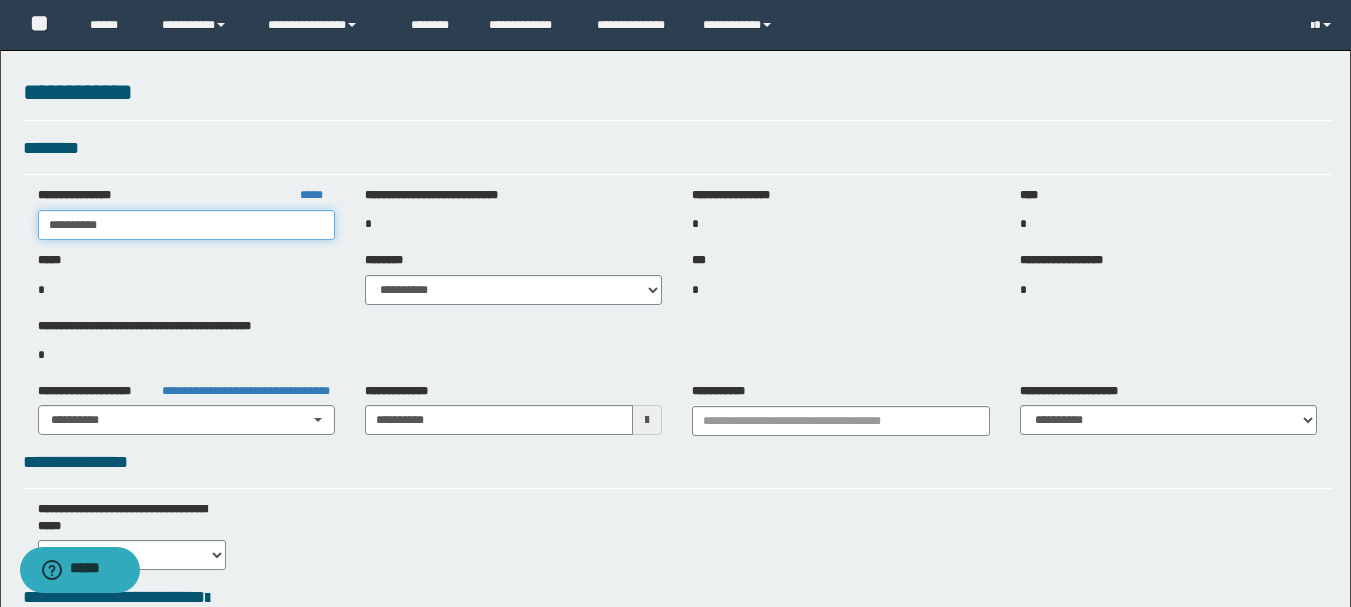 type on "**********" 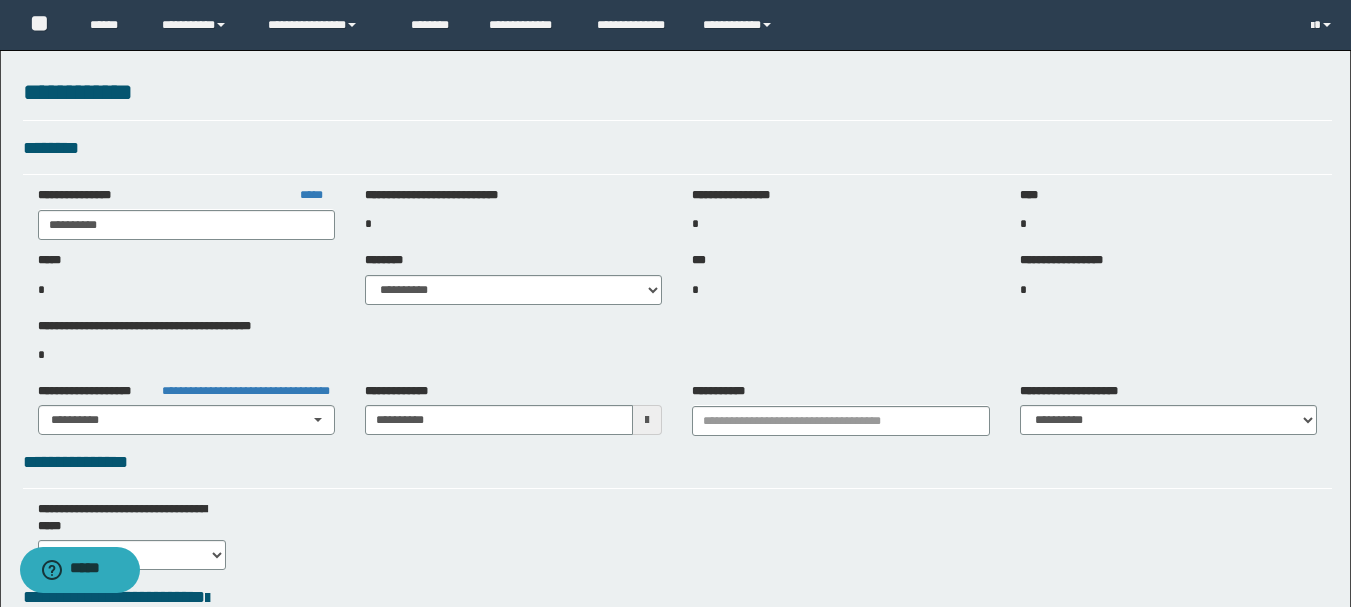click on "**********" at bounding box center (677, 100) 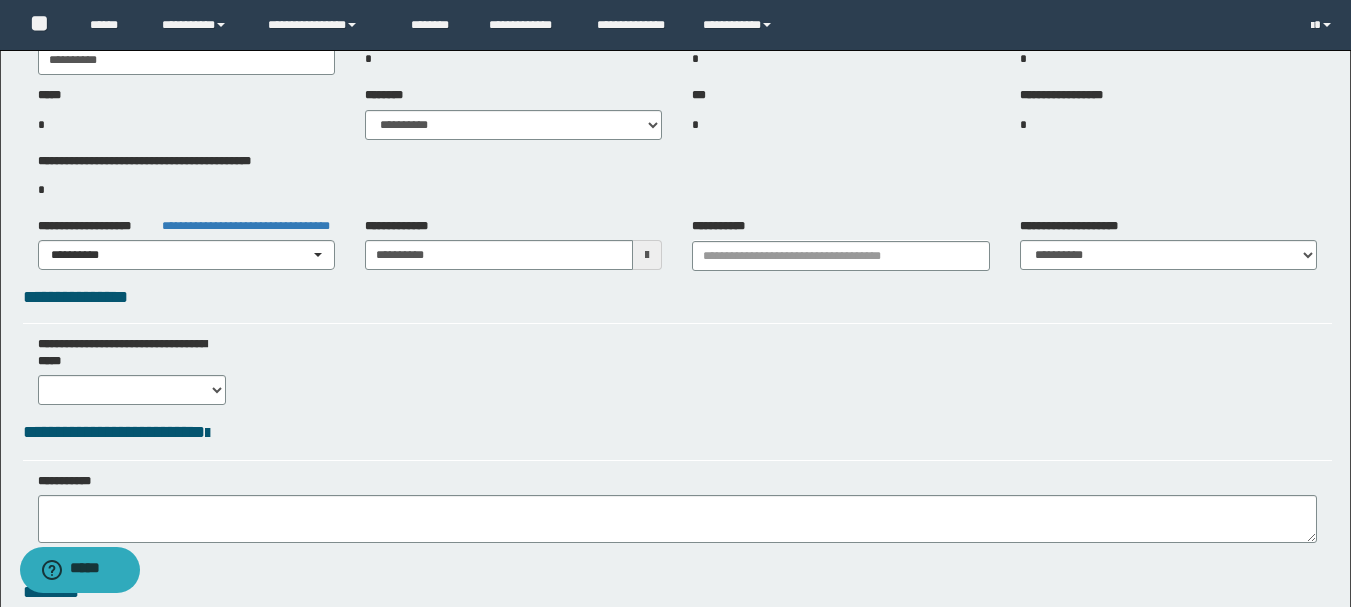 scroll, scrollTop: 200, scrollLeft: 0, axis: vertical 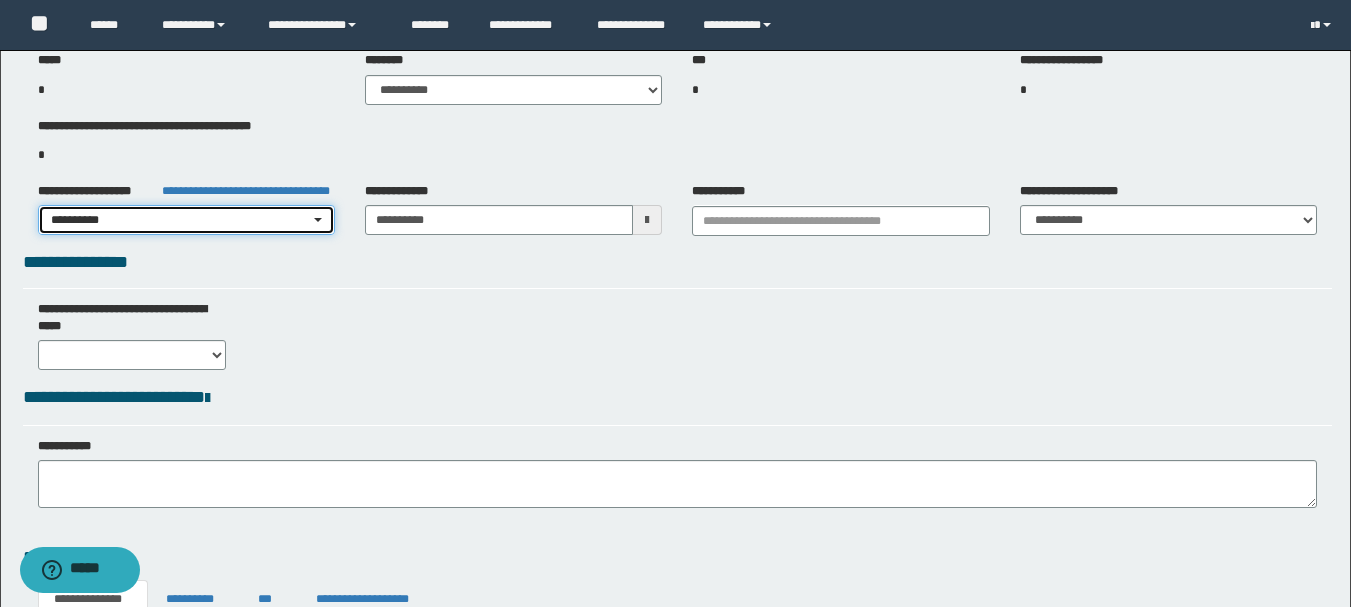 click on "**********" at bounding box center (180, 220) 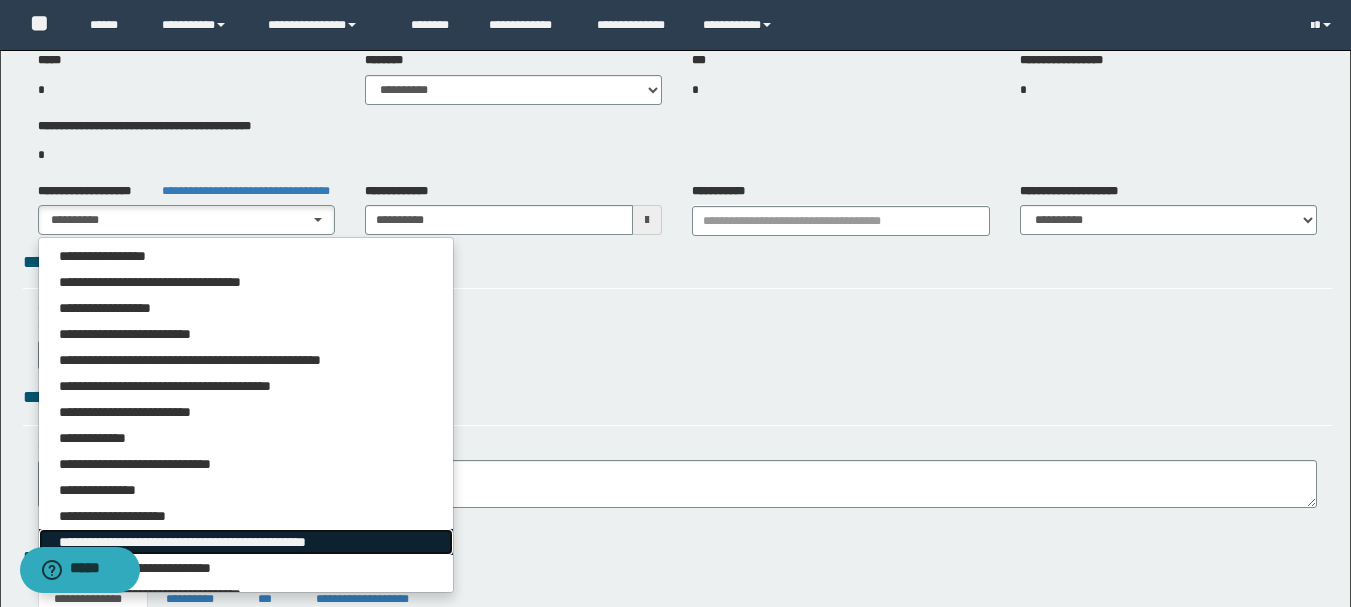 click on "**********" at bounding box center [221, 542] 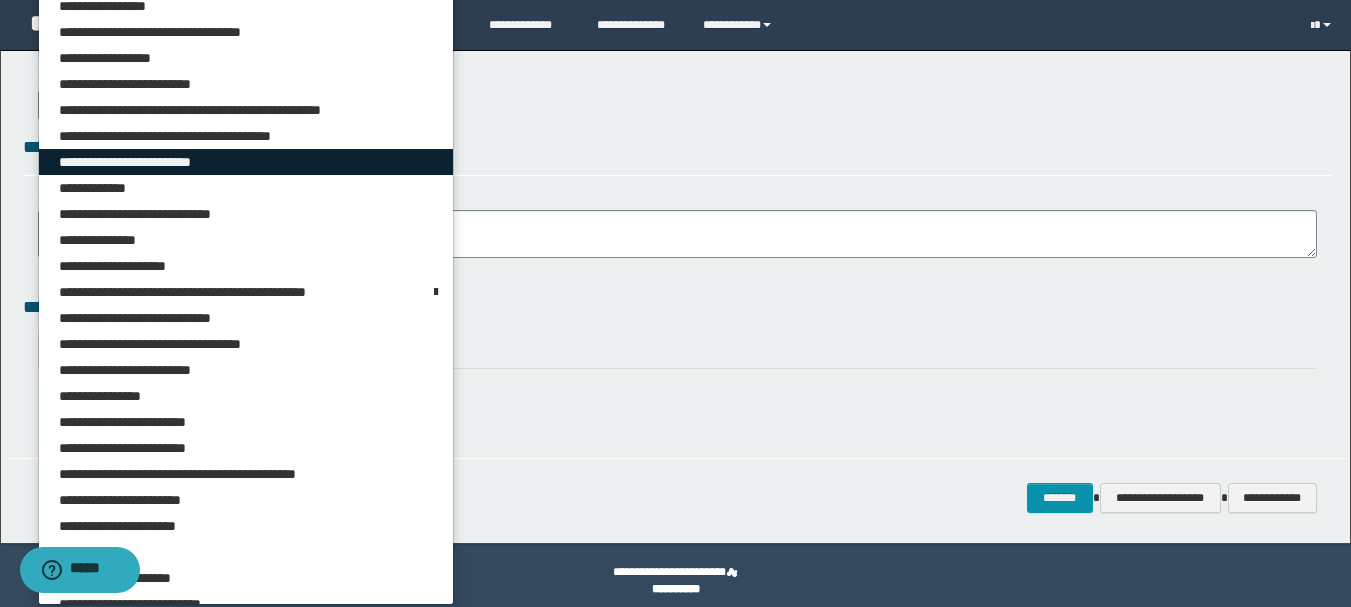 scroll, scrollTop: 462, scrollLeft: 0, axis: vertical 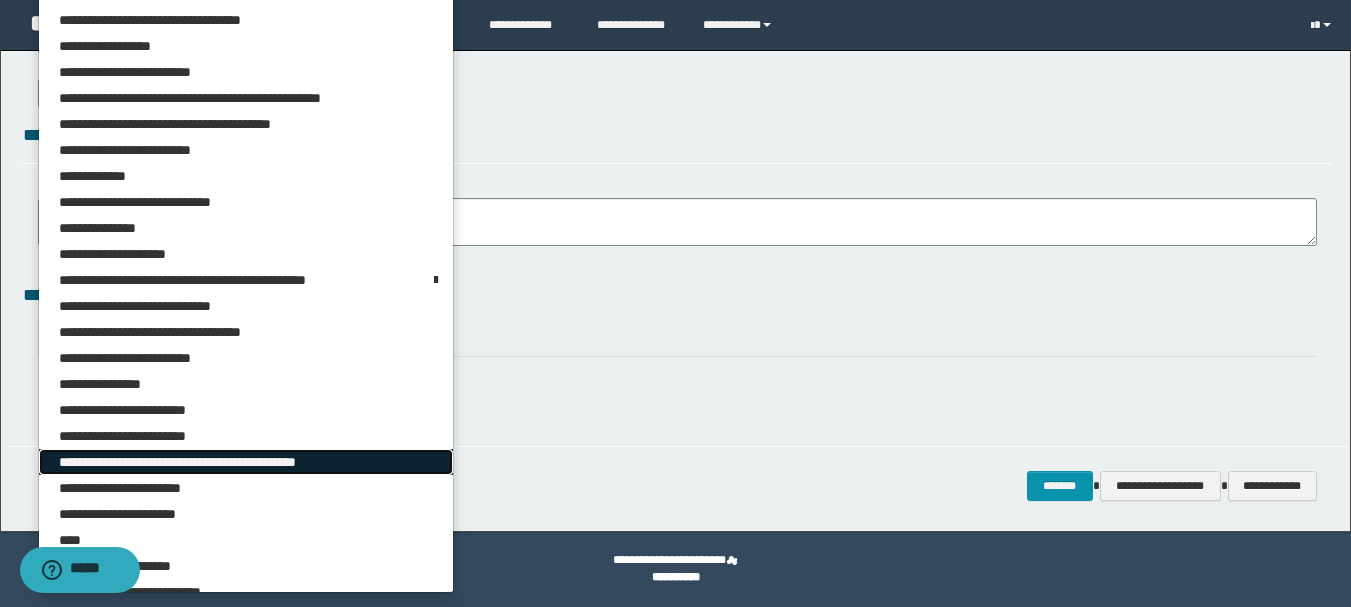 click on "**********" at bounding box center (219, 462) 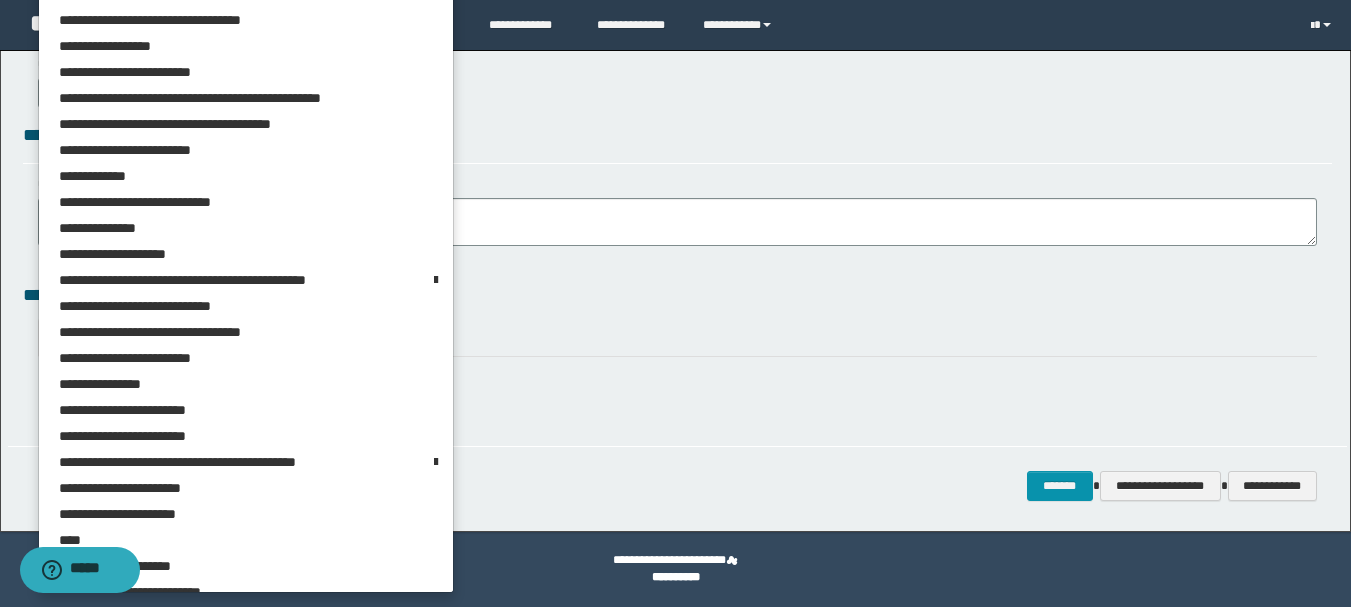 click on "**********" at bounding box center [677, 387] 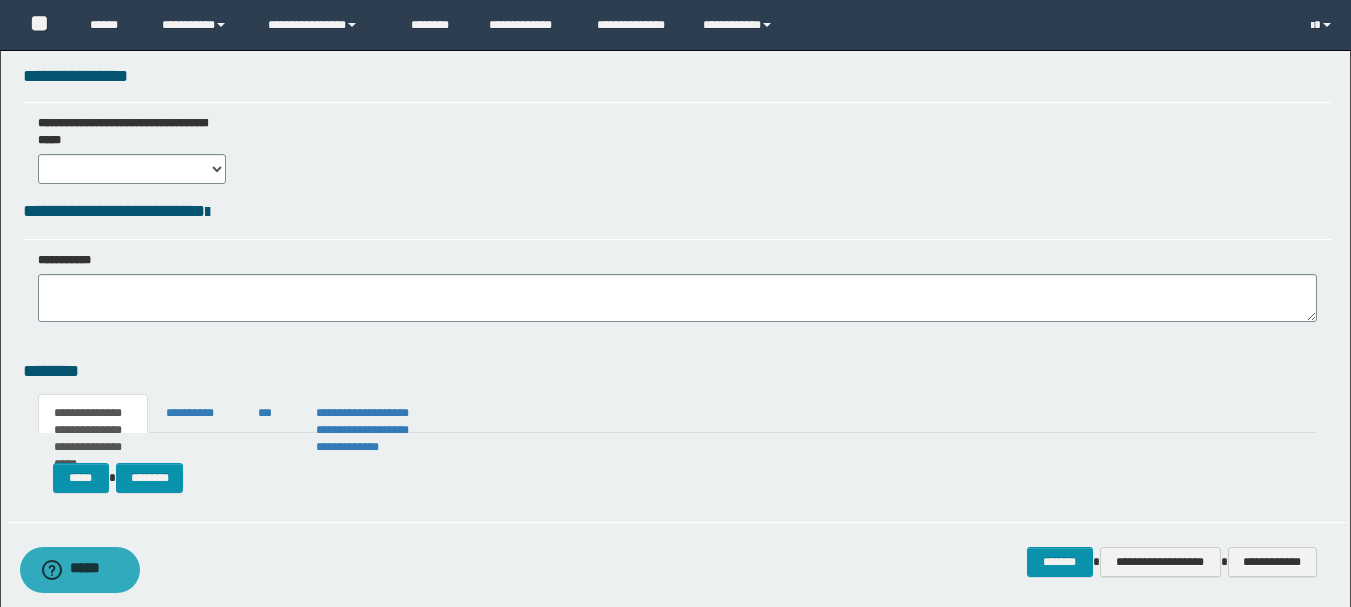 scroll, scrollTop: 262, scrollLeft: 0, axis: vertical 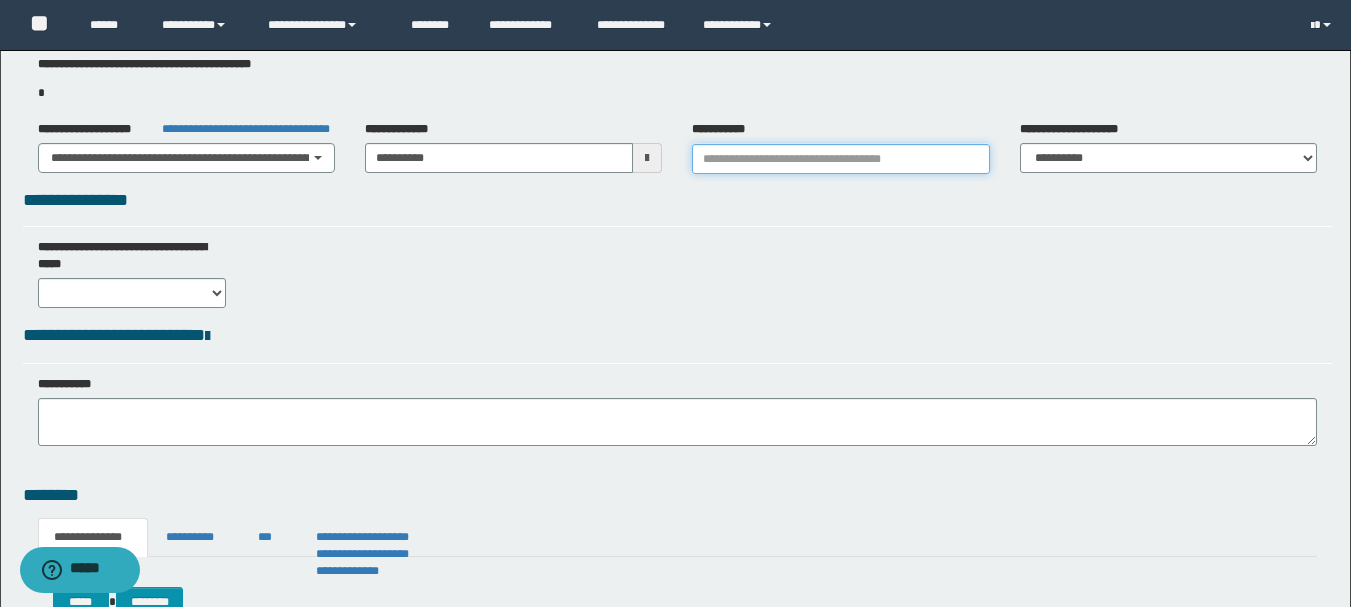 click at bounding box center (840, 159) 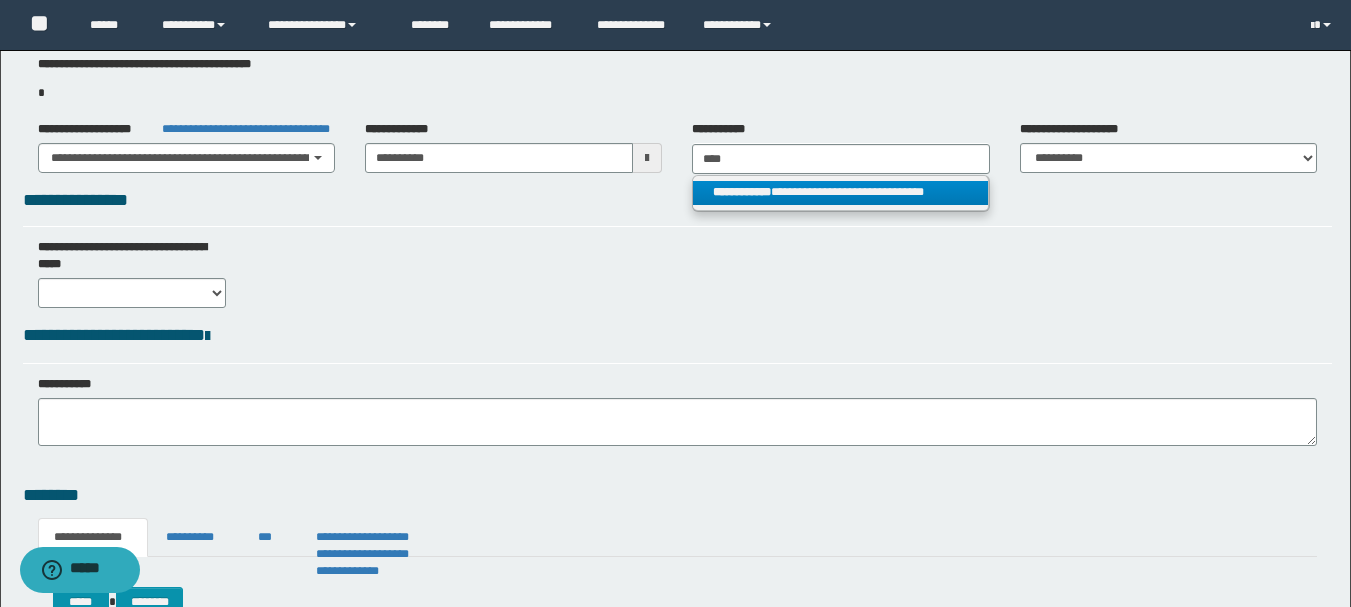 click on "**********" at bounding box center (840, 193) 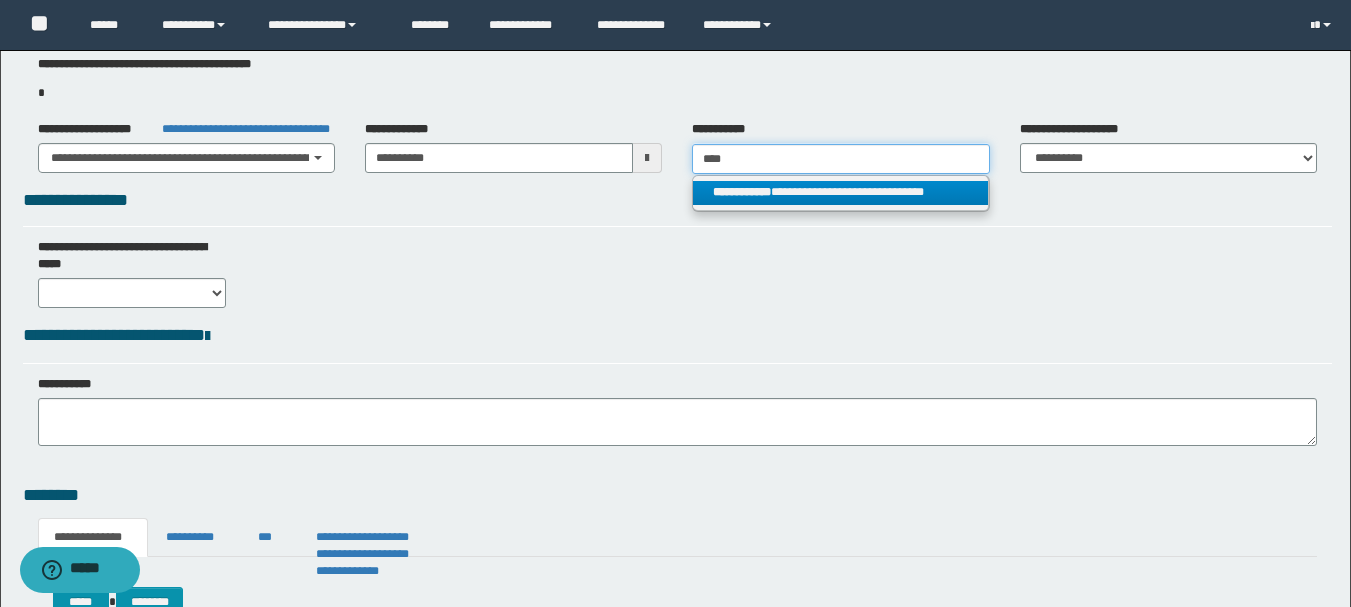 type on "**********" 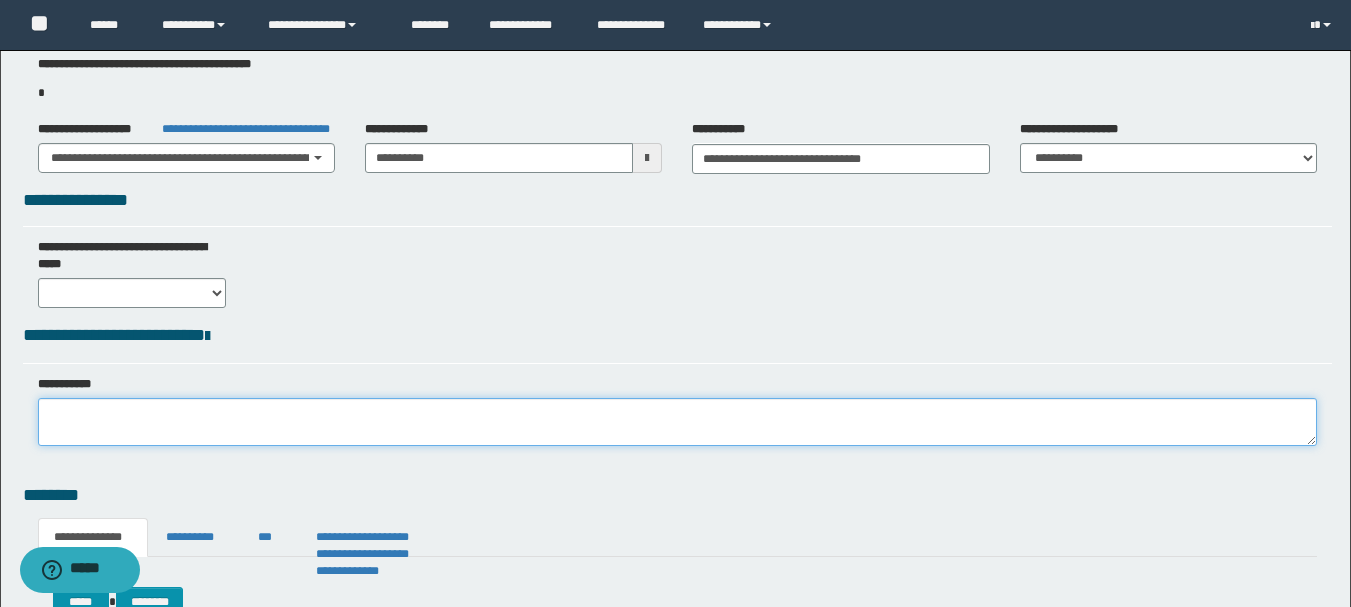 click at bounding box center [677, 422] 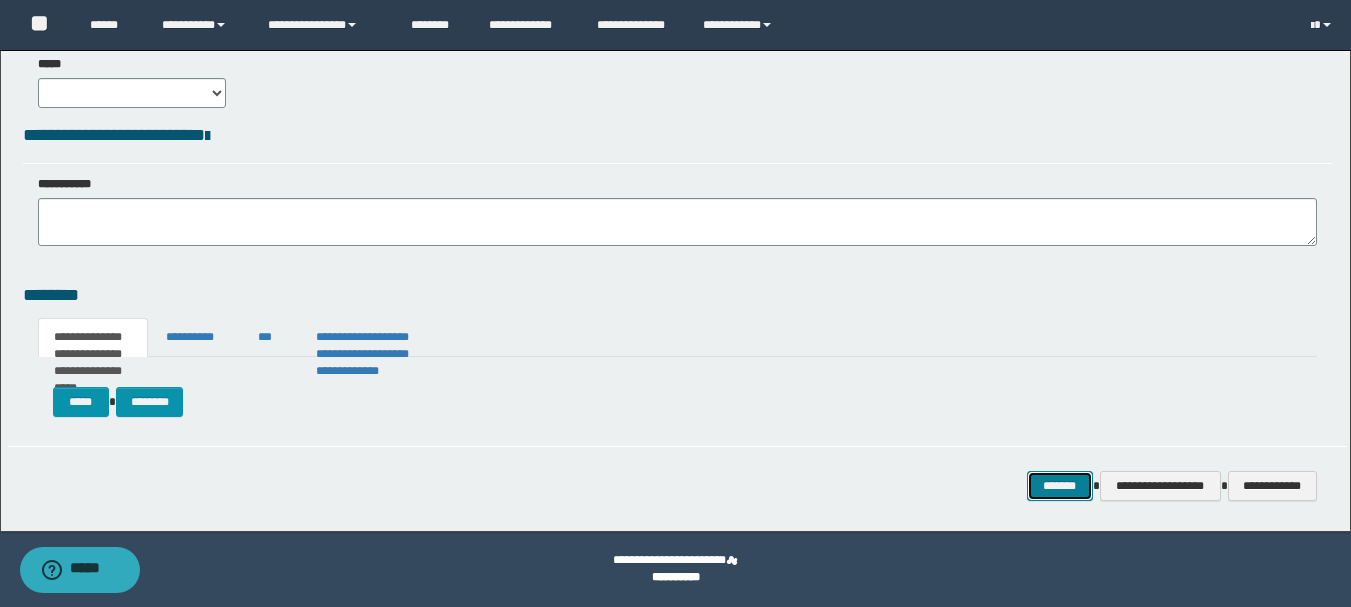 click on "*******" at bounding box center [1060, 486] 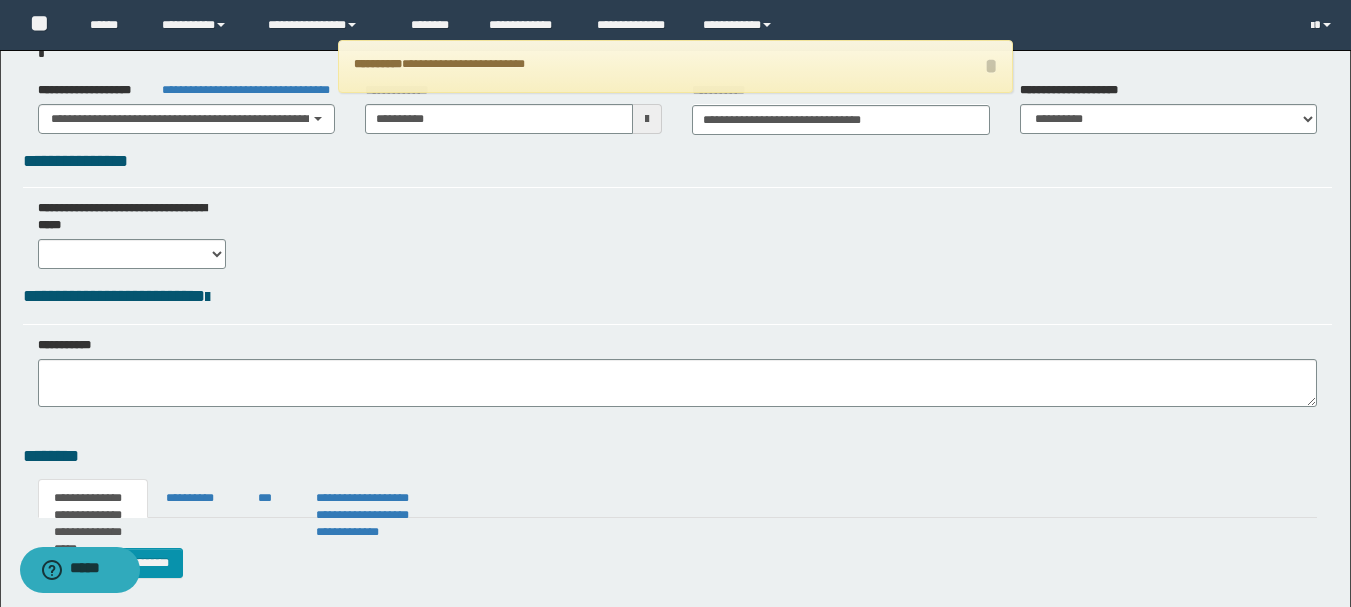 scroll, scrollTop: 262, scrollLeft: 0, axis: vertical 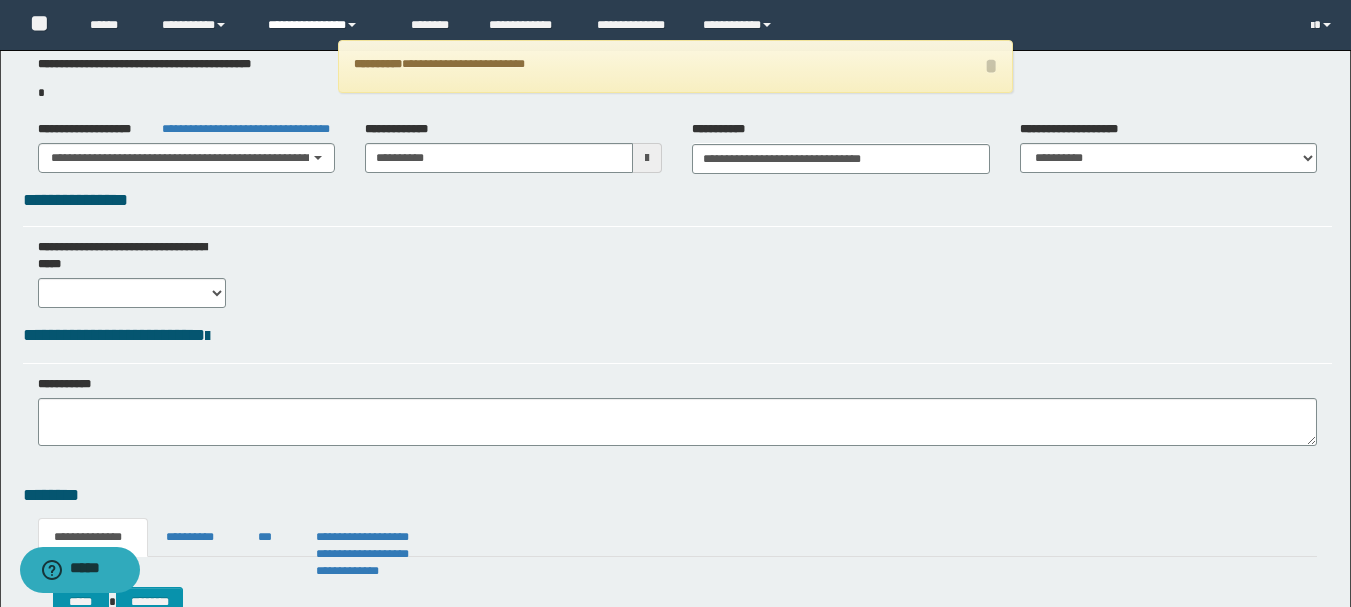 click on "**********" at bounding box center (324, 25) 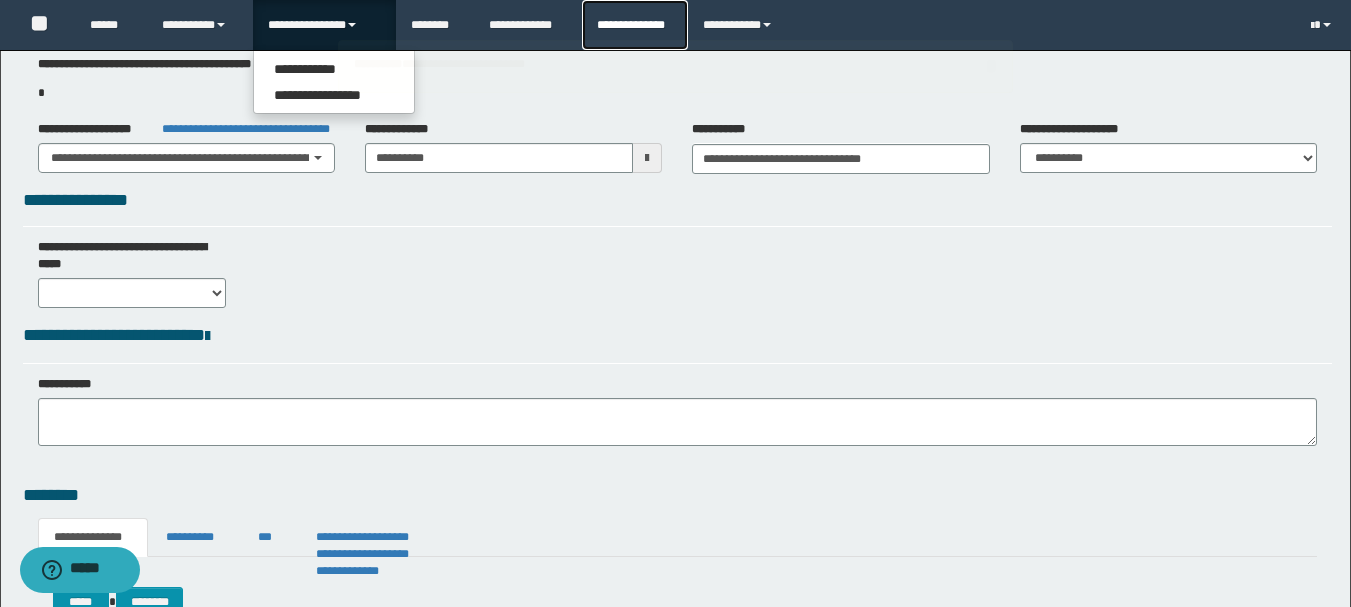 click on "**********" at bounding box center (634, 25) 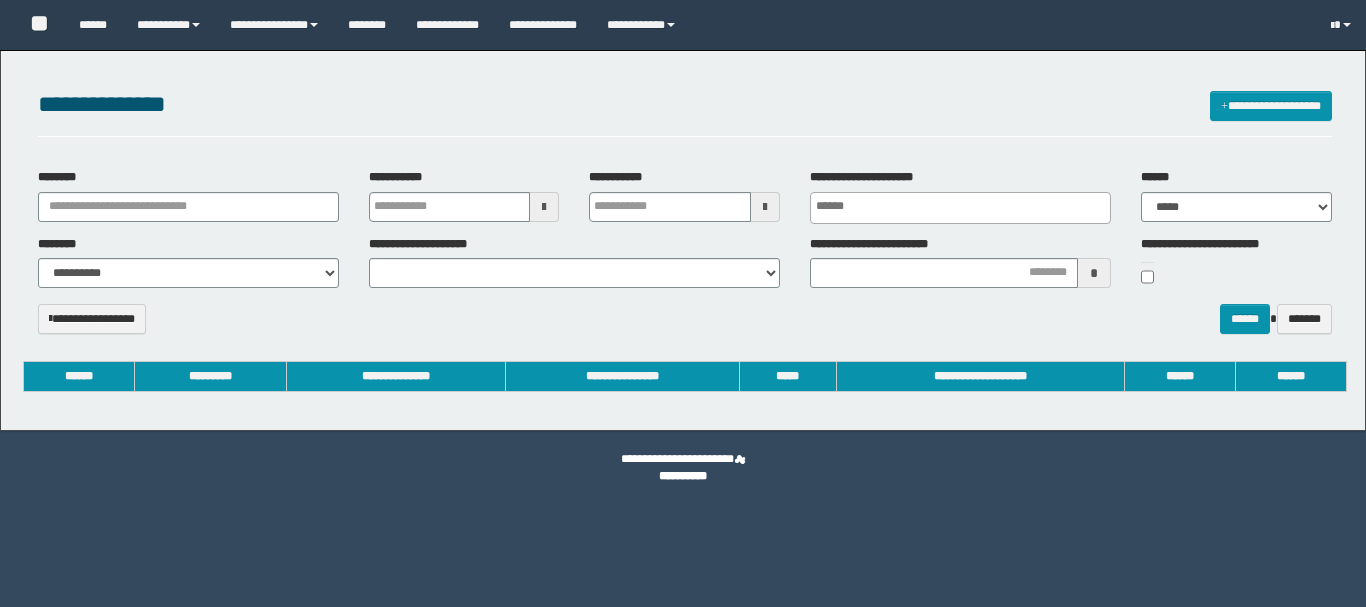 select 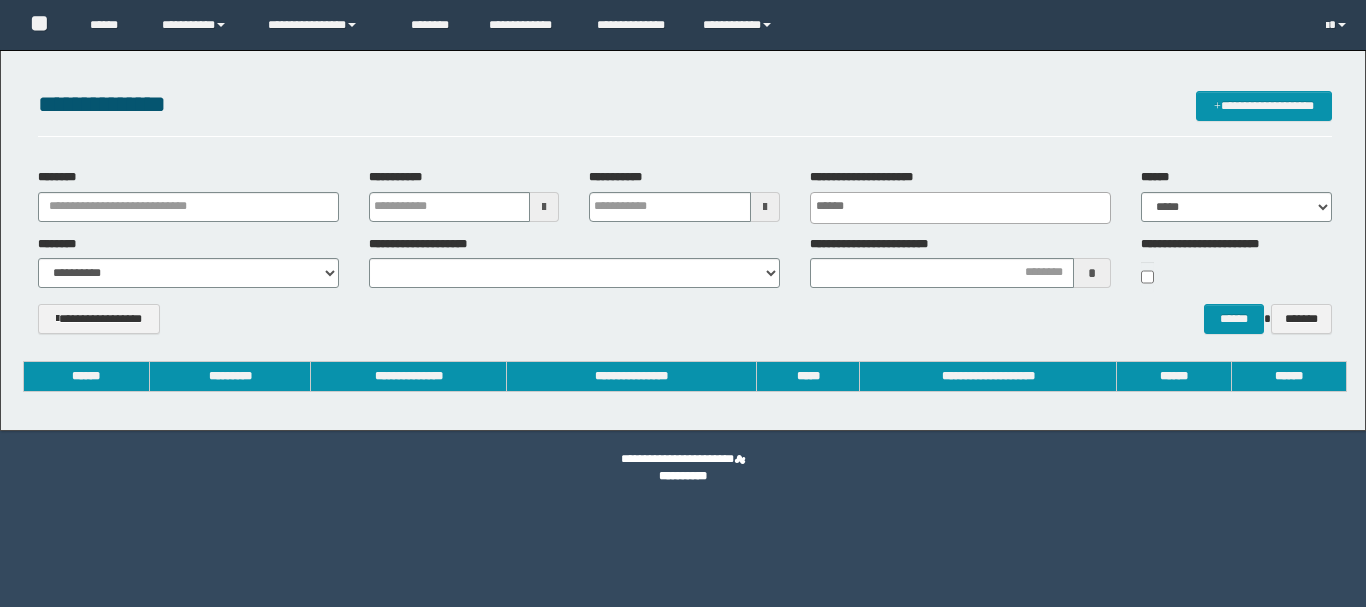 scroll, scrollTop: 0, scrollLeft: 0, axis: both 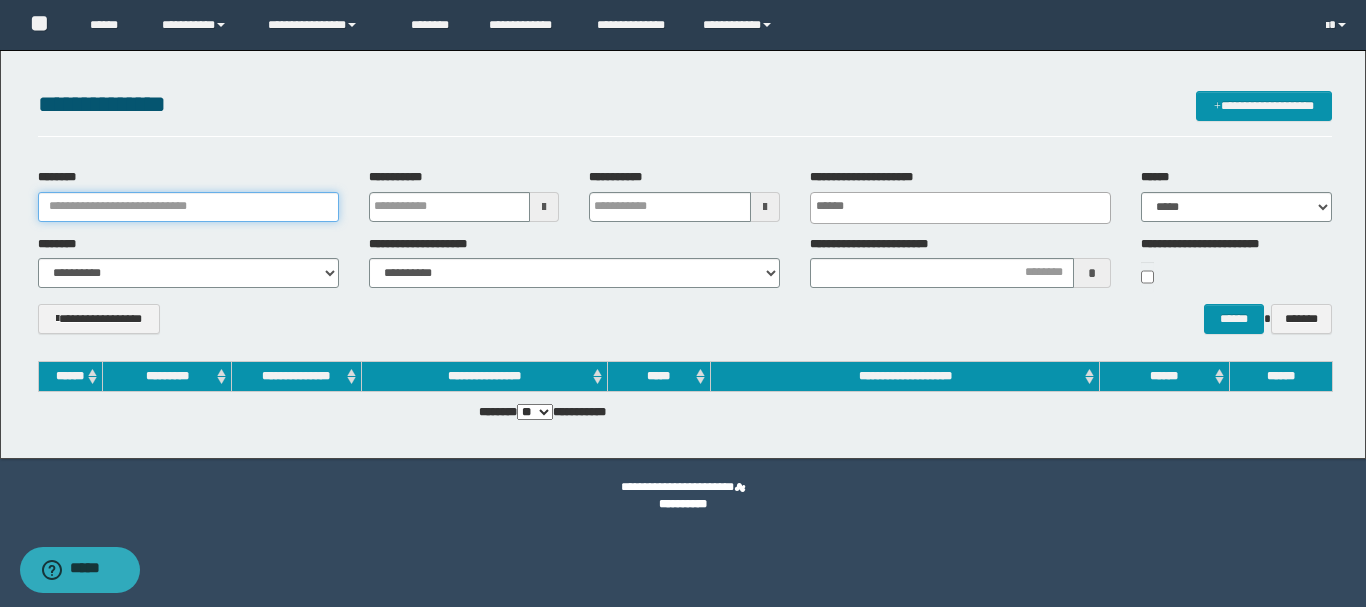 click on "********" at bounding box center [188, 207] 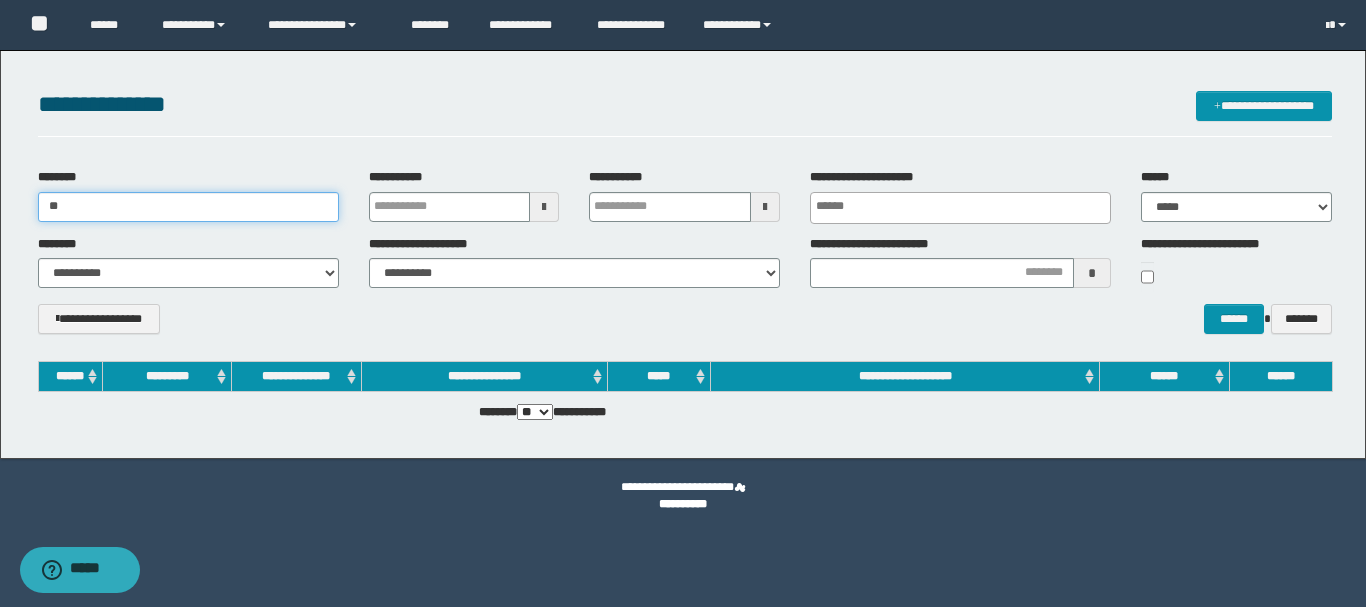 type on "**********" 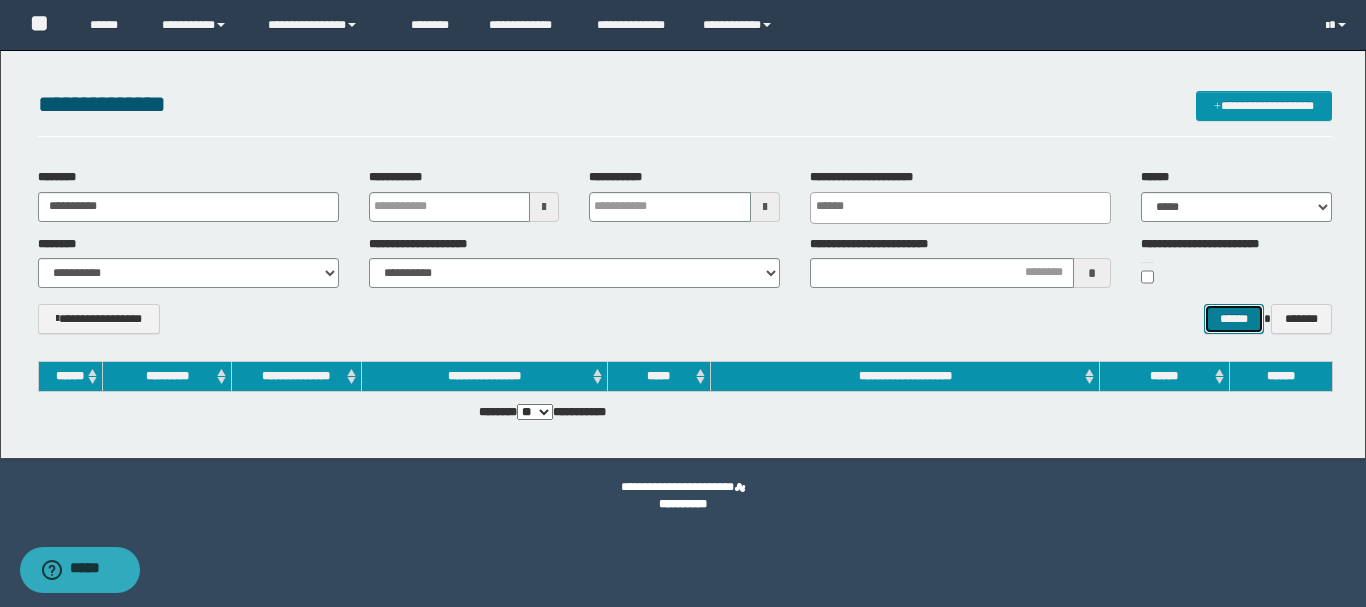 click on "******" at bounding box center (1233, 319) 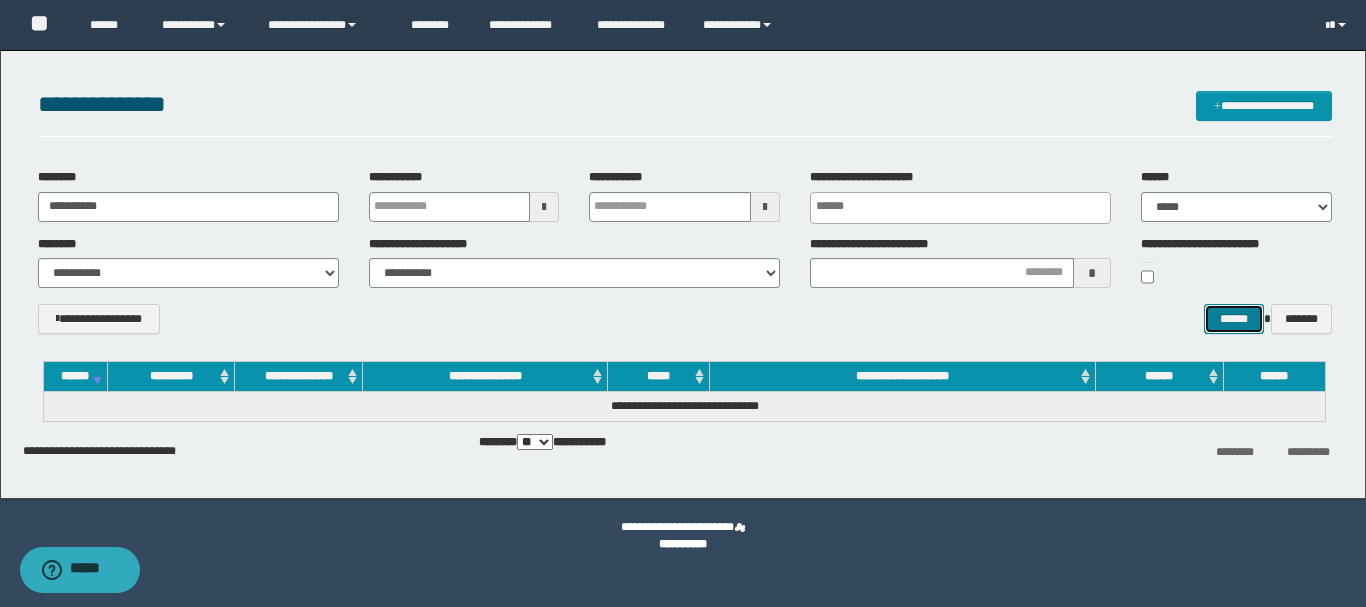 click on "******" at bounding box center [1233, 319] 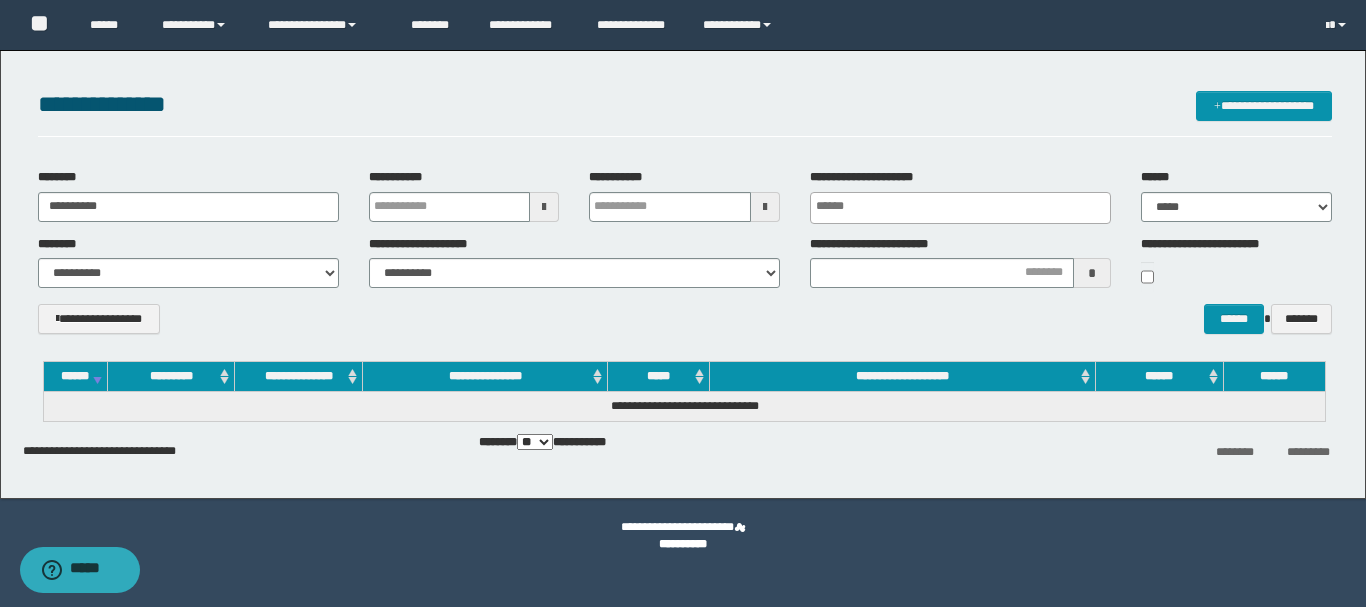 click on "** *** ***" at bounding box center (535, 442) 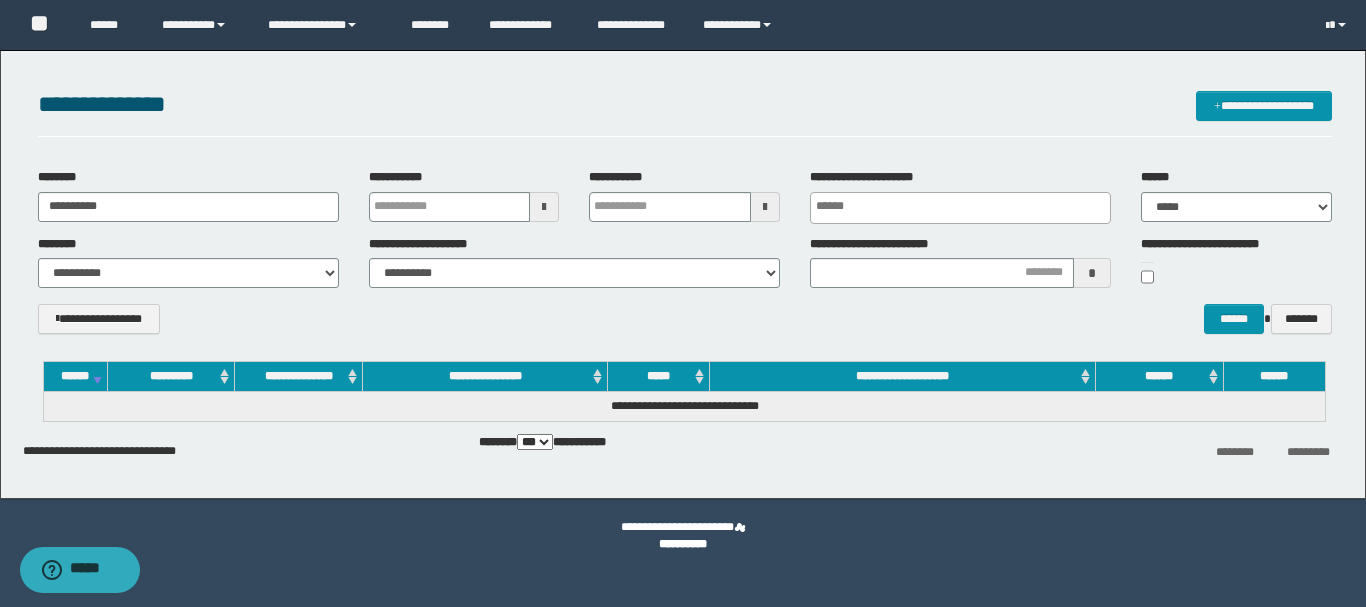 click on "** *** ***" at bounding box center (535, 442) 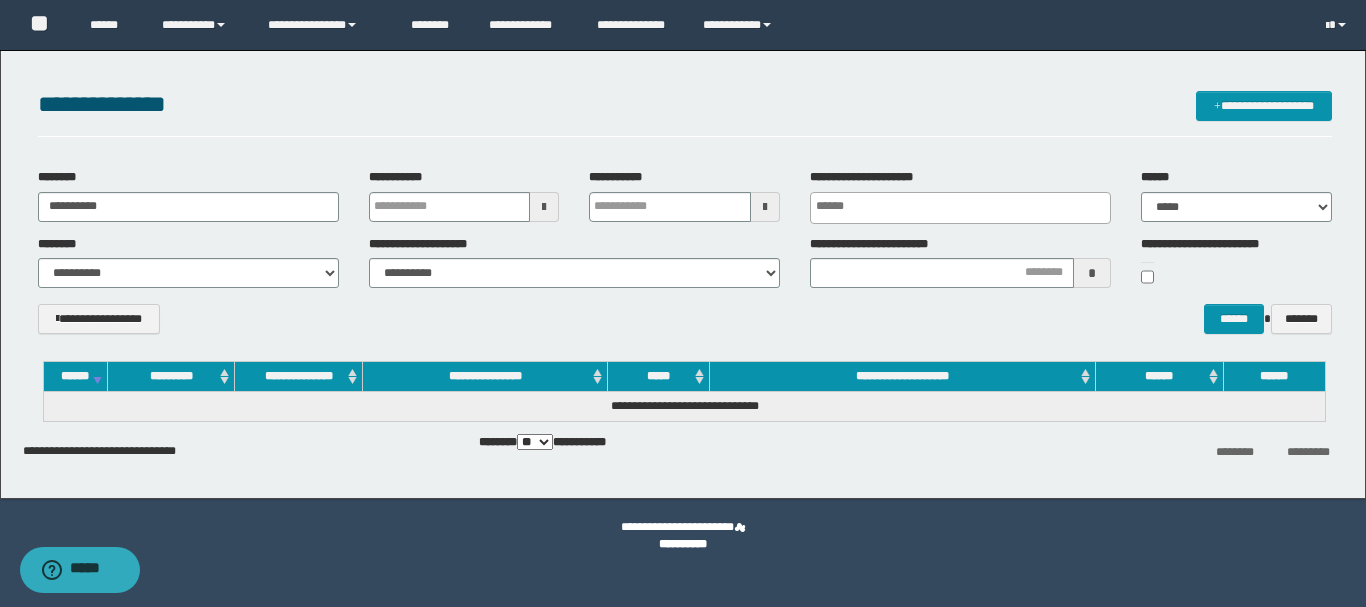 click on "** *** ***" at bounding box center [535, 442] 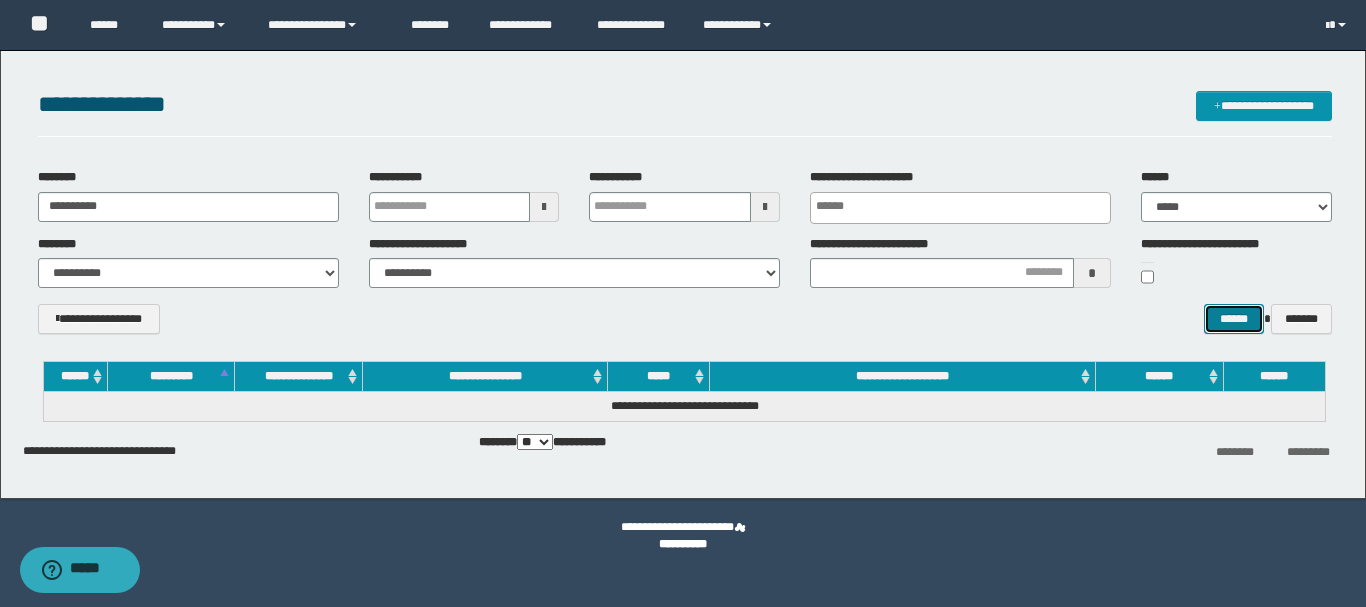 click on "******" at bounding box center (1233, 319) 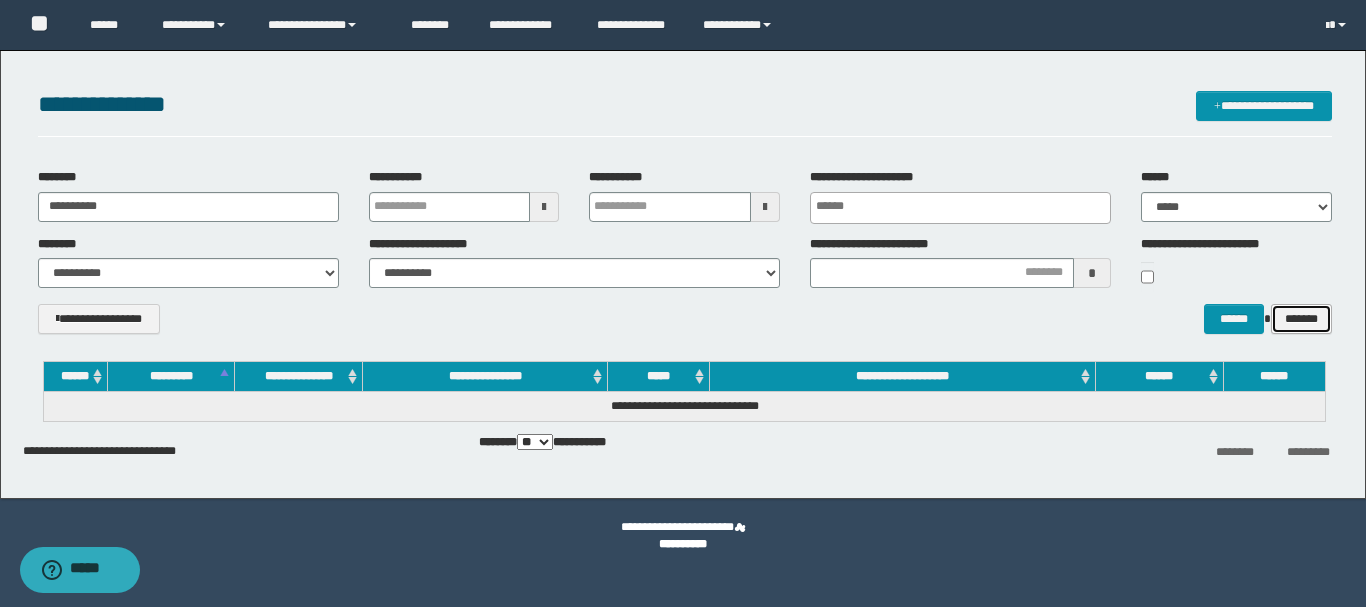 click on "*******" at bounding box center (1301, 319) 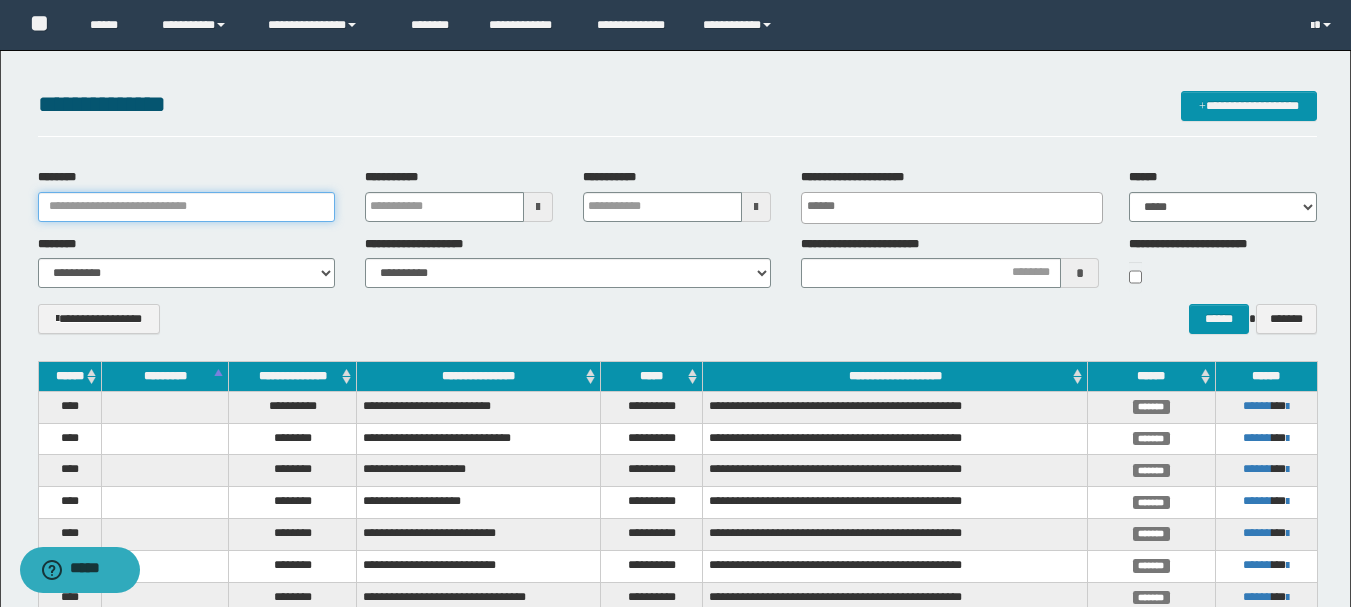 click on "********" at bounding box center [186, 207] 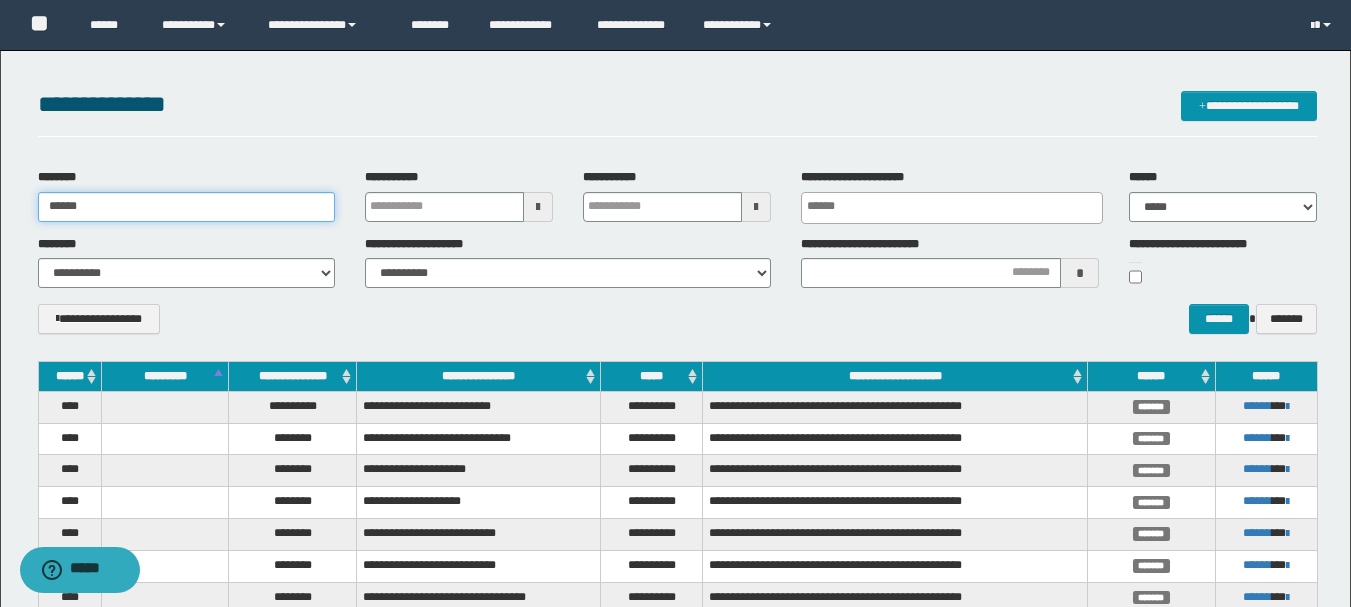 type on "********" 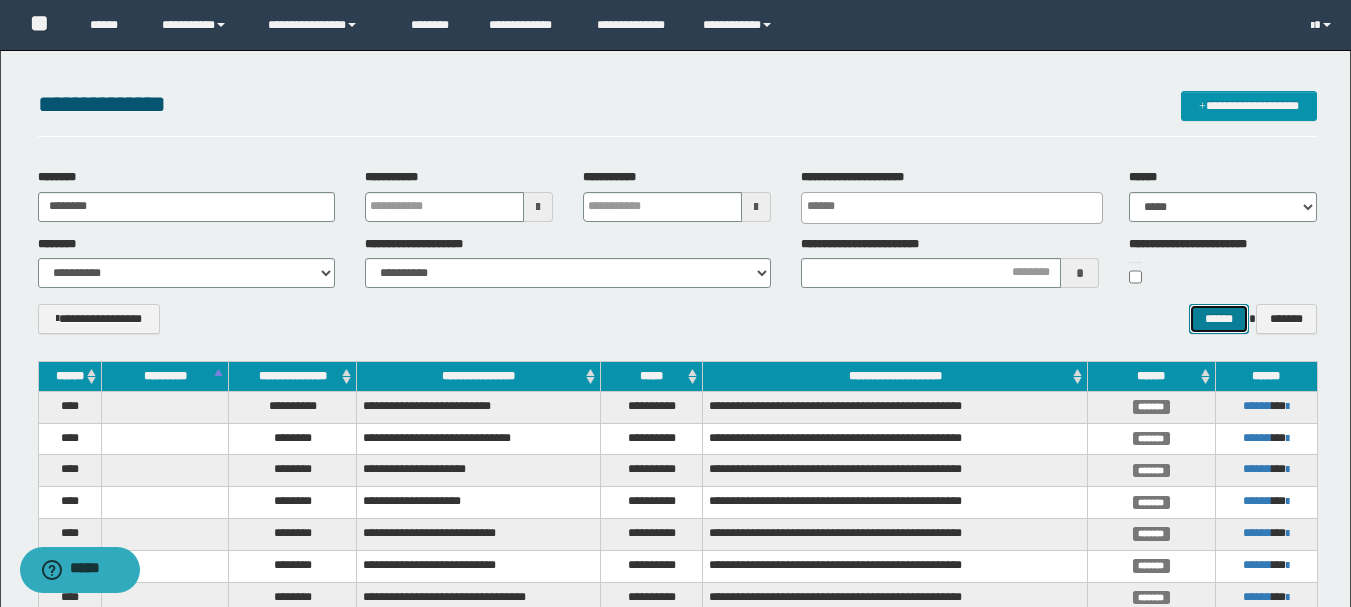 click on "******" at bounding box center [1218, 319] 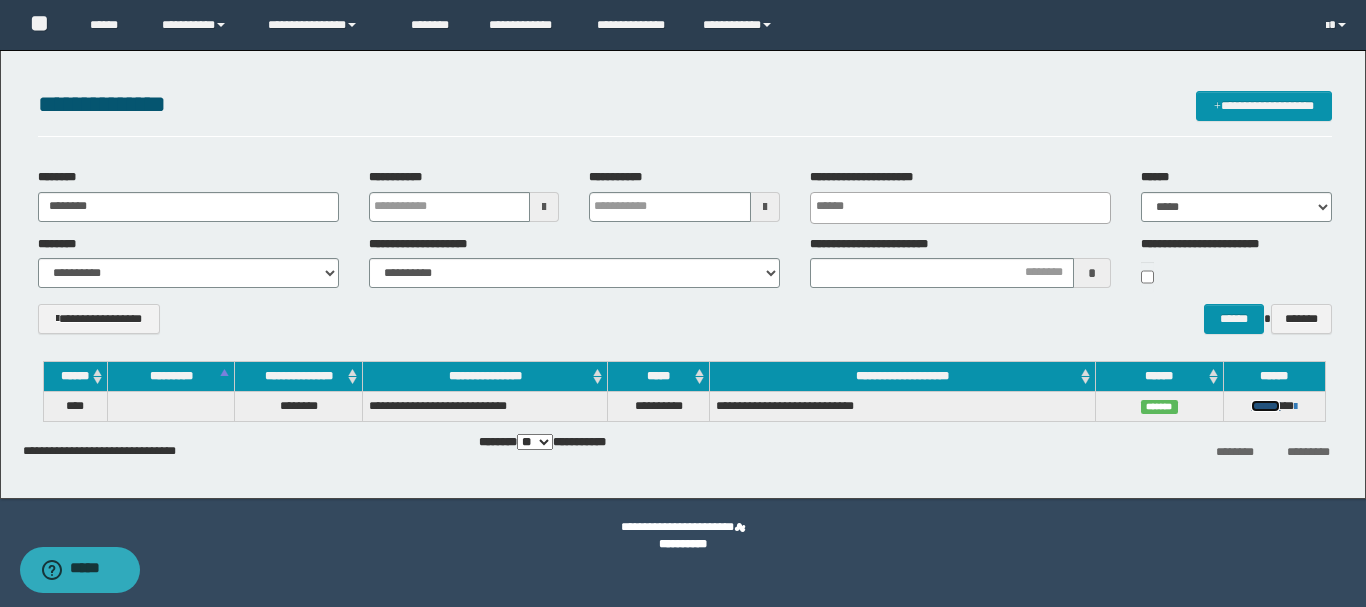 click on "******" at bounding box center [1265, 406] 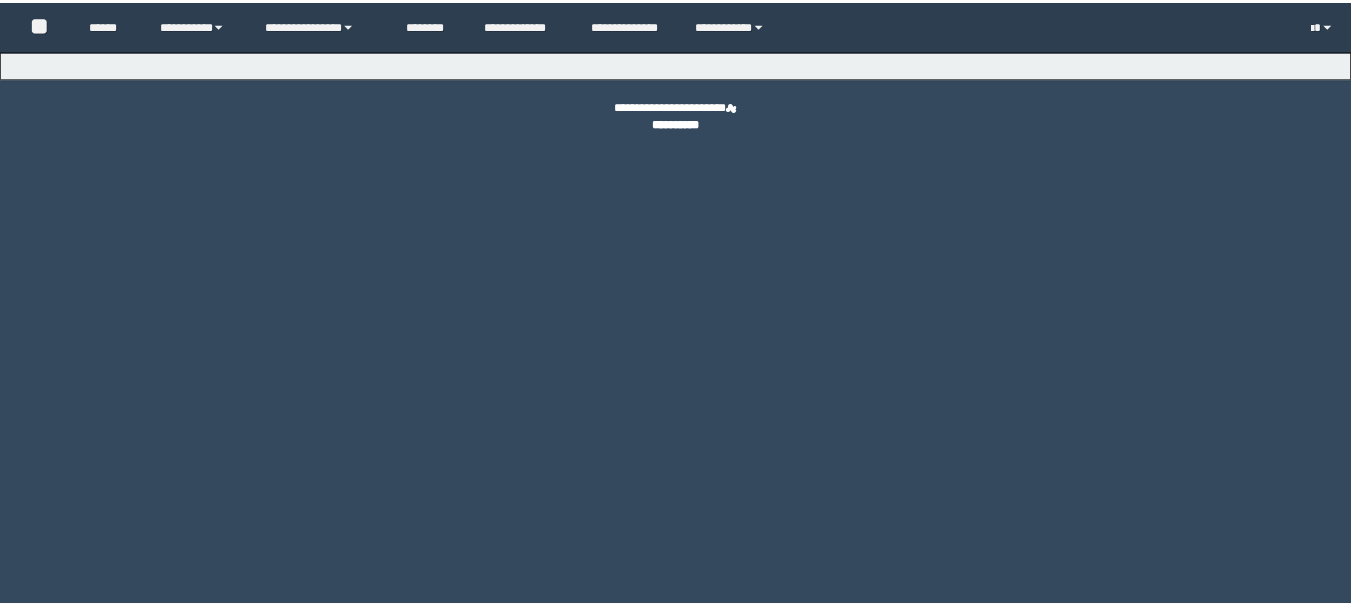 scroll, scrollTop: 0, scrollLeft: 0, axis: both 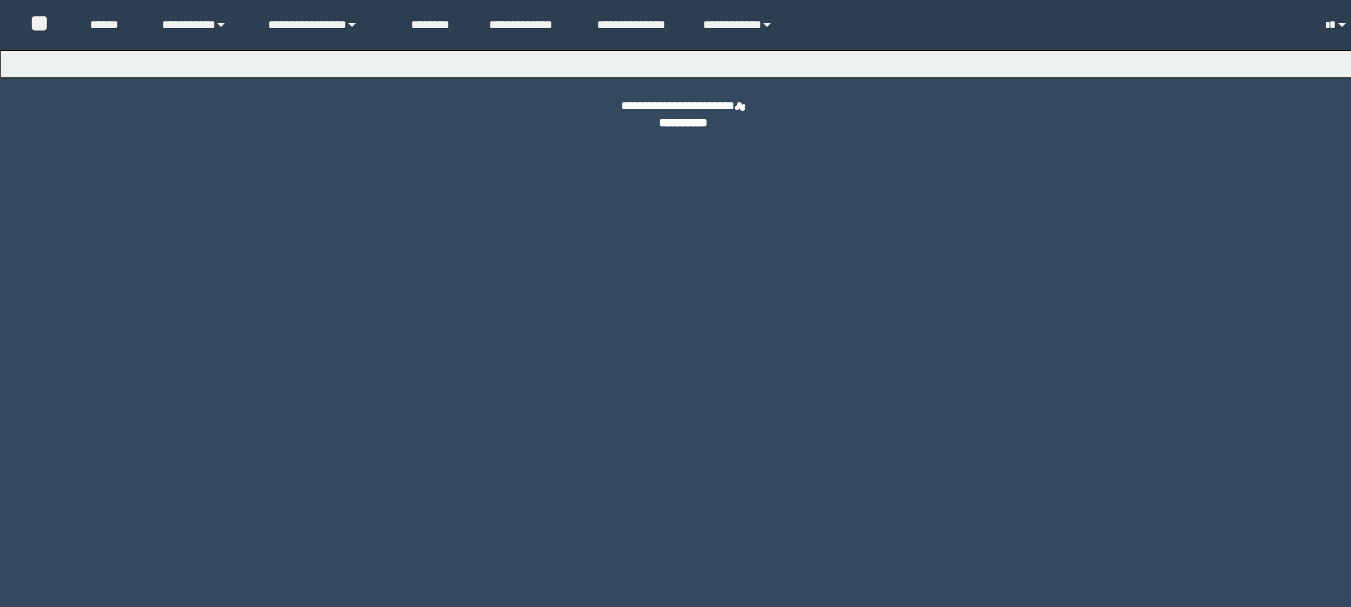 select 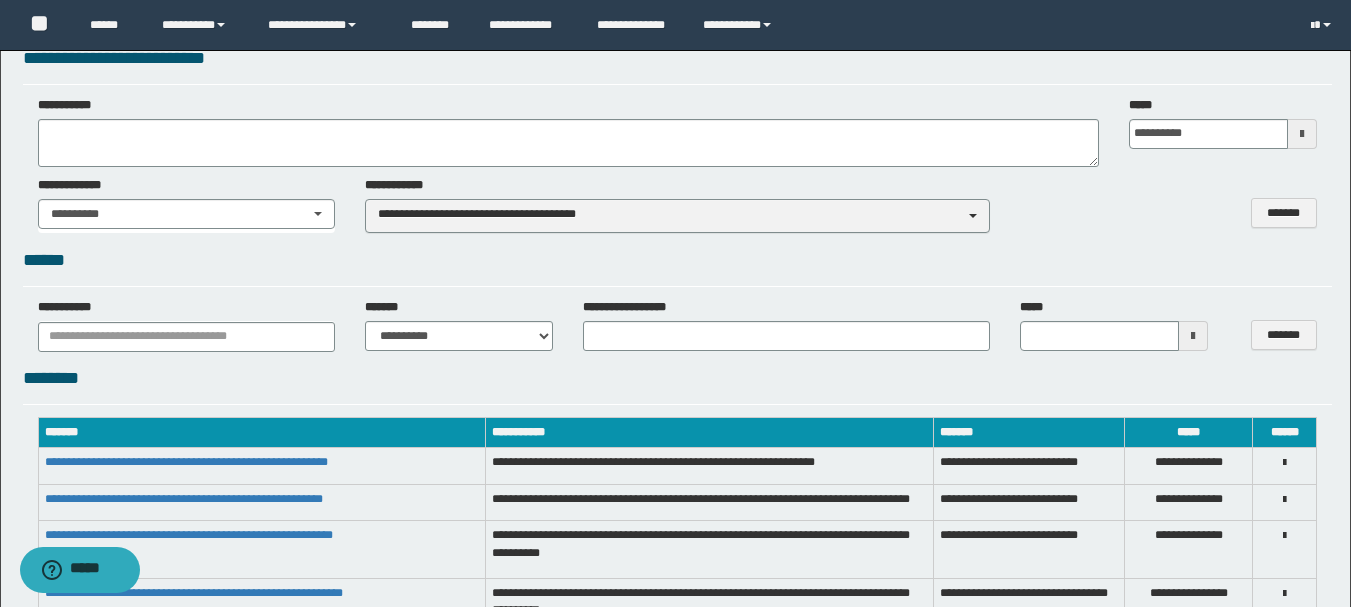 scroll, scrollTop: 1400, scrollLeft: 0, axis: vertical 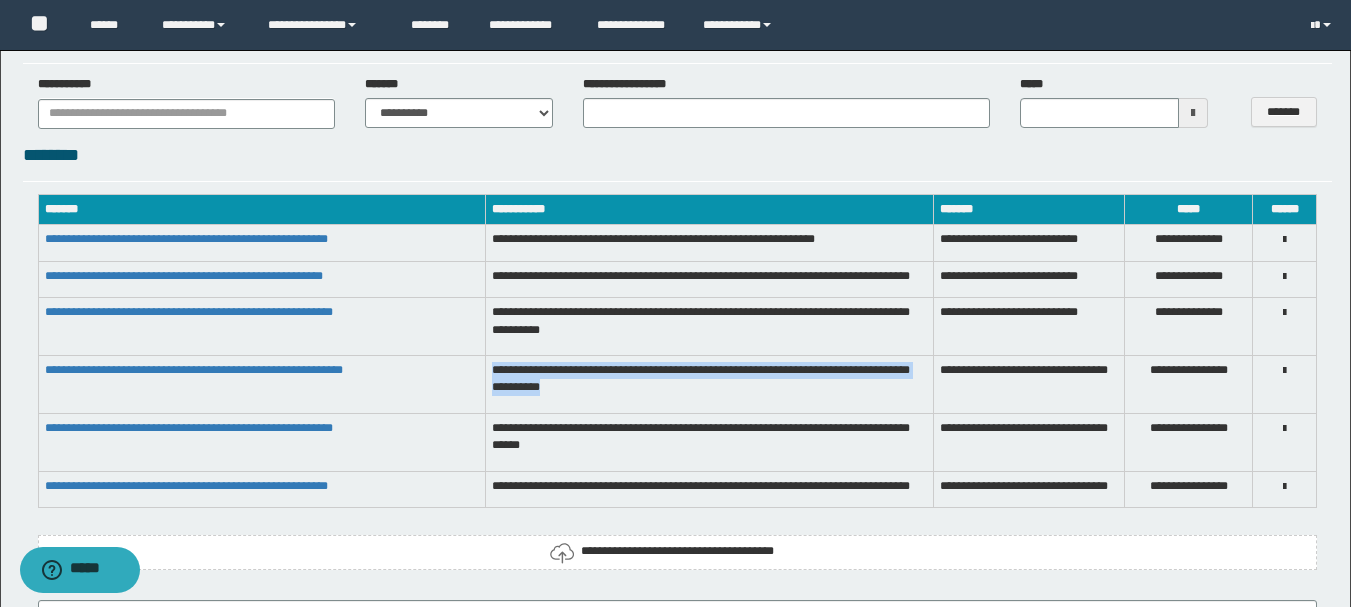 drag, startPoint x: 494, startPoint y: 378, endPoint x: 713, endPoint y: 397, distance: 219.82266 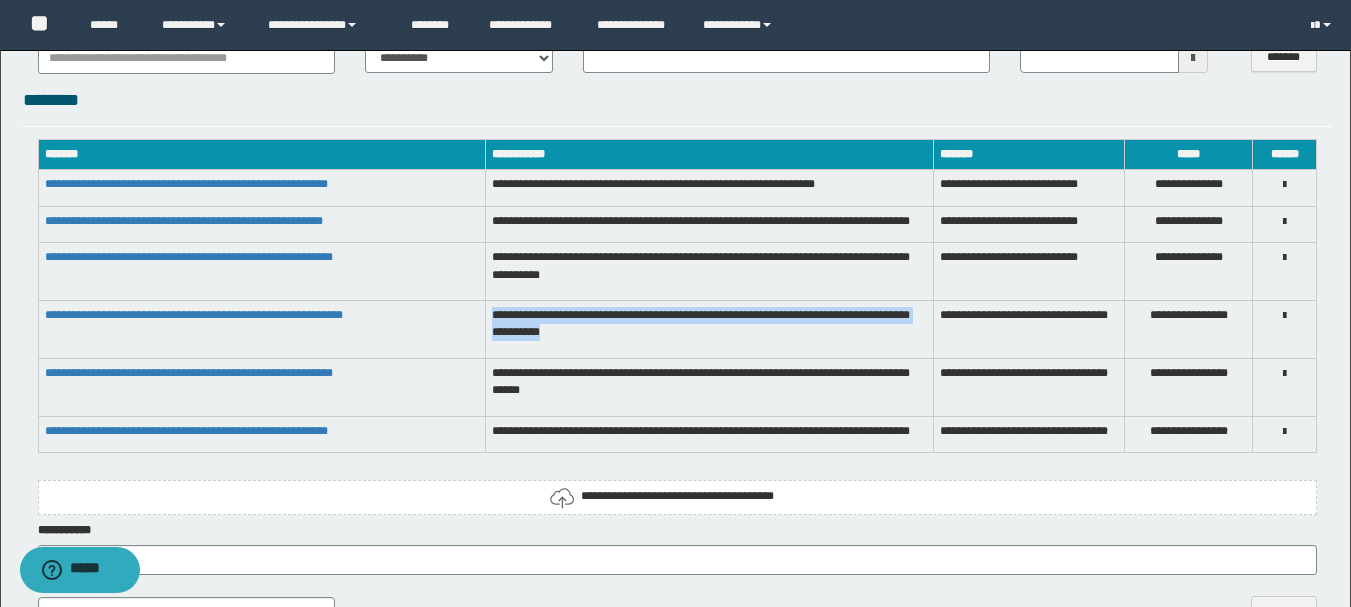 scroll, scrollTop: 1500, scrollLeft: 0, axis: vertical 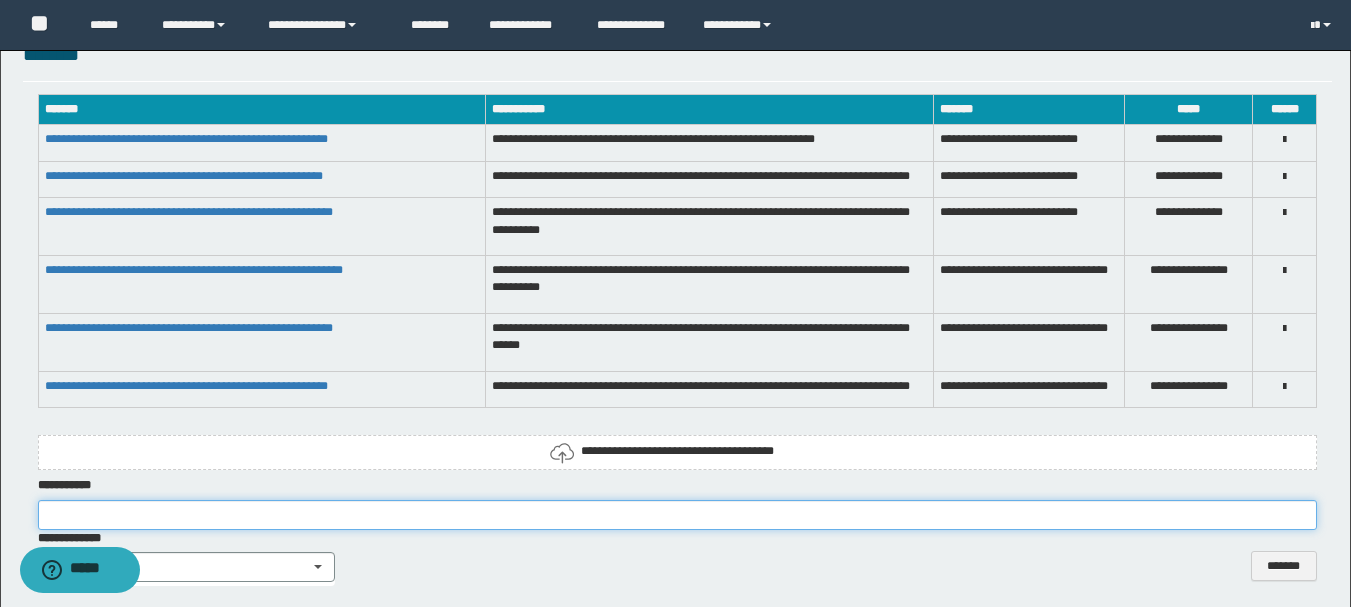 click at bounding box center (677, 515) 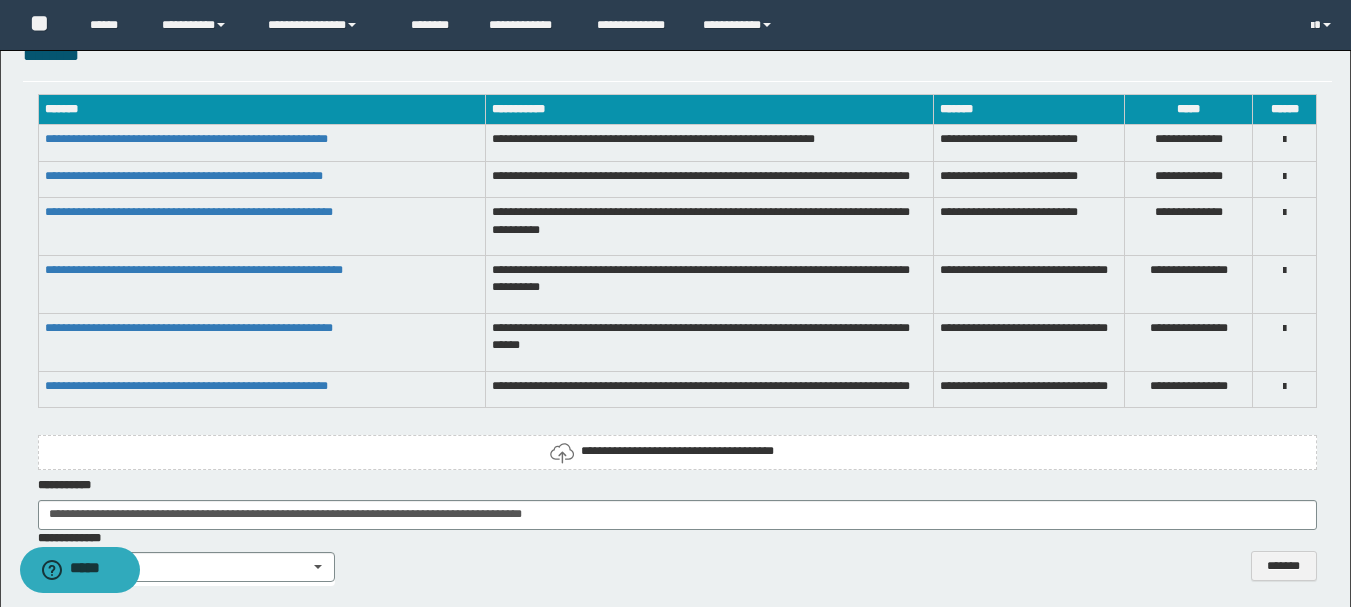 click on "**********" at bounding box center [677, 451] 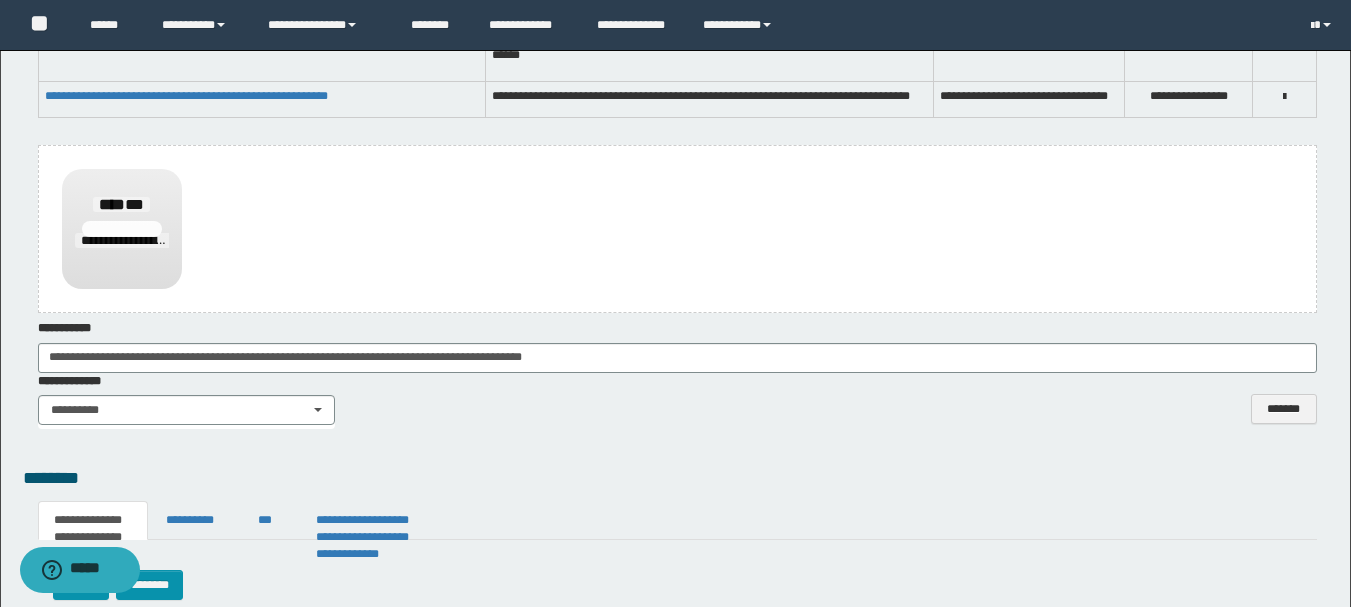 scroll, scrollTop: 1800, scrollLeft: 0, axis: vertical 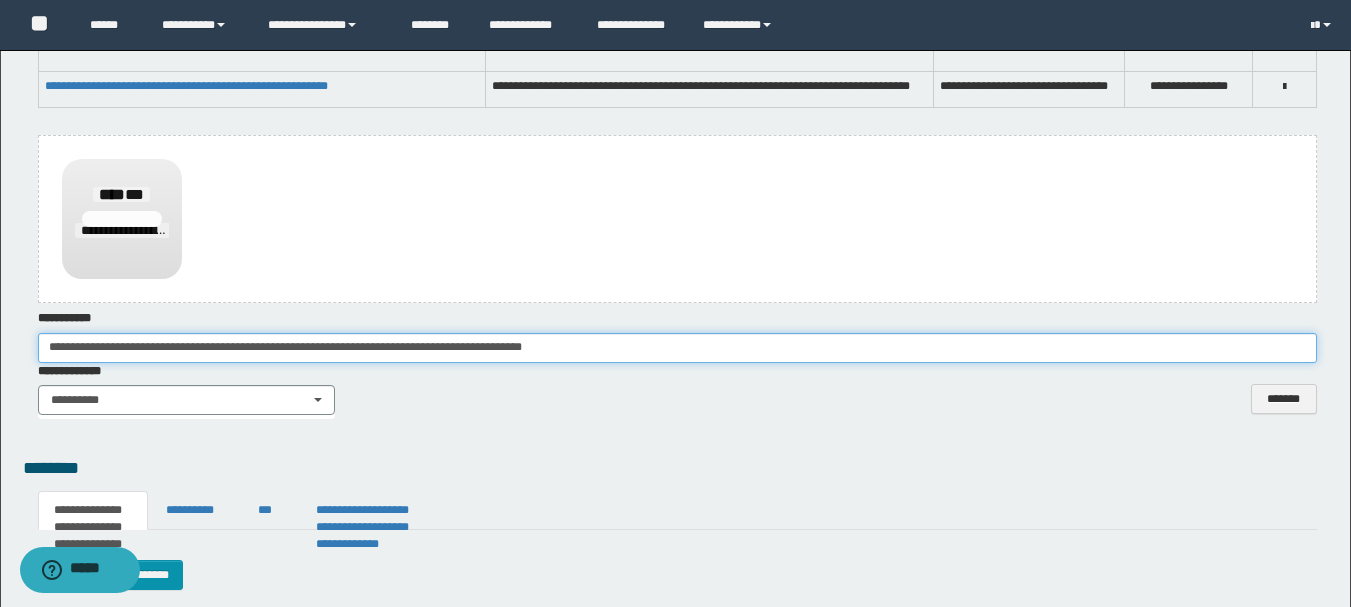 drag, startPoint x: 670, startPoint y: 351, endPoint x: 872, endPoint y: 374, distance: 203.30519 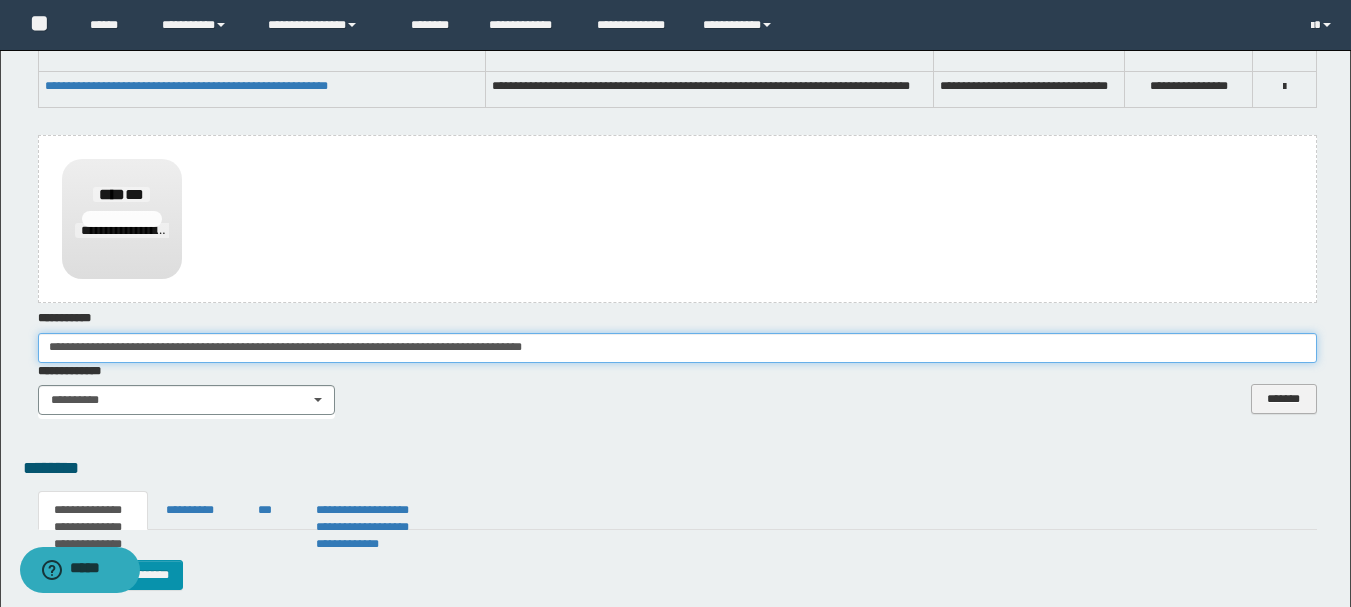 type on "**********" 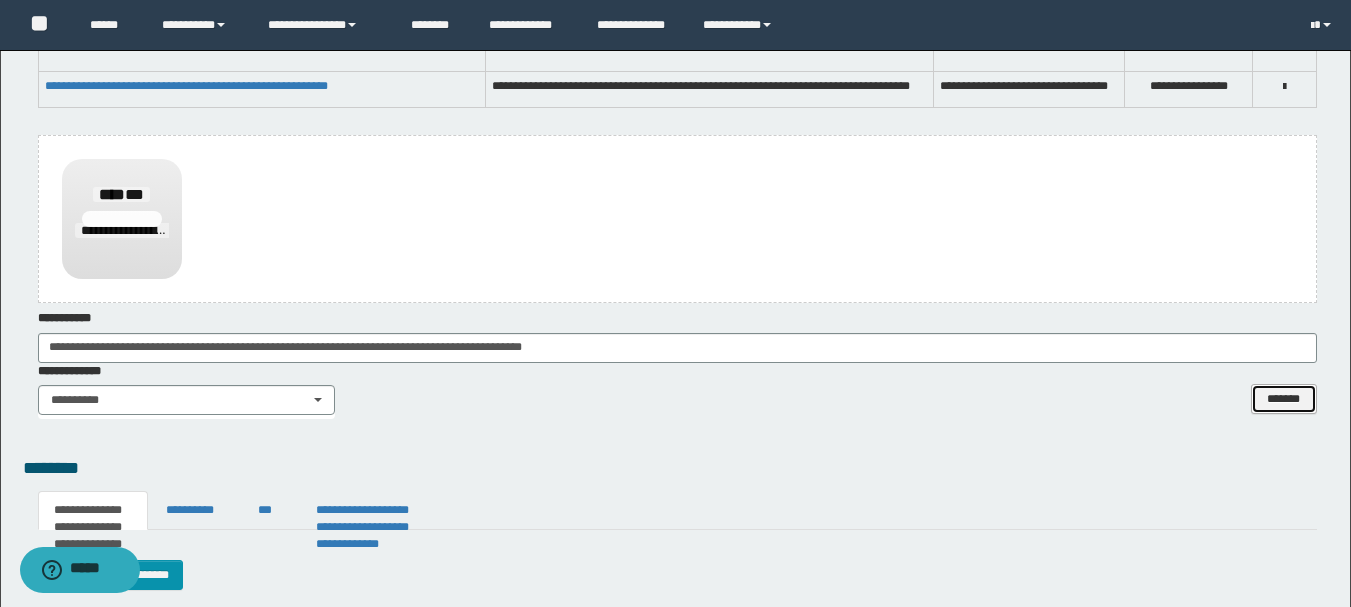 click on "*******" at bounding box center (1284, 399) 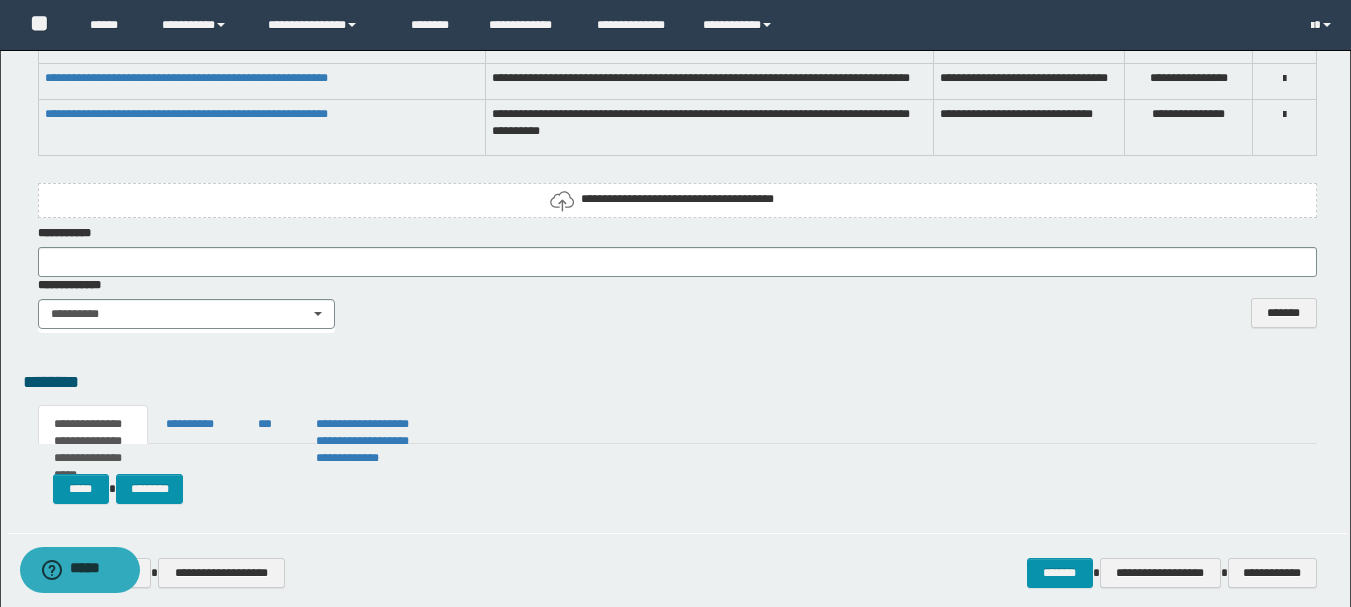 click on "*******" at bounding box center (841, 303) 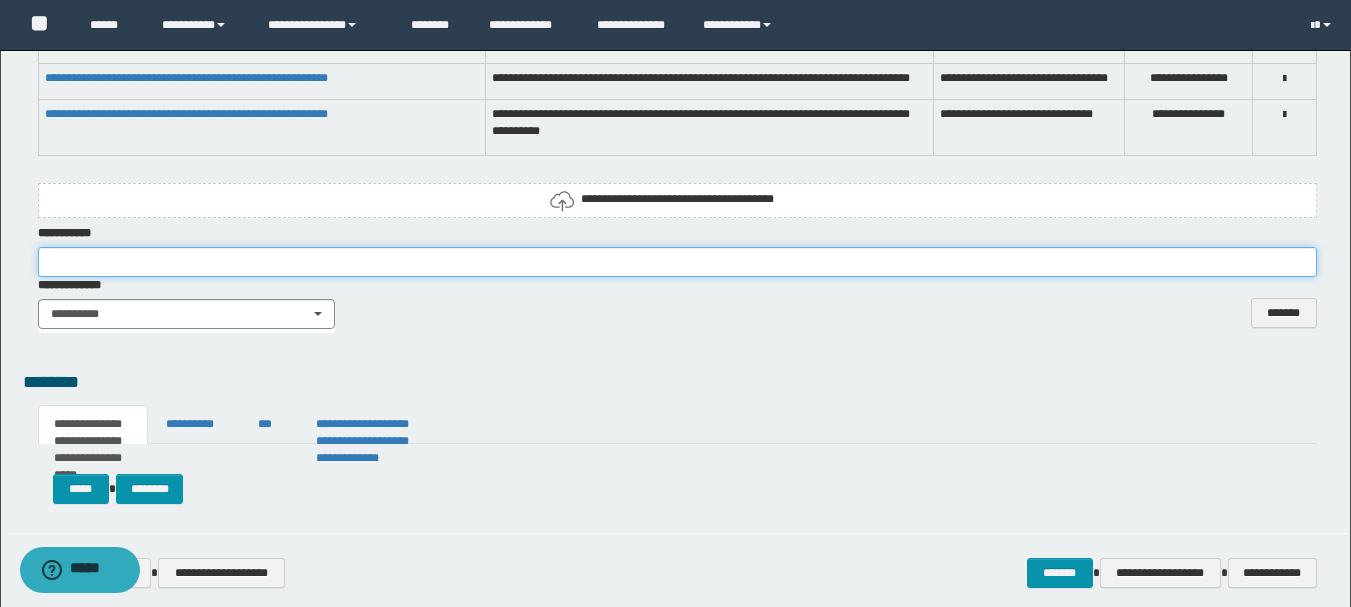 click at bounding box center [677, 262] 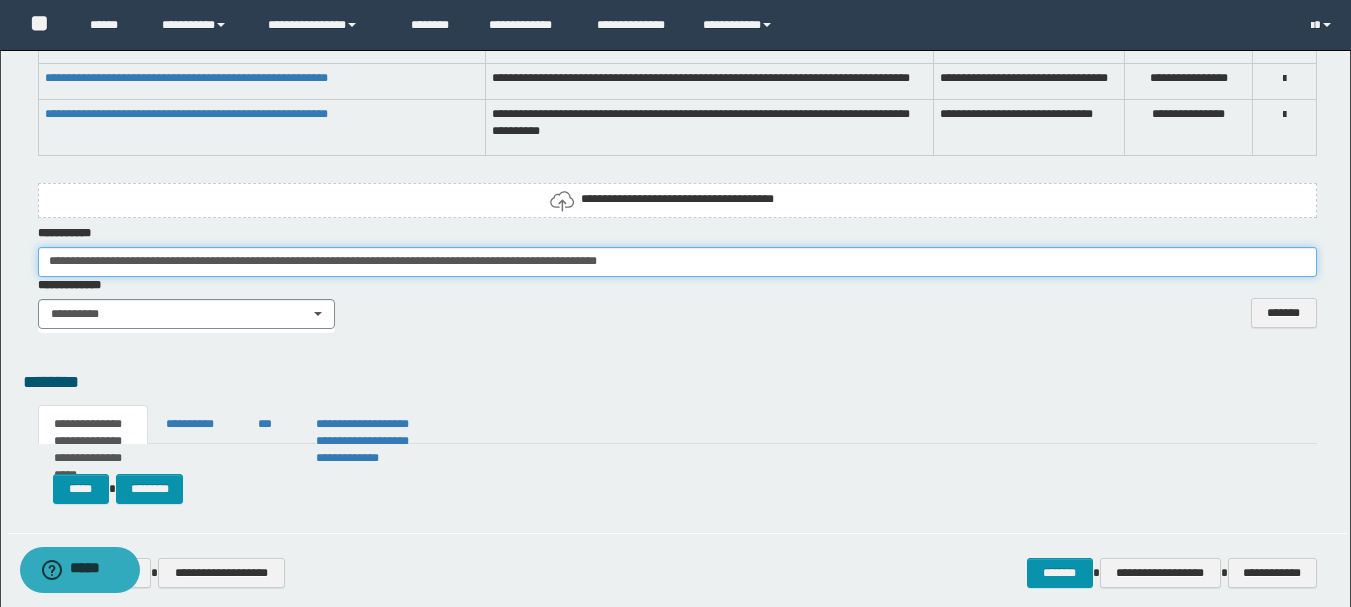 type on "**********" 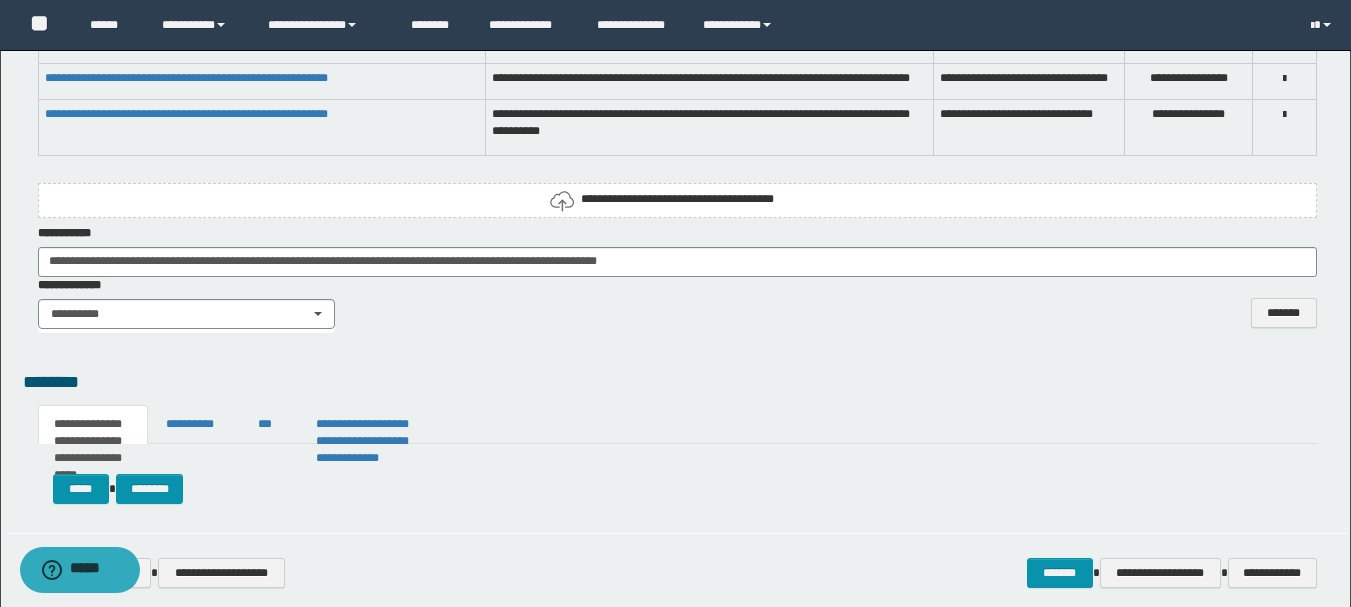 click on "**********" at bounding box center [677, 200] 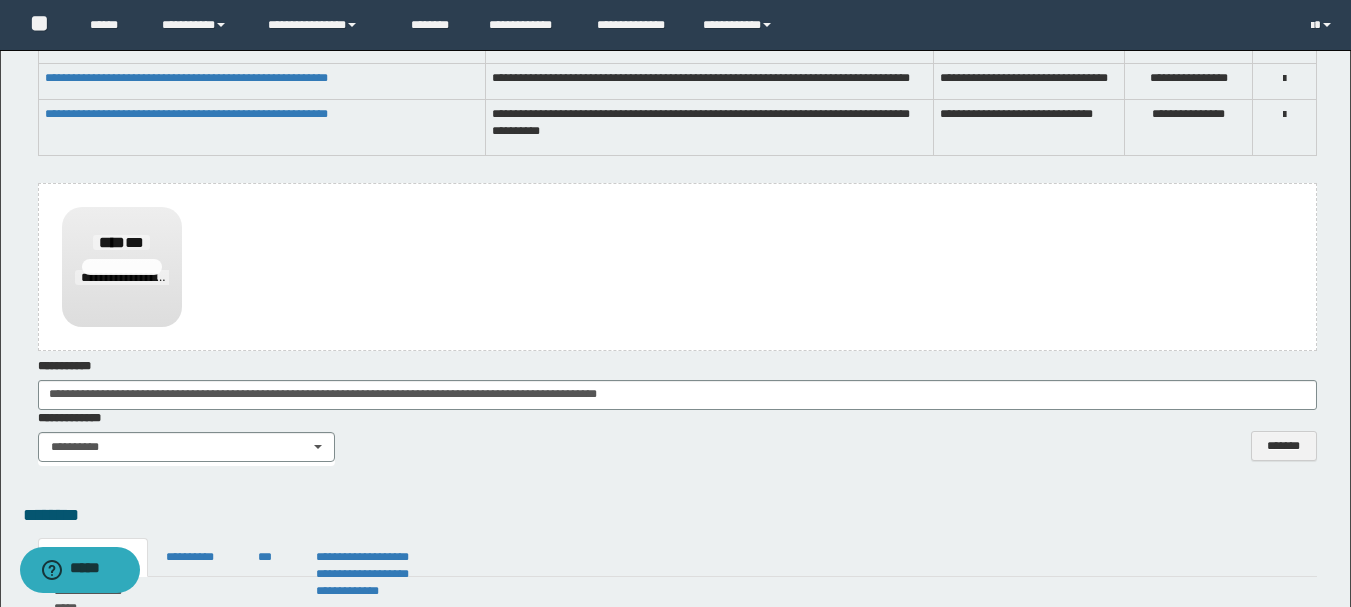 click on "********" at bounding box center (677, 516) 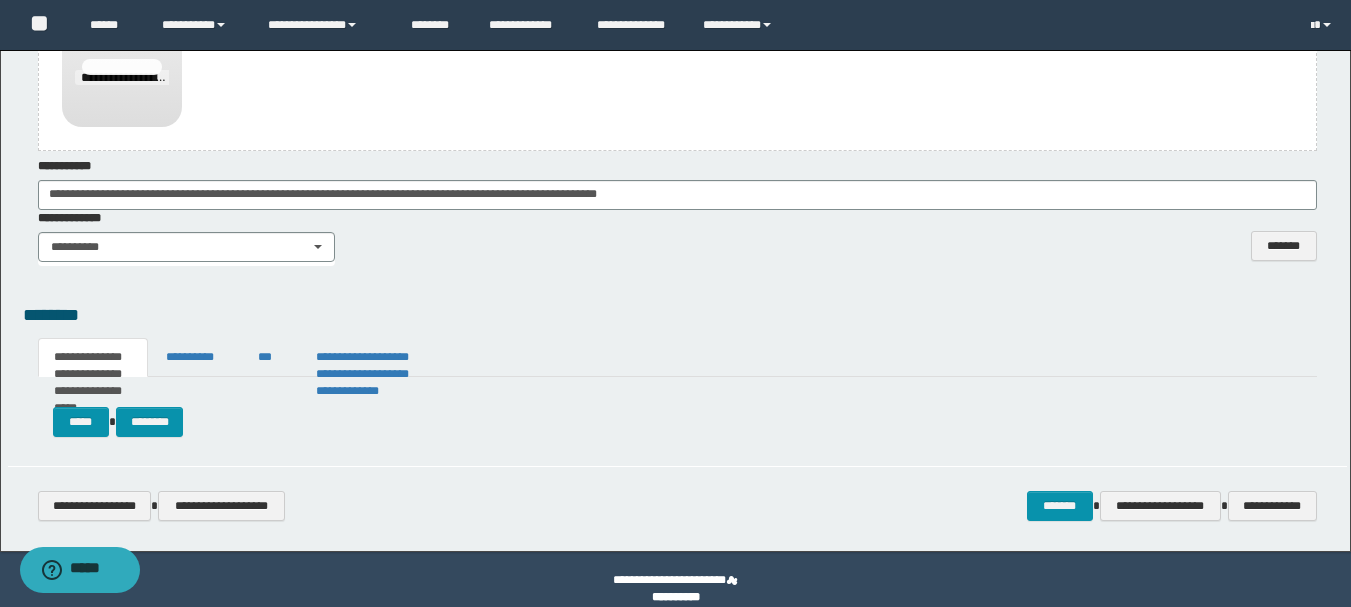 scroll, scrollTop: 2020, scrollLeft: 0, axis: vertical 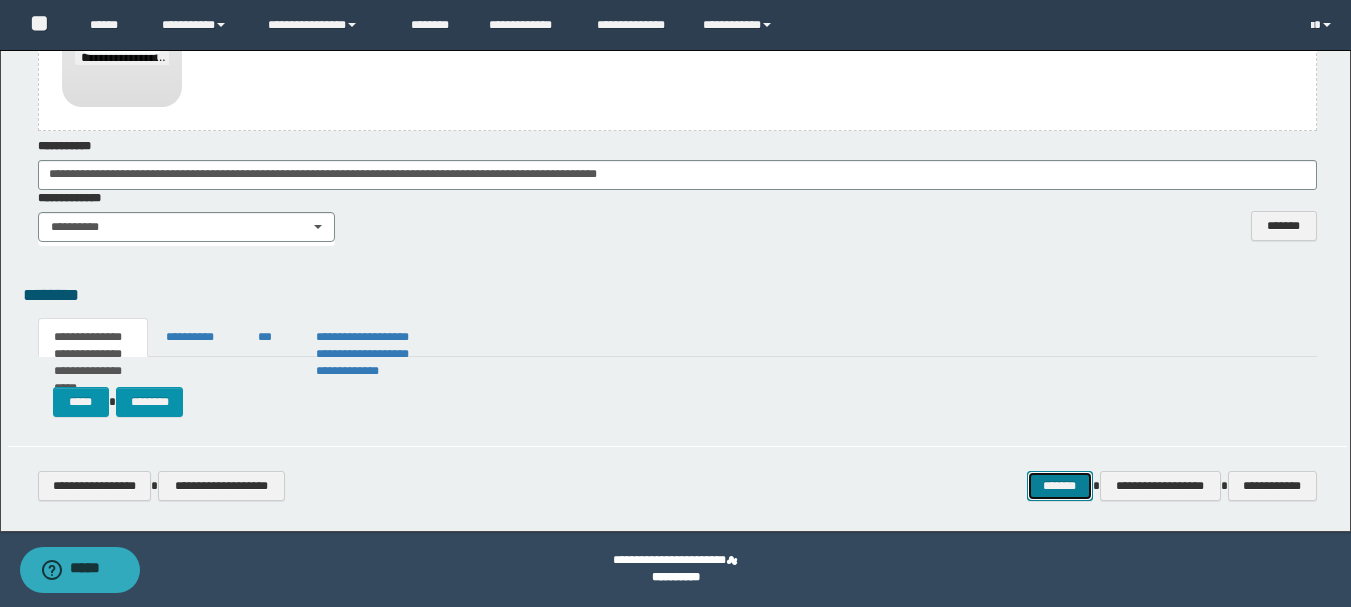 click on "*******" at bounding box center (1060, 486) 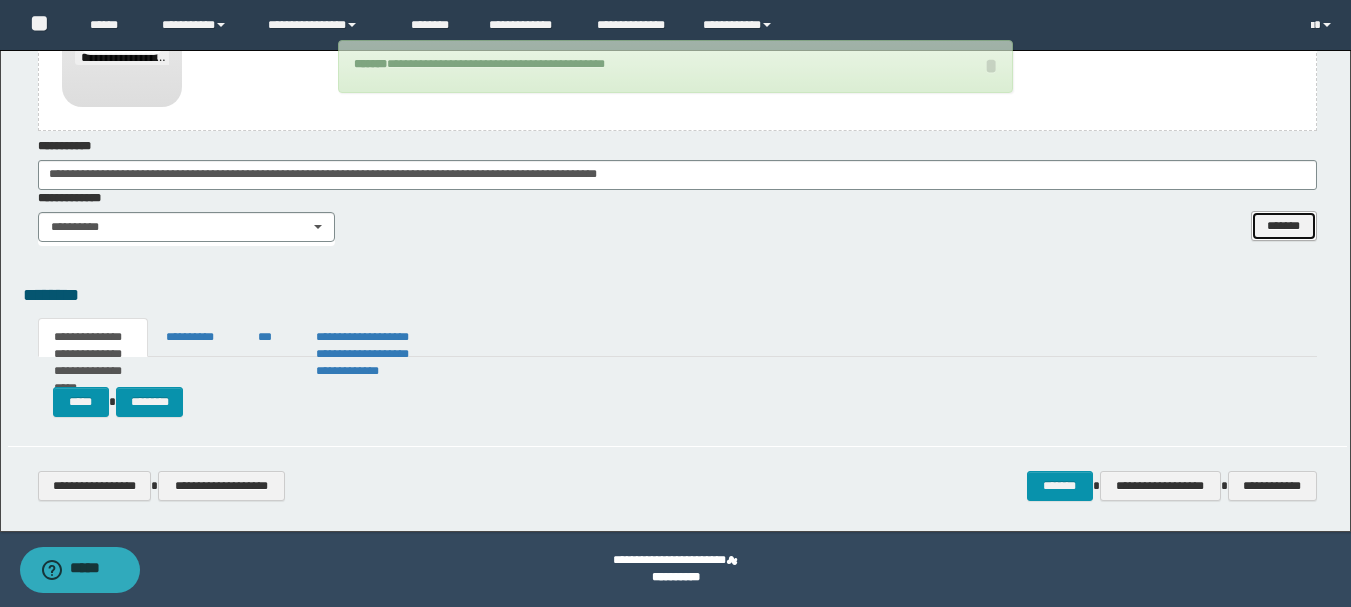 click on "*******" at bounding box center (1284, 226) 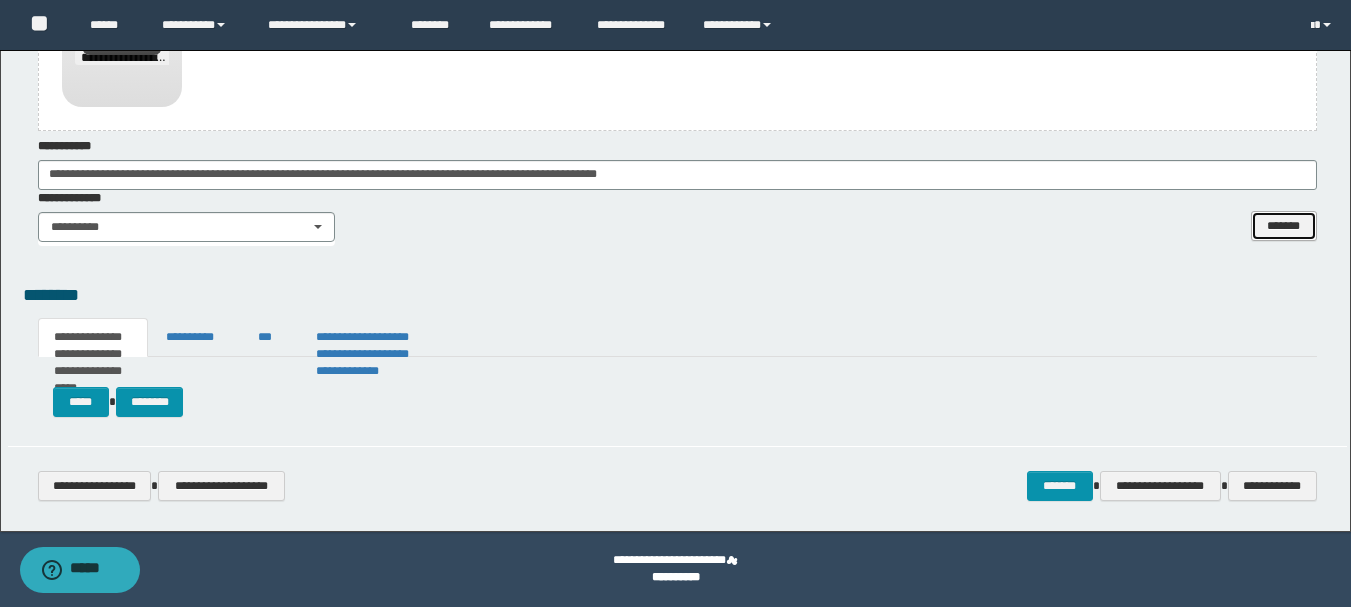 type 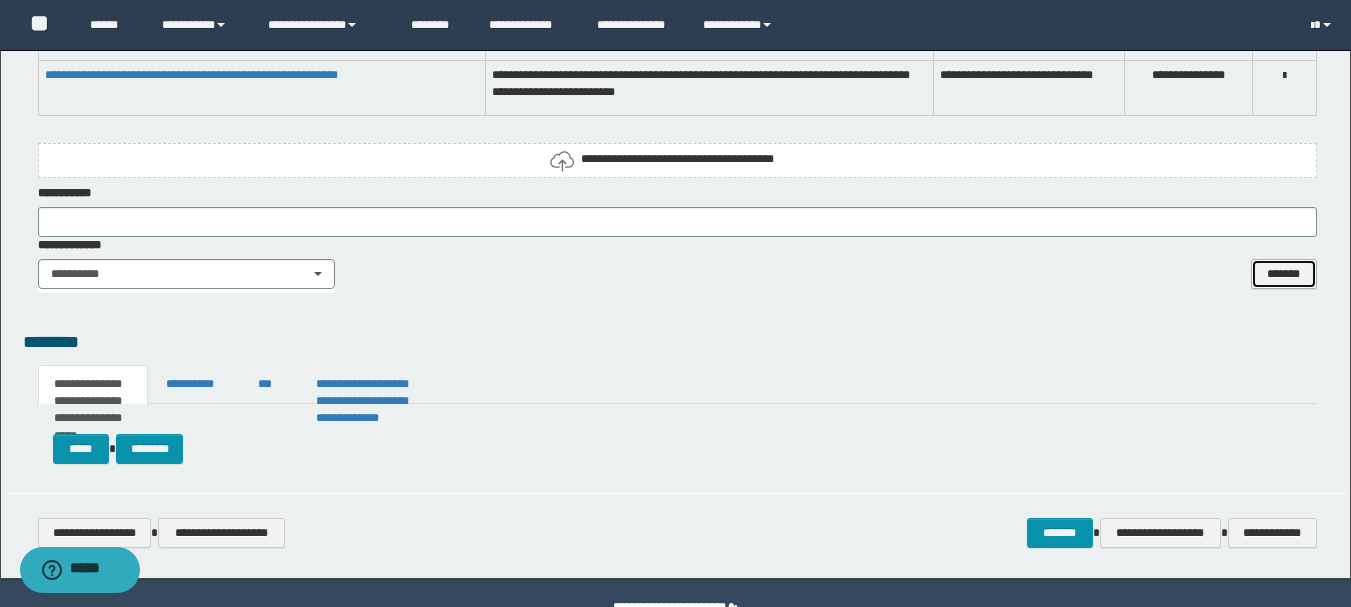 scroll, scrollTop: 1935, scrollLeft: 0, axis: vertical 